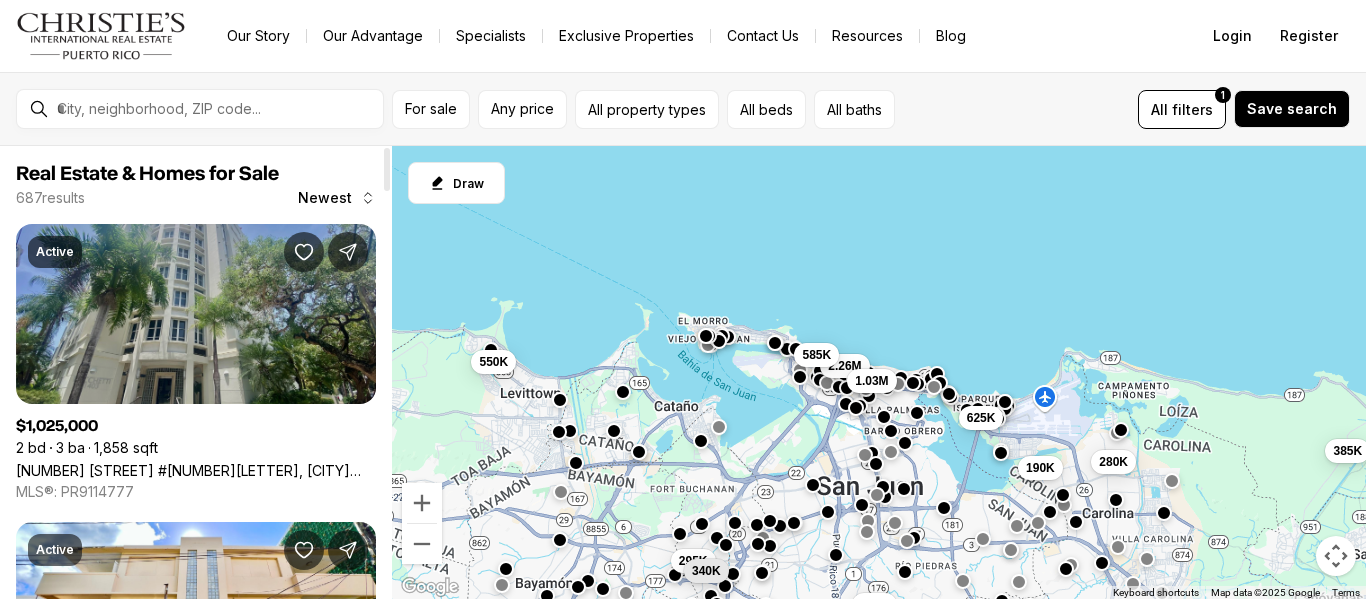 scroll, scrollTop: 0, scrollLeft: 0, axis: both 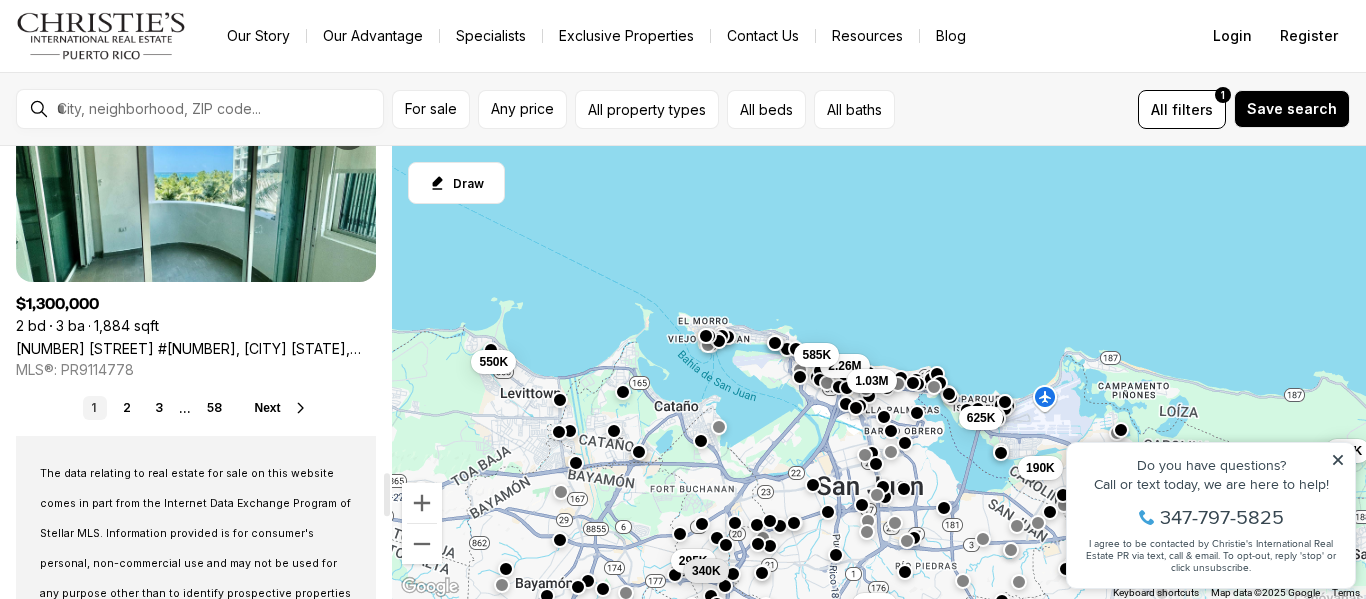 click on "Next" at bounding box center [267, 408] 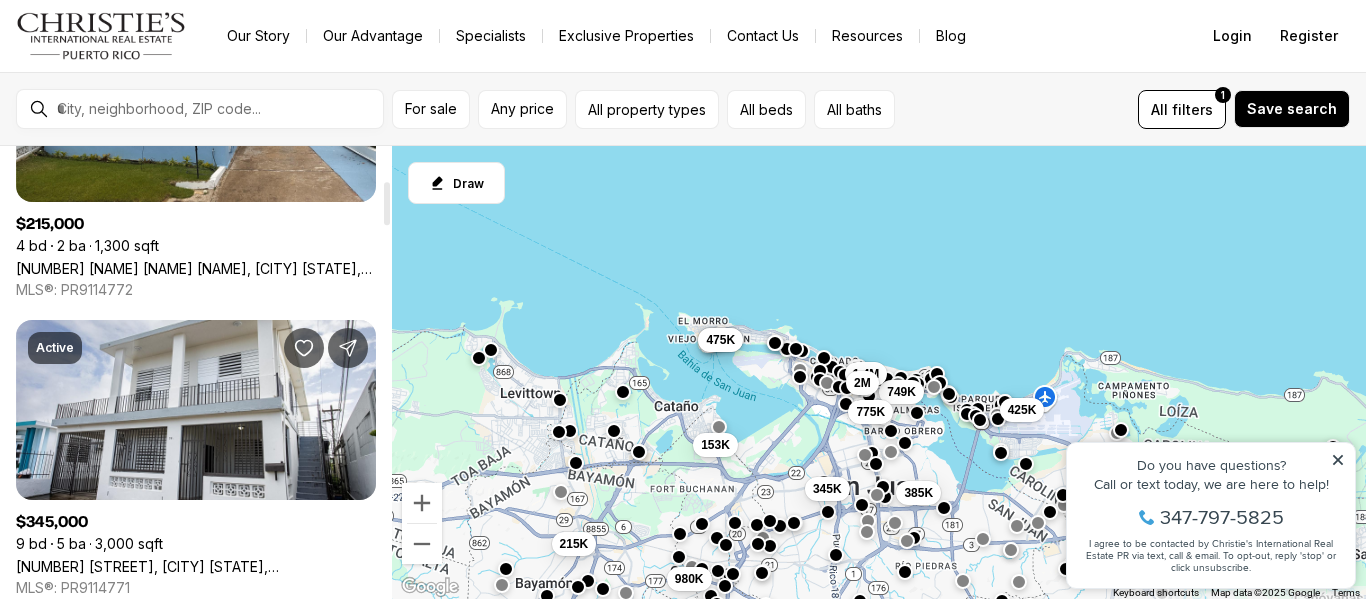 scroll, scrollTop: 300, scrollLeft: 0, axis: vertical 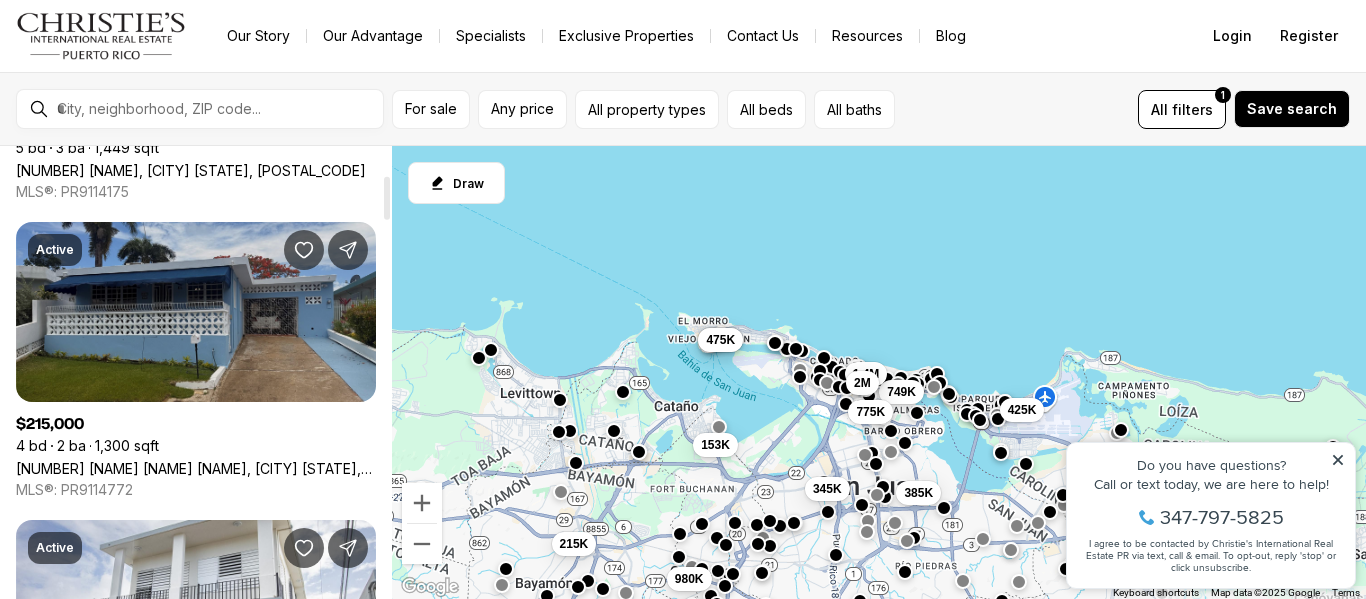 click on "[NUMBER] [ALPHANUMERIC] [ALPHANUMERIC] [ALPHANUMERIC], [CITY] [STATE], [POSTAL_CODE]" at bounding box center [196, 468] 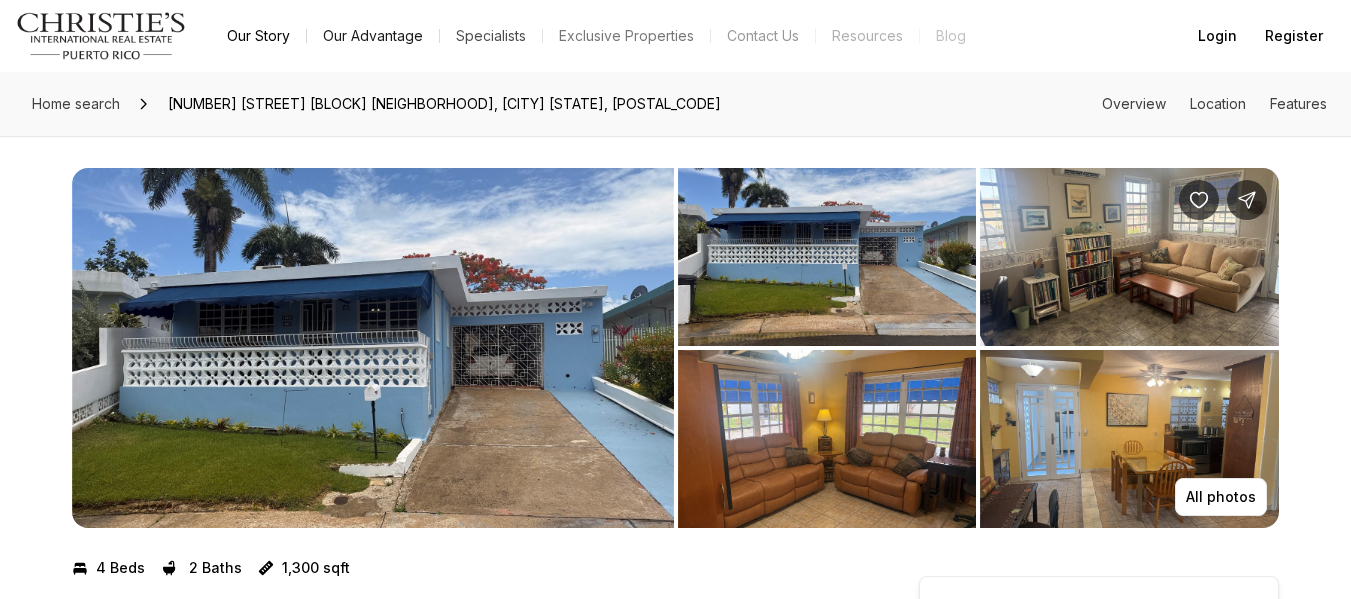 scroll, scrollTop: 0, scrollLeft: 0, axis: both 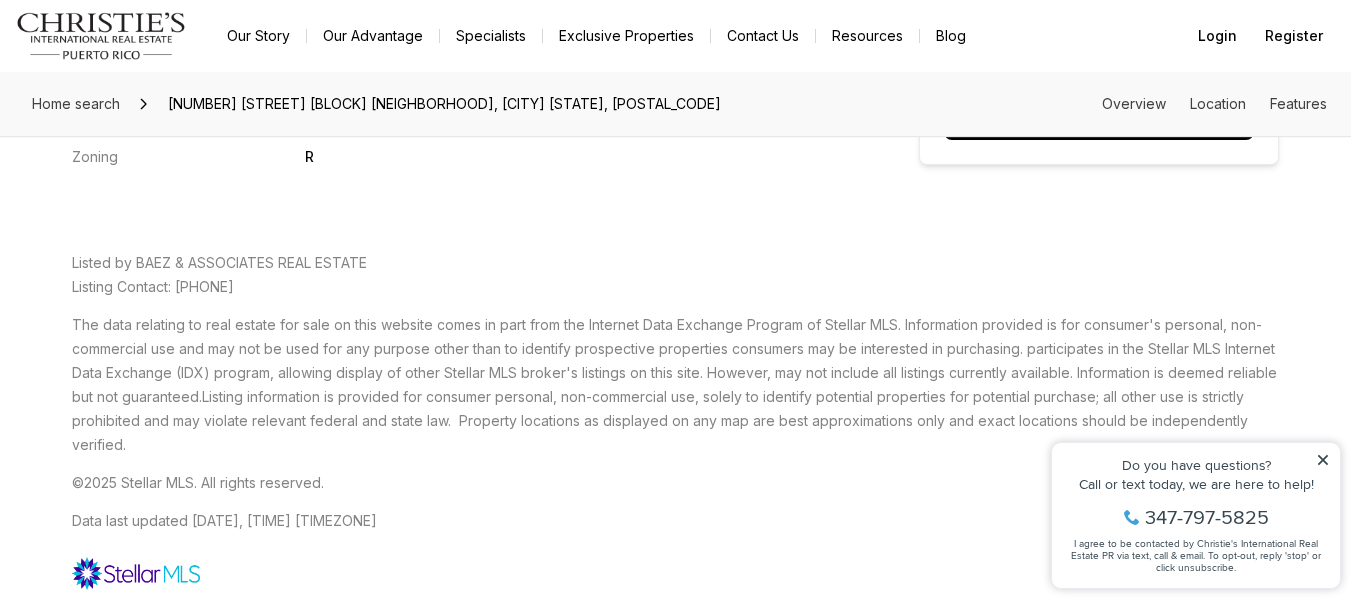 click 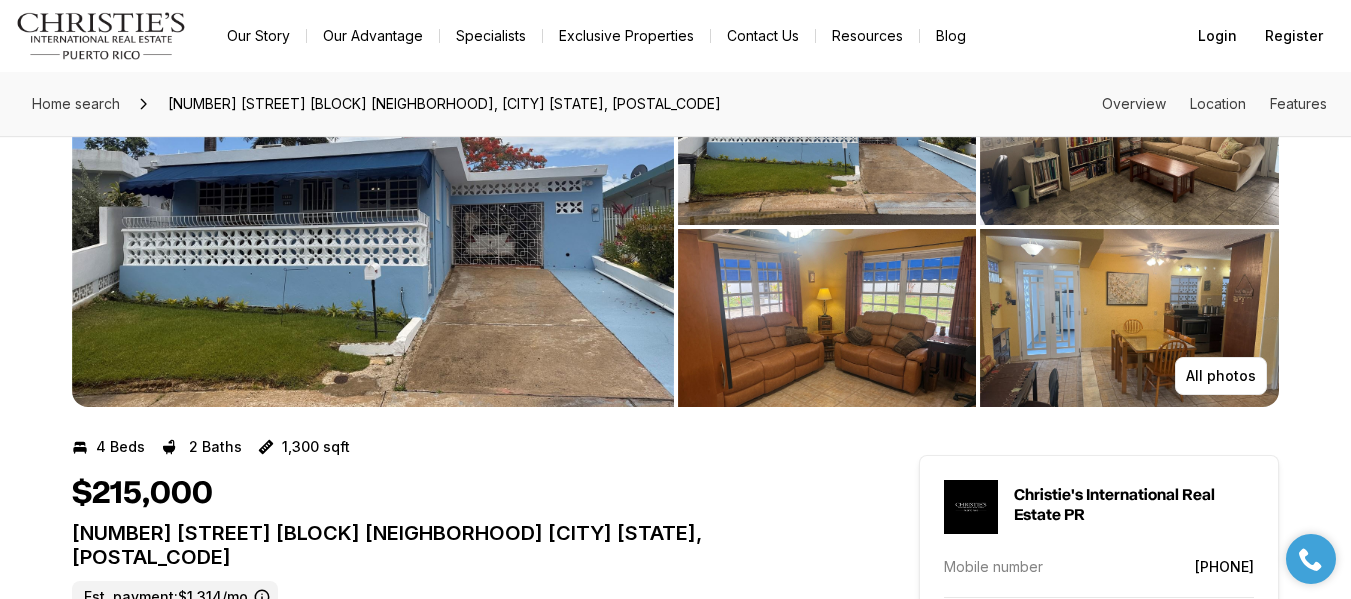 scroll, scrollTop: 0, scrollLeft: 0, axis: both 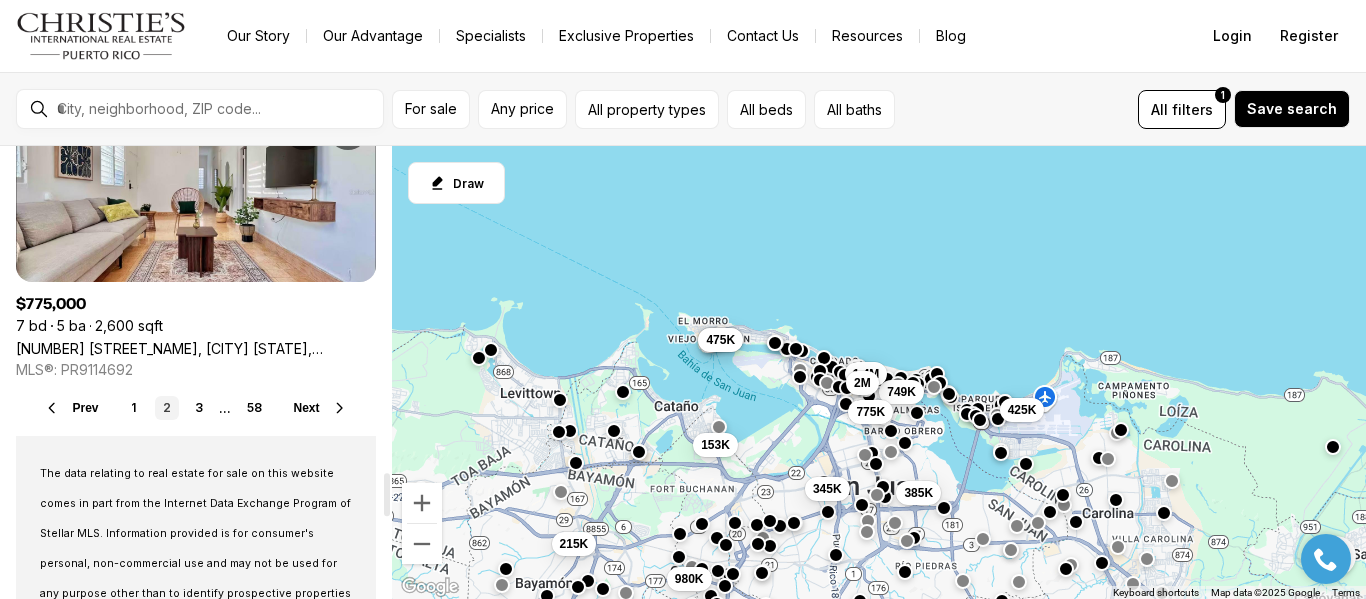 click on "Next" at bounding box center [307, 408] 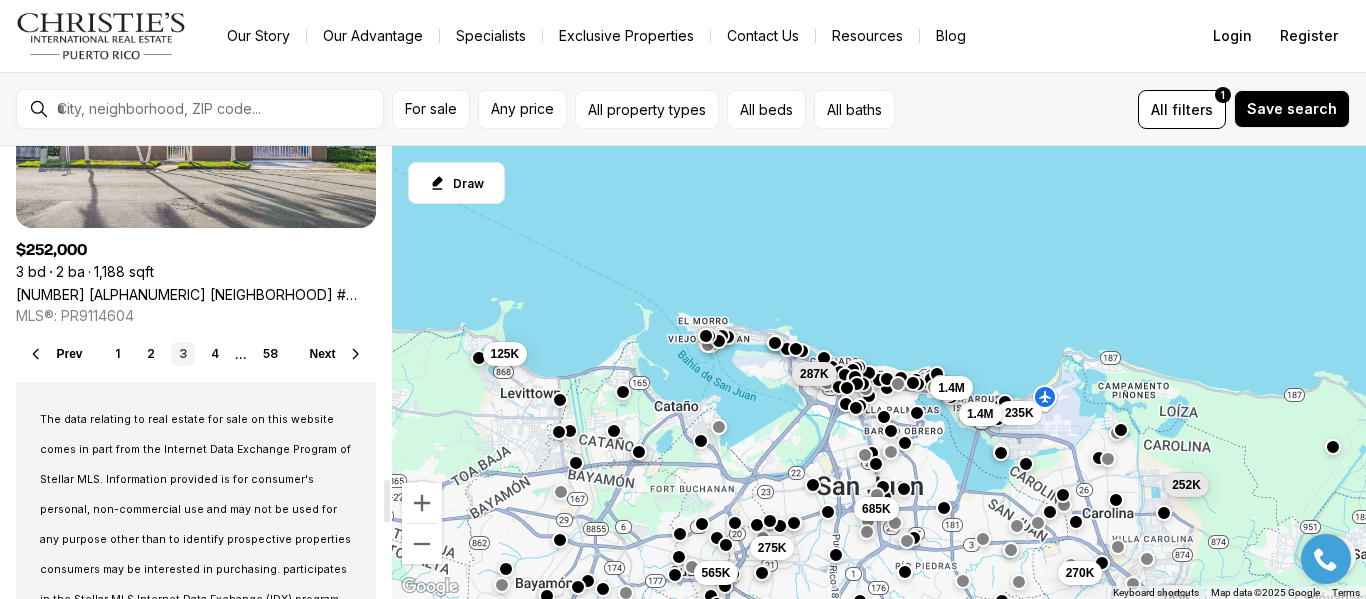 scroll, scrollTop: 3500, scrollLeft: 0, axis: vertical 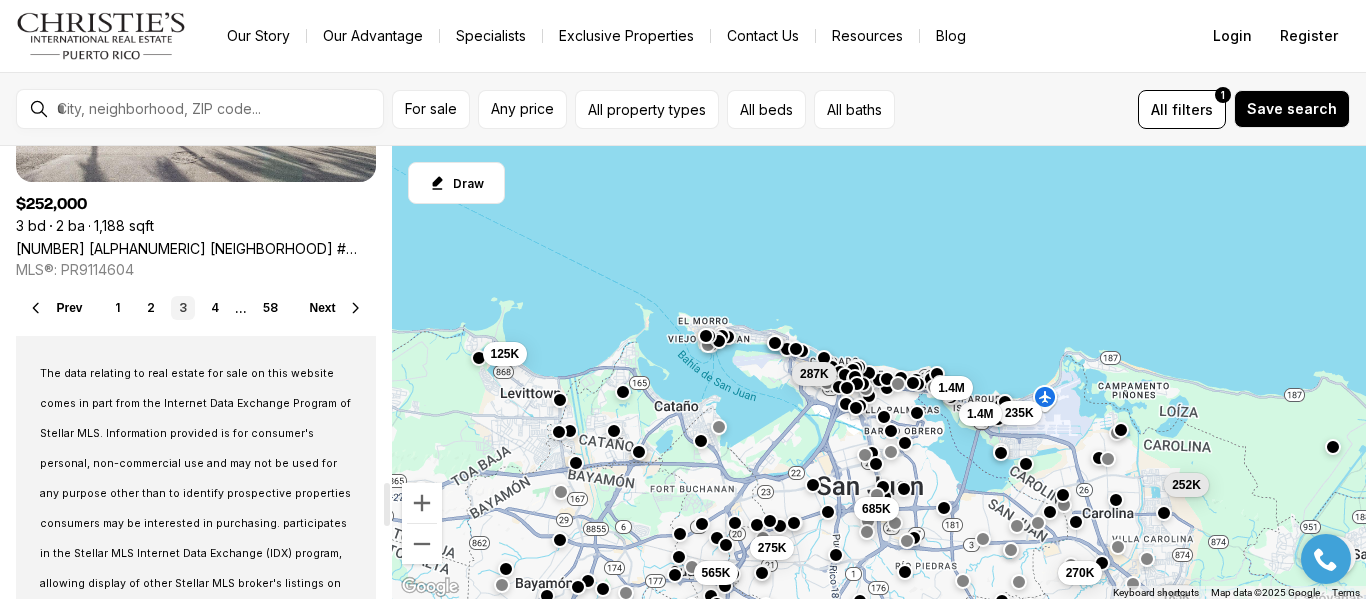 click on "Next" at bounding box center (323, 308) 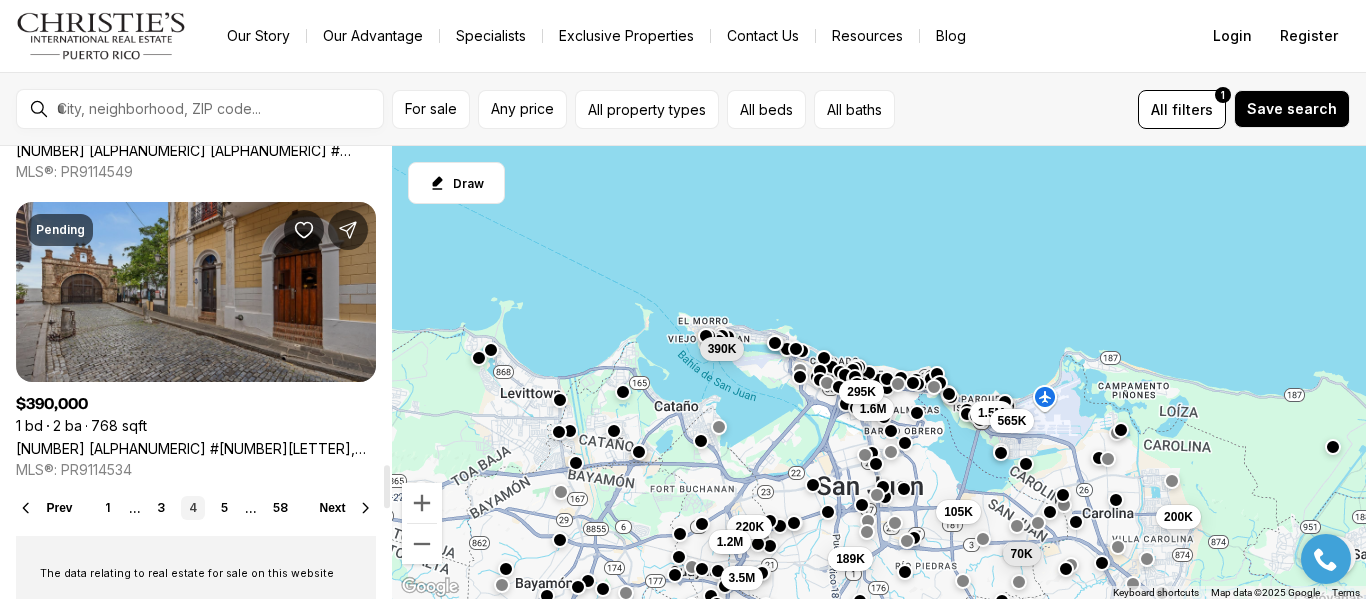 scroll, scrollTop: 3400, scrollLeft: 0, axis: vertical 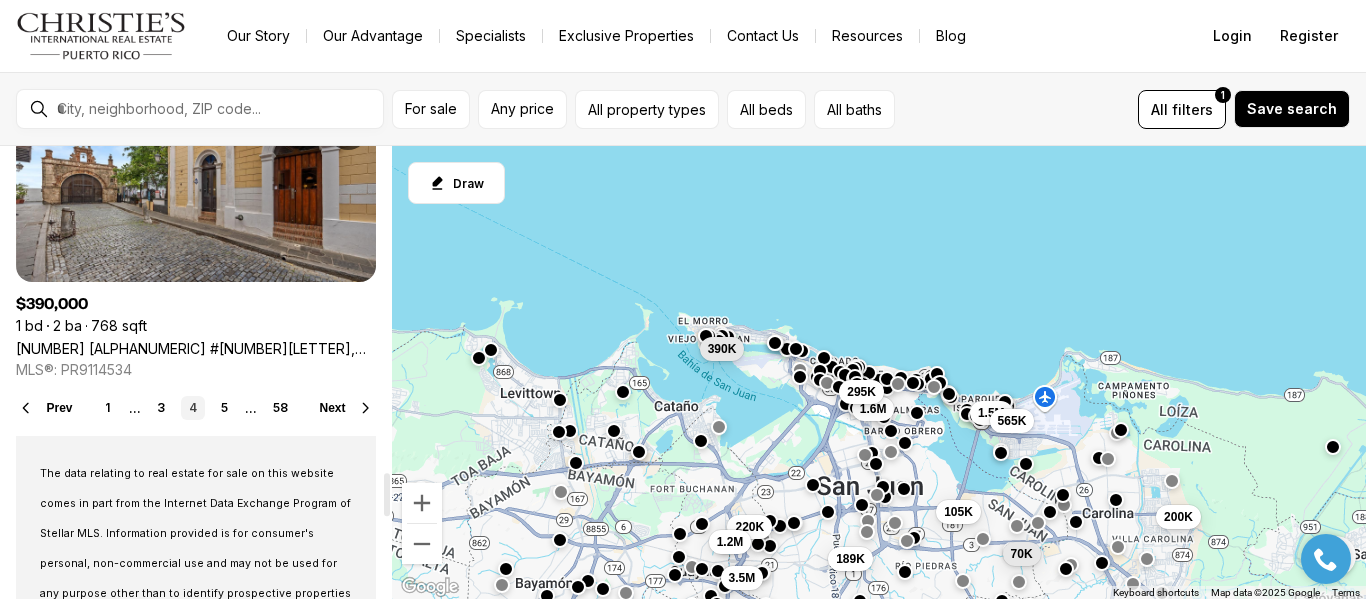 click on "Next" at bounding box center (333, 408) 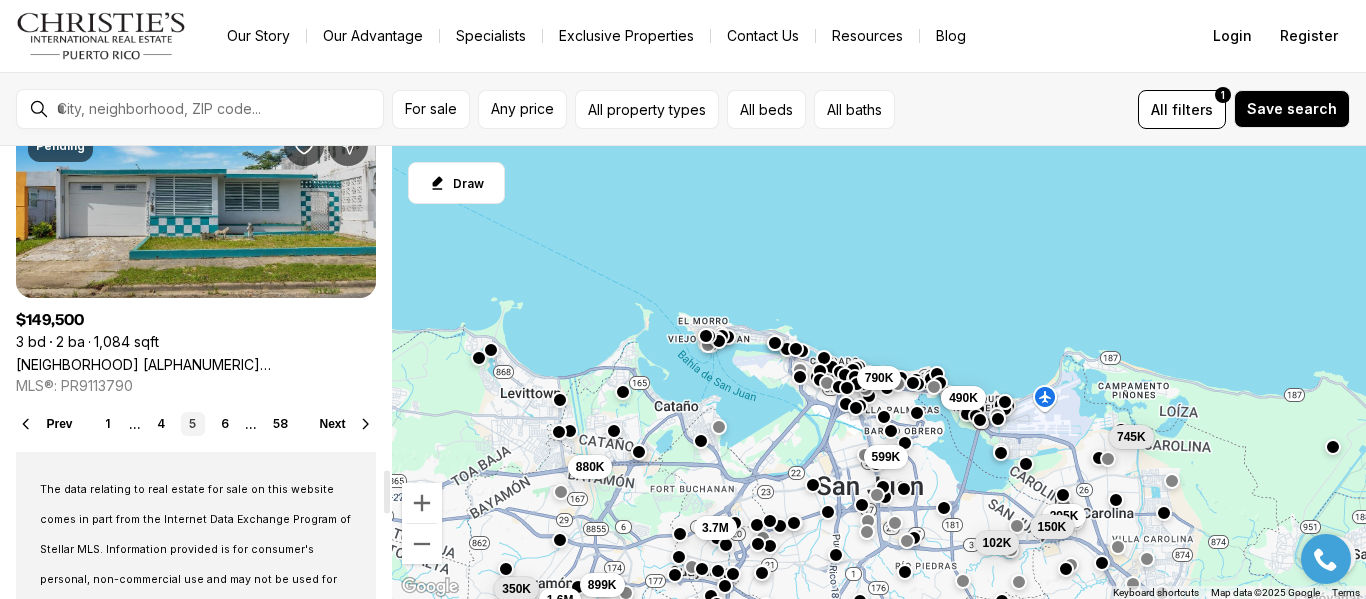 scroll, scrollTop: 3400, scrollLeft: 0, axis: vertical 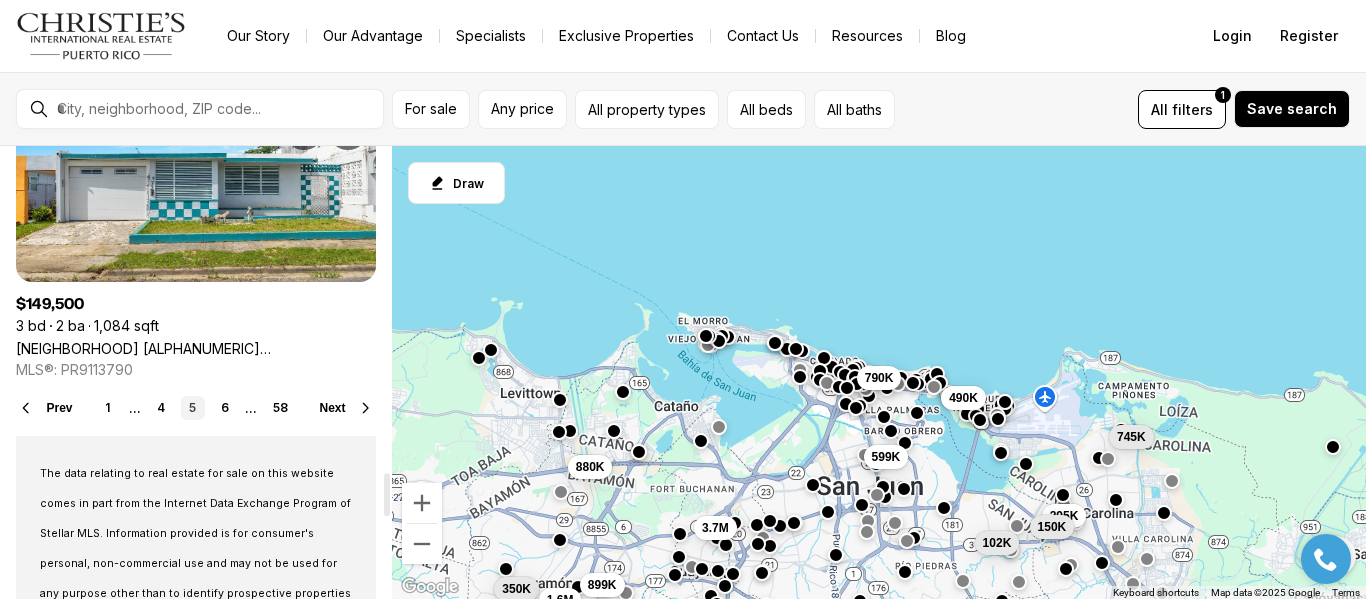 click on "Next" at bounding box center (333, 408) 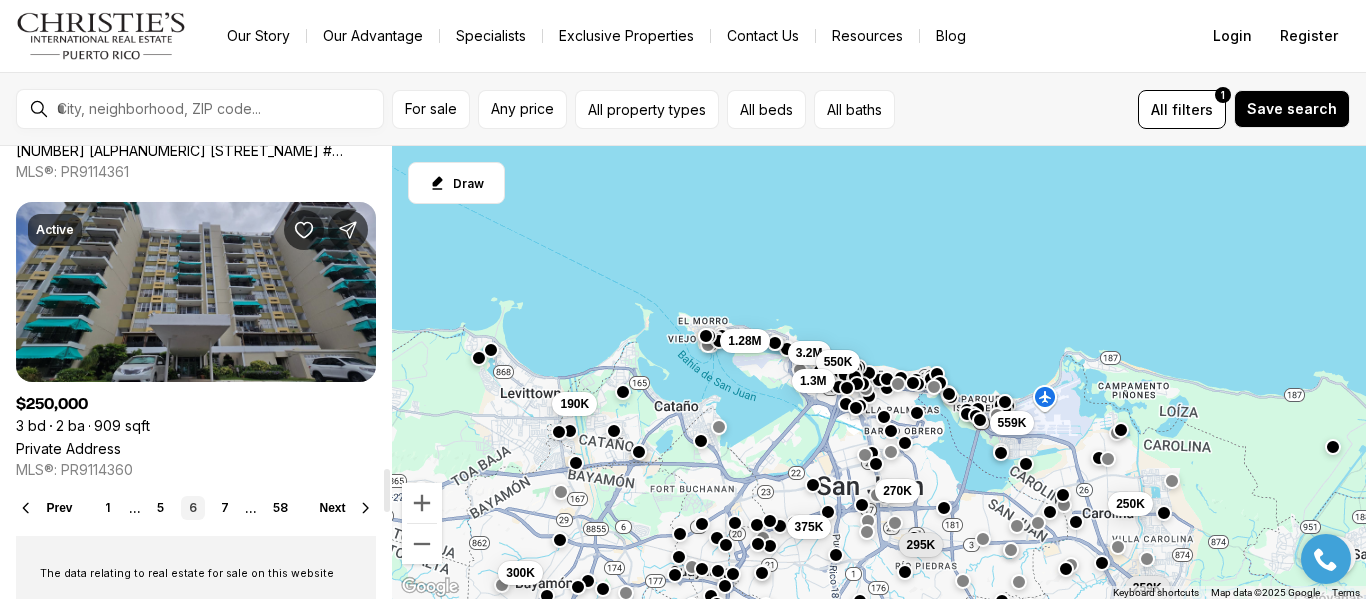 scroll, scrollTop: 3400, scrollLeft: 0, axis: vertical 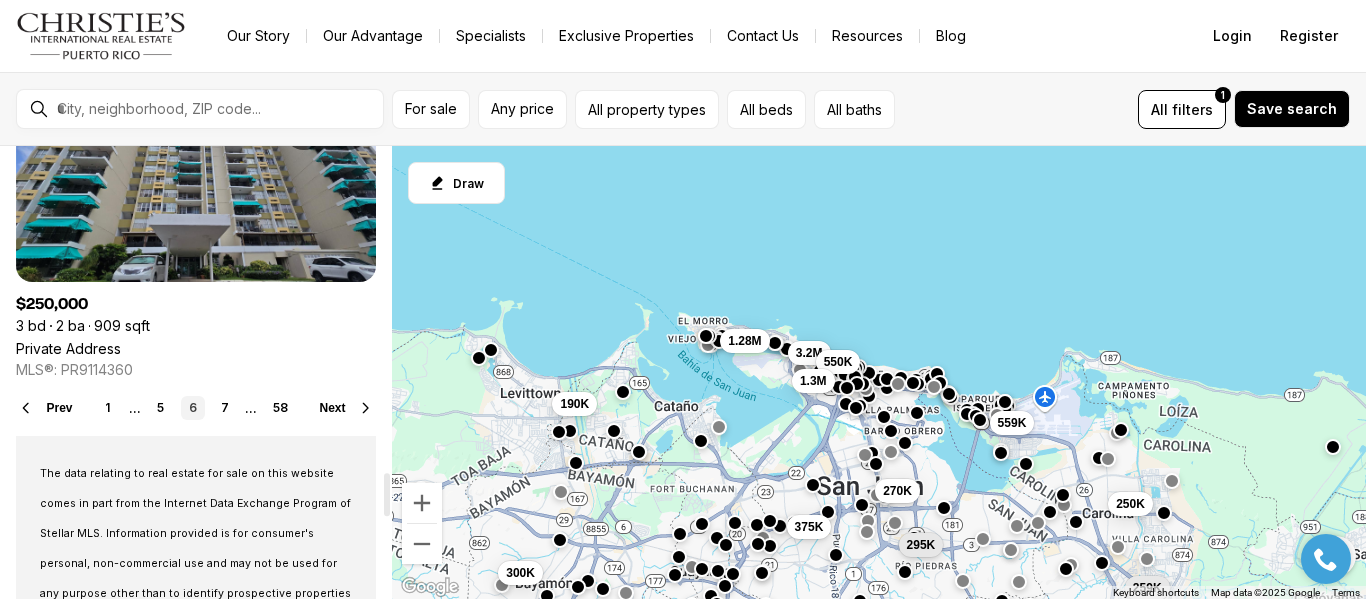 click on "Next" at bounding box center [333, 408] 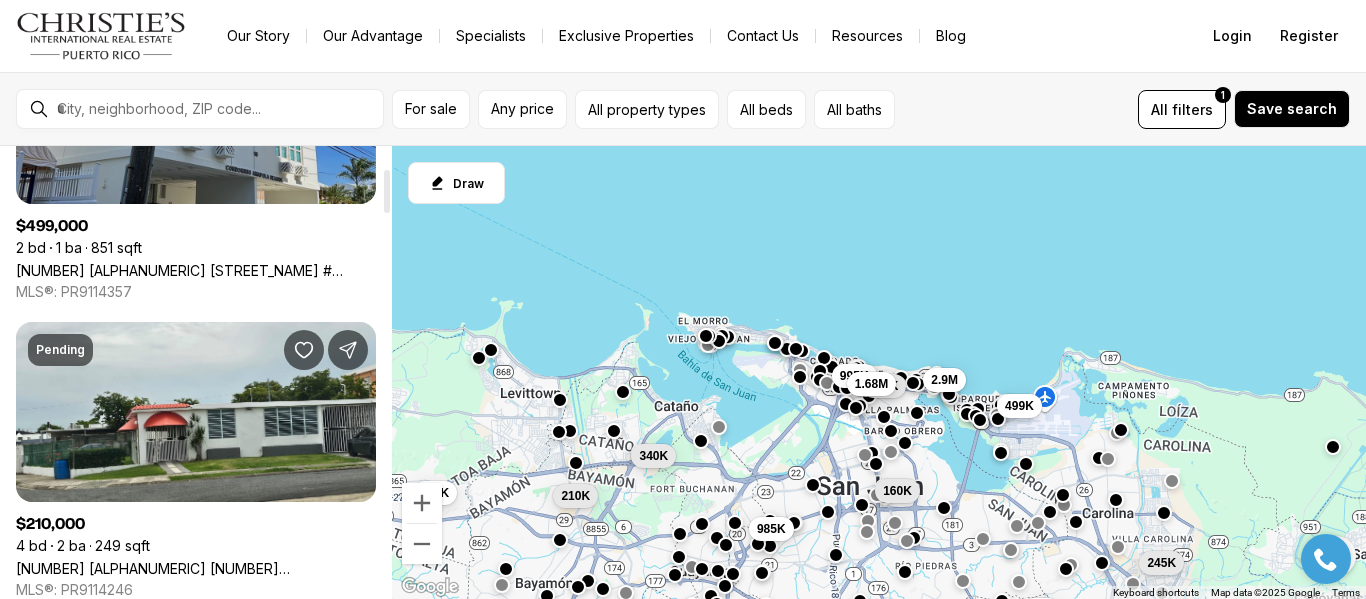 scroll, scrollTop: 300, scrollLeft: 0, axis: vertical 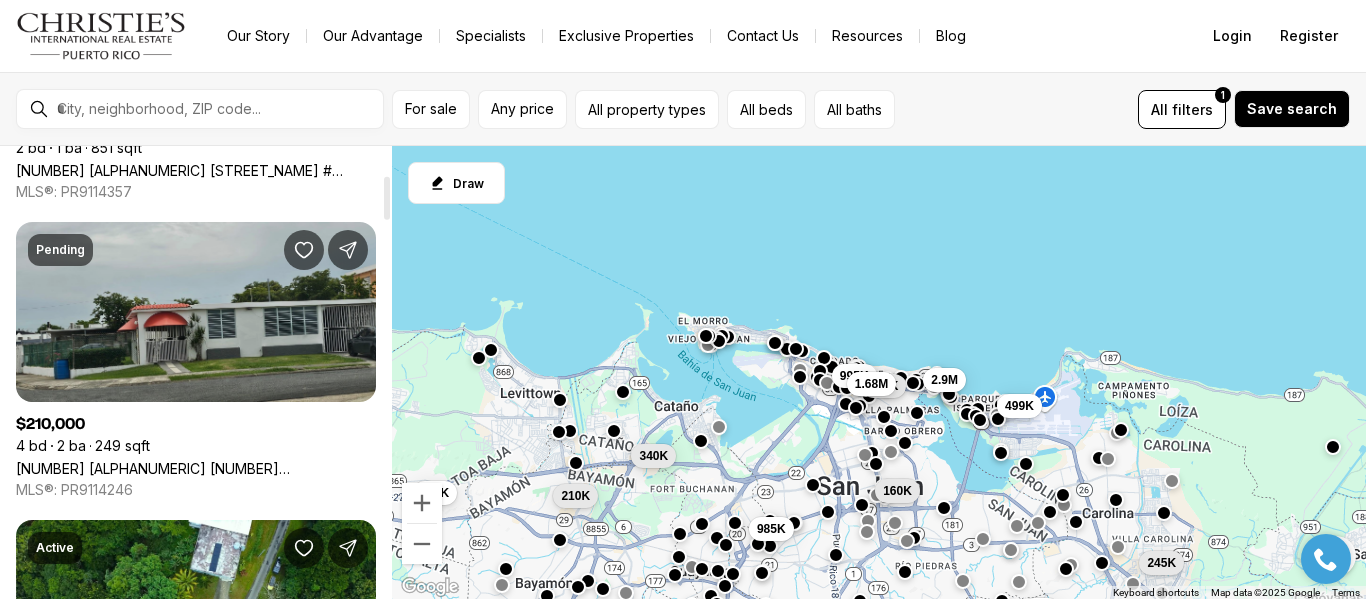 click on "Calle 11 M12 URB RIVERVIEW, BAYAMON PR, 00961" at bounding box center [196, 468] 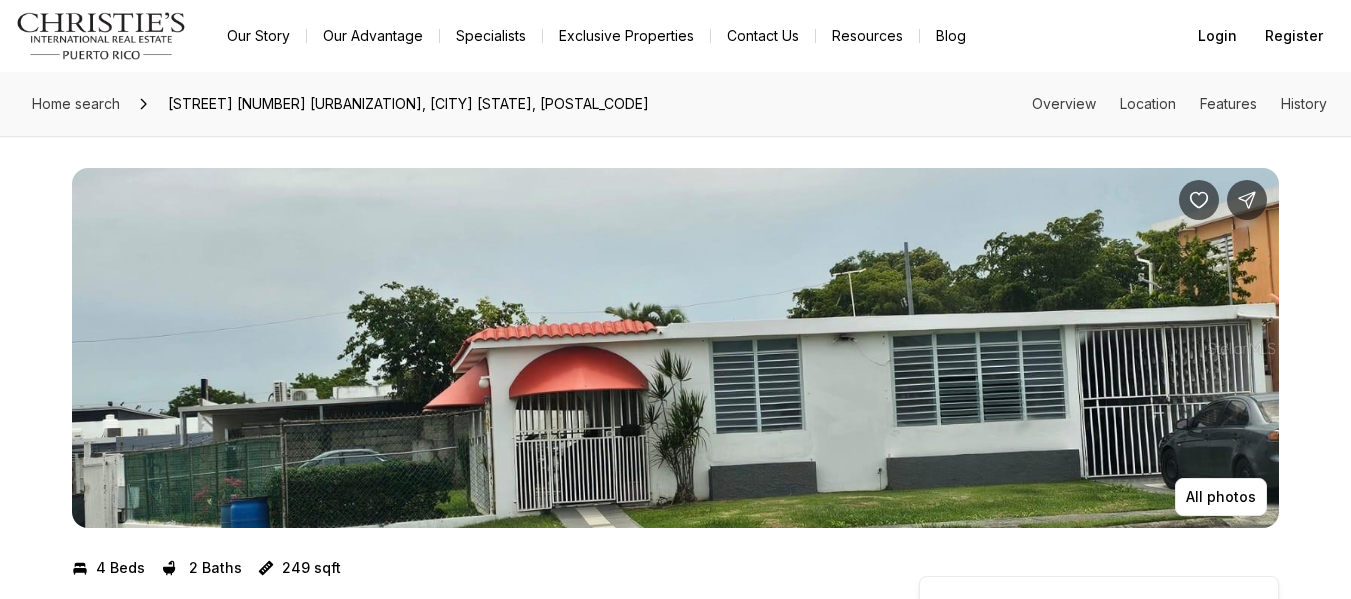 scroll, scrollTop: 0, scrollLeft: 0, axis: both 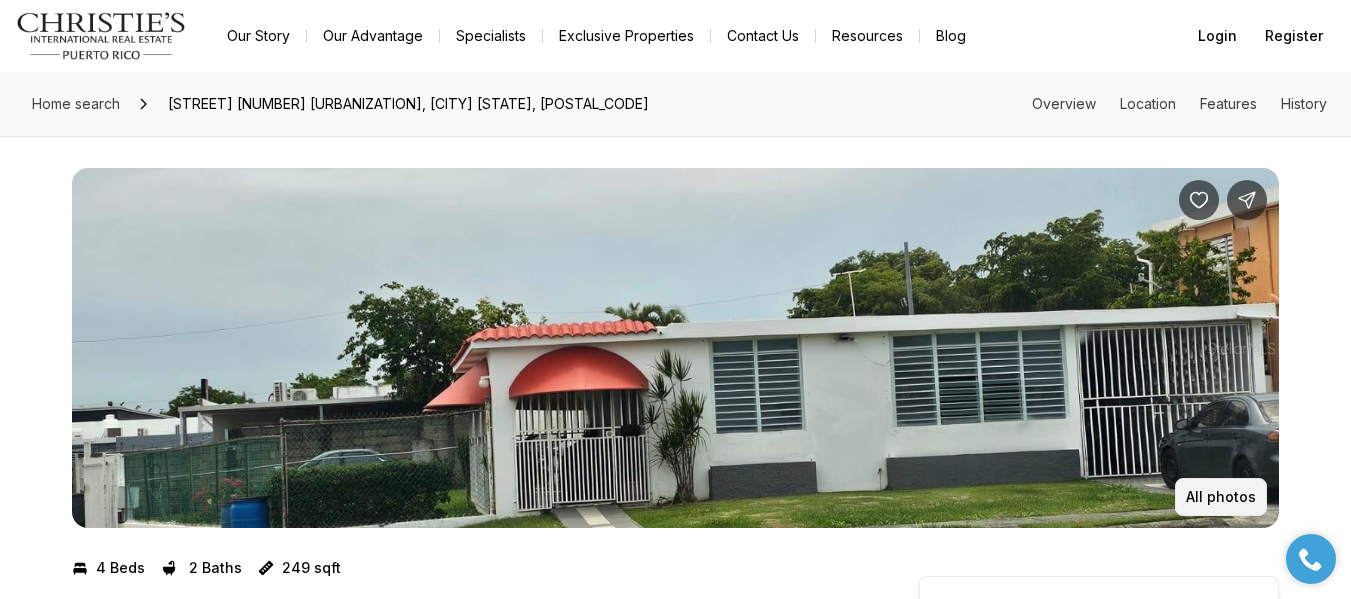 click on "All photos" at bounding box center (1221, 497) 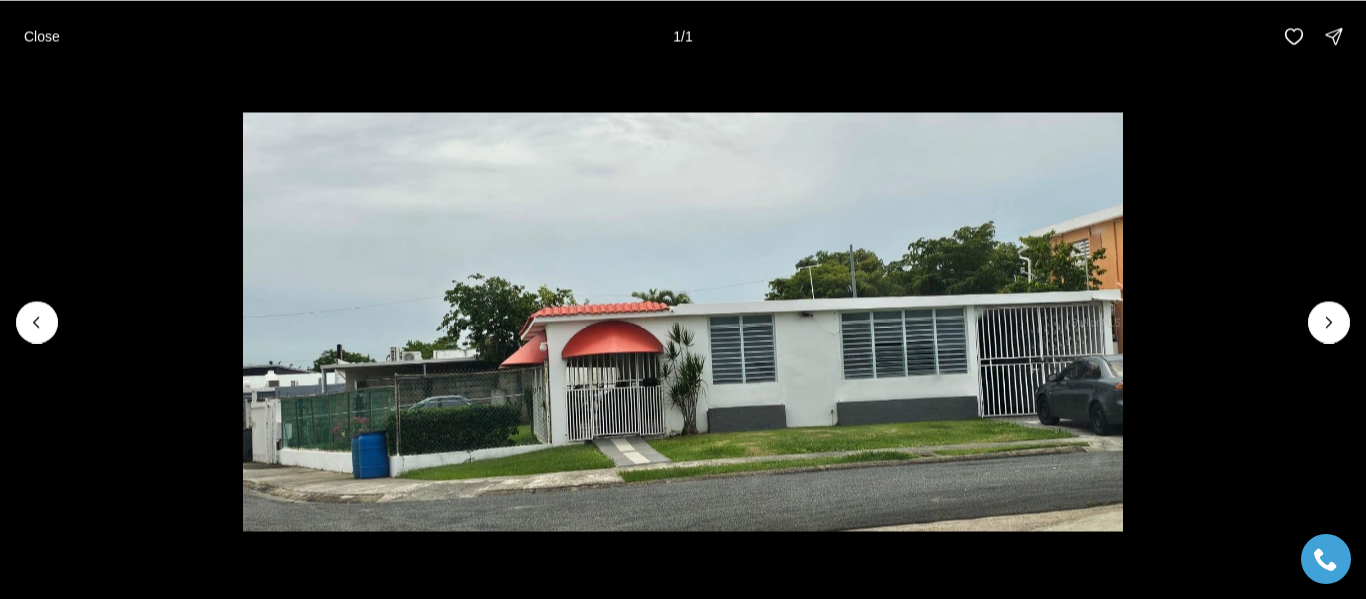click at bounding box center [1329, 322] 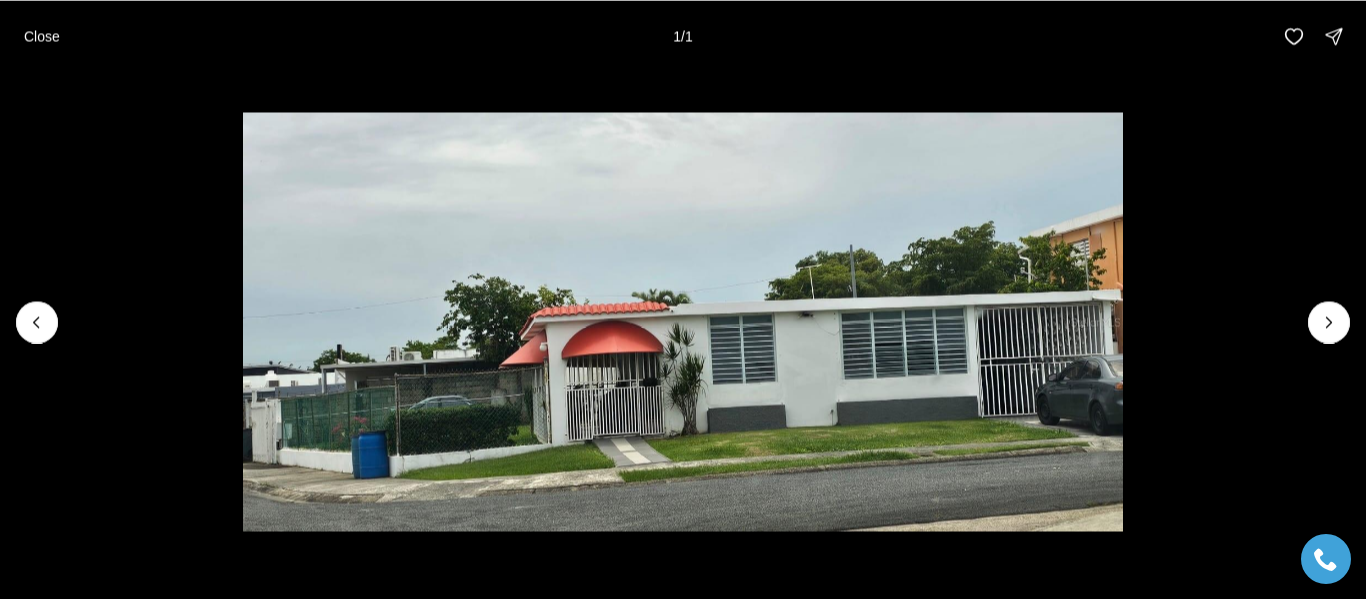 click at bounding box center [1329, 322] 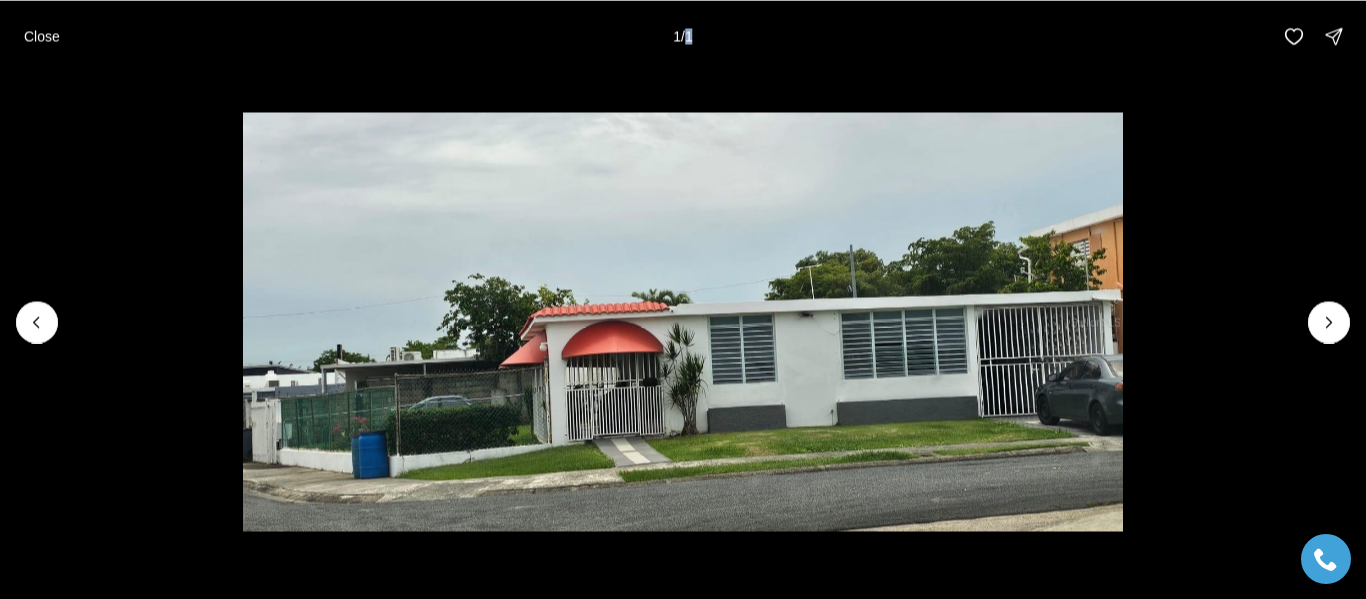 click at bounding box center (1329, 322) 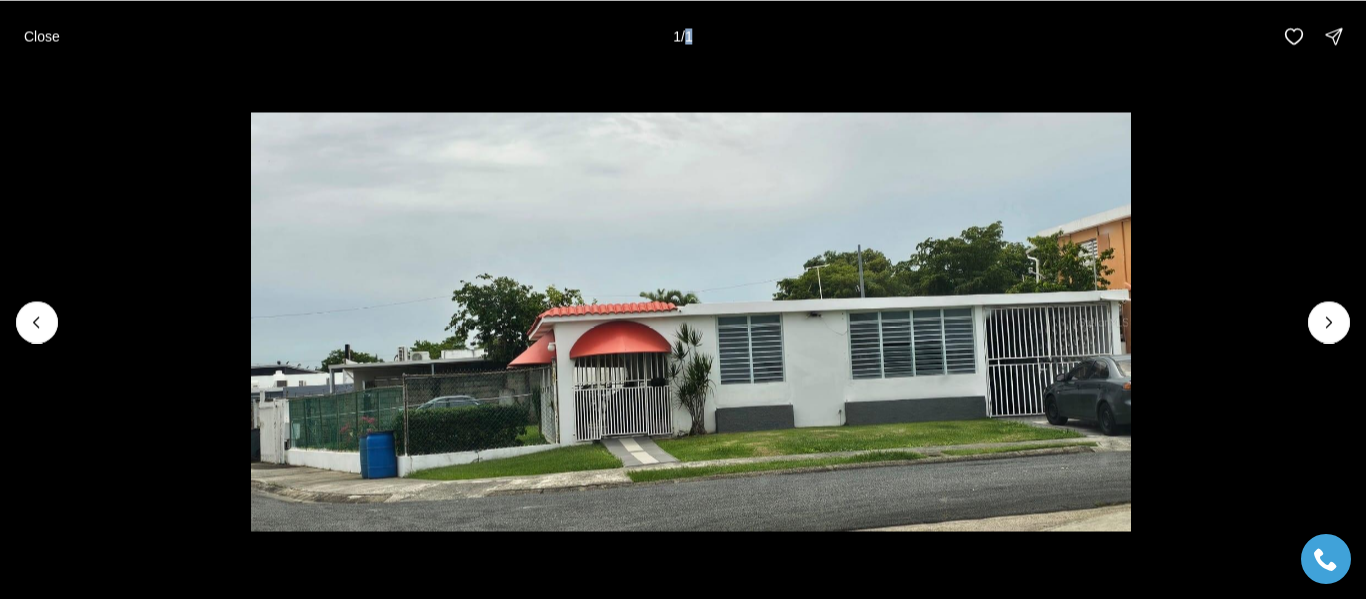 click at bounding box center [691, 321] 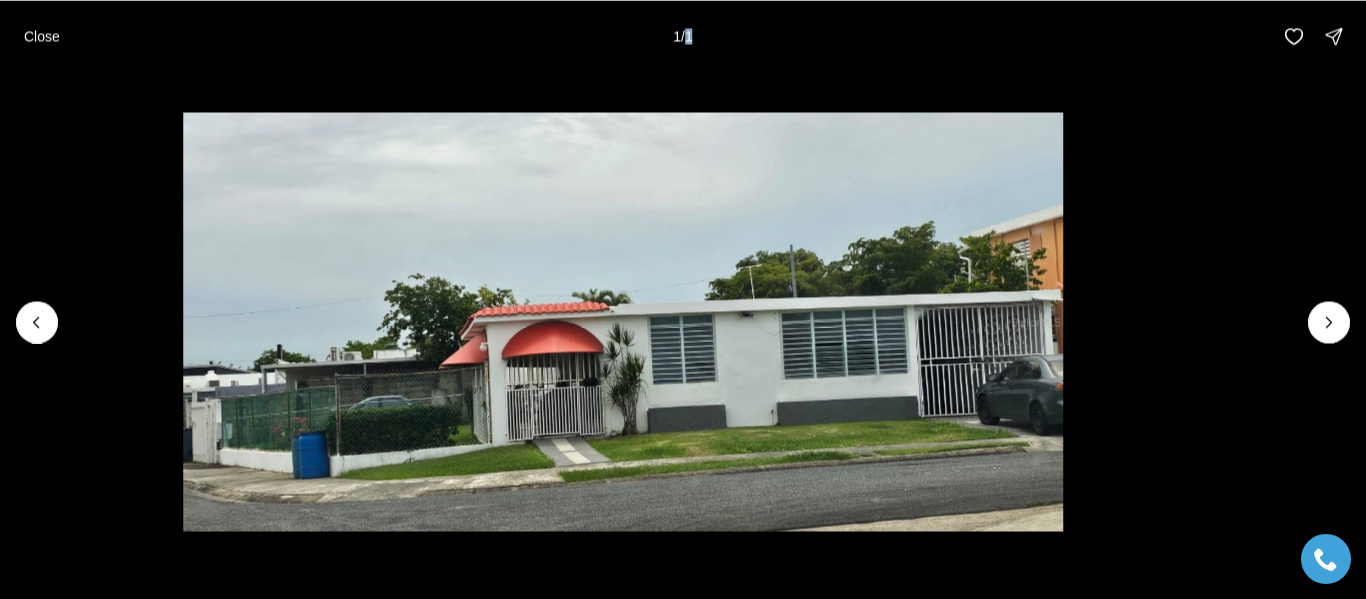 drag, startPoint x: 634, startPoint y: 383, endPoint x: 231, endPoint y: 428, distance: 405.50464 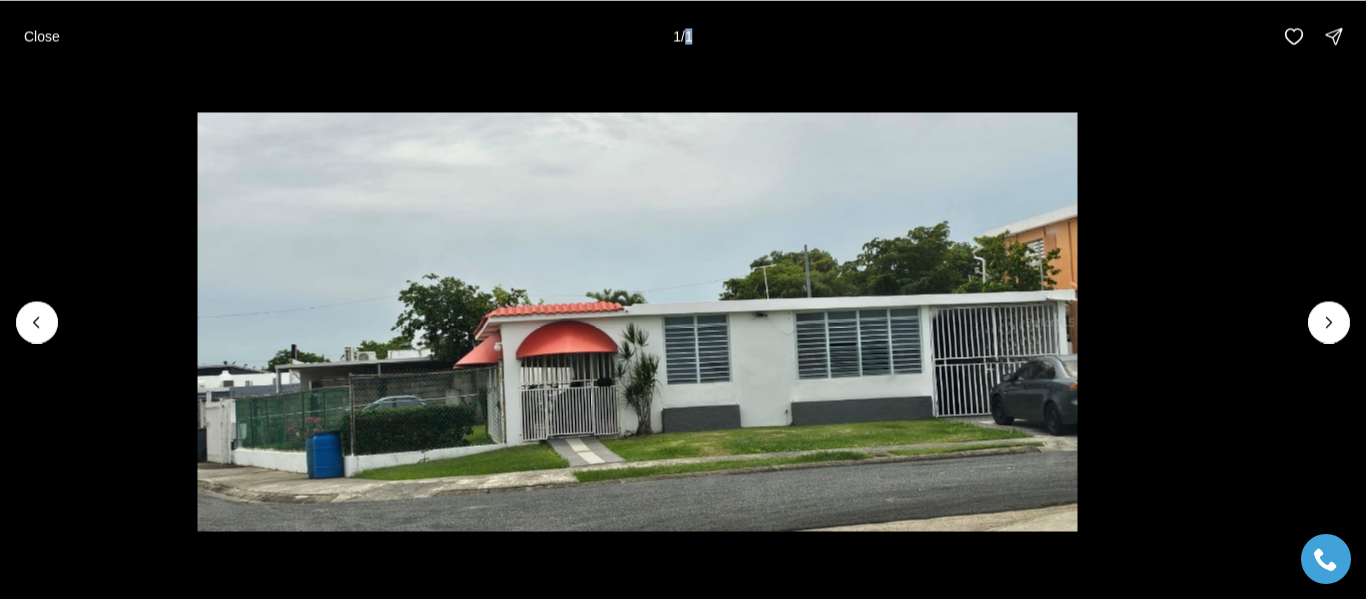 drag, startPoint x: 781, startPoint y: 322, endPoint x: 394, endPoint y: 412, distance: 397.32733 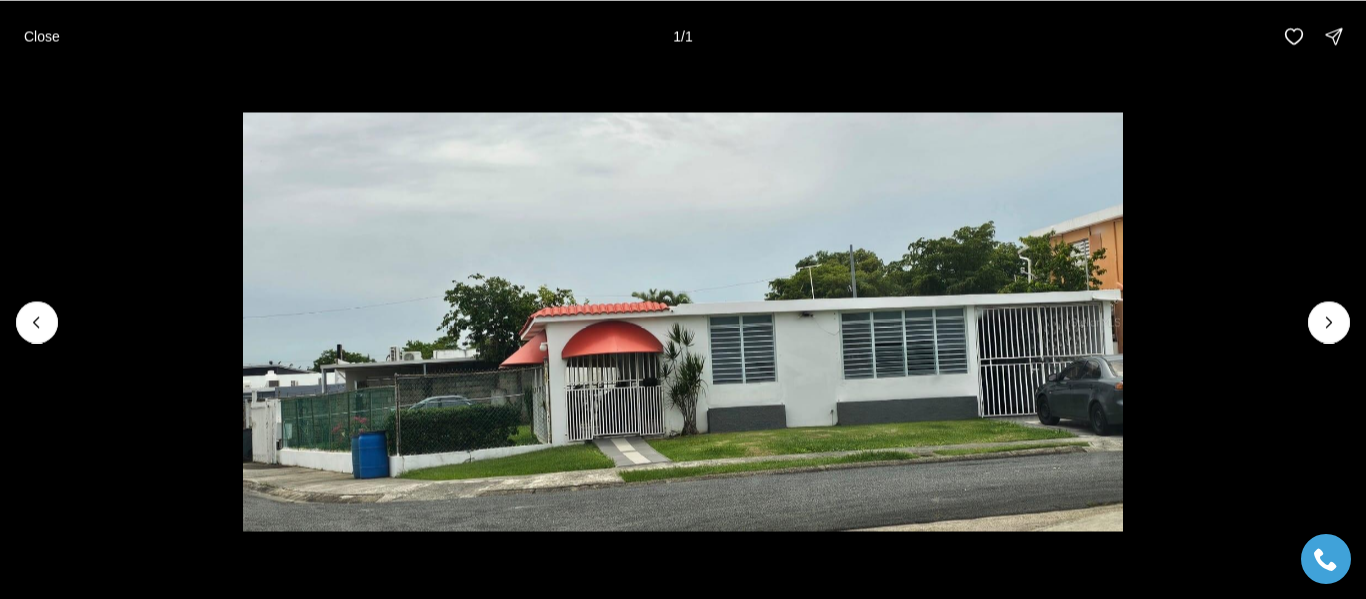 click at bounding box center [1329, 322] 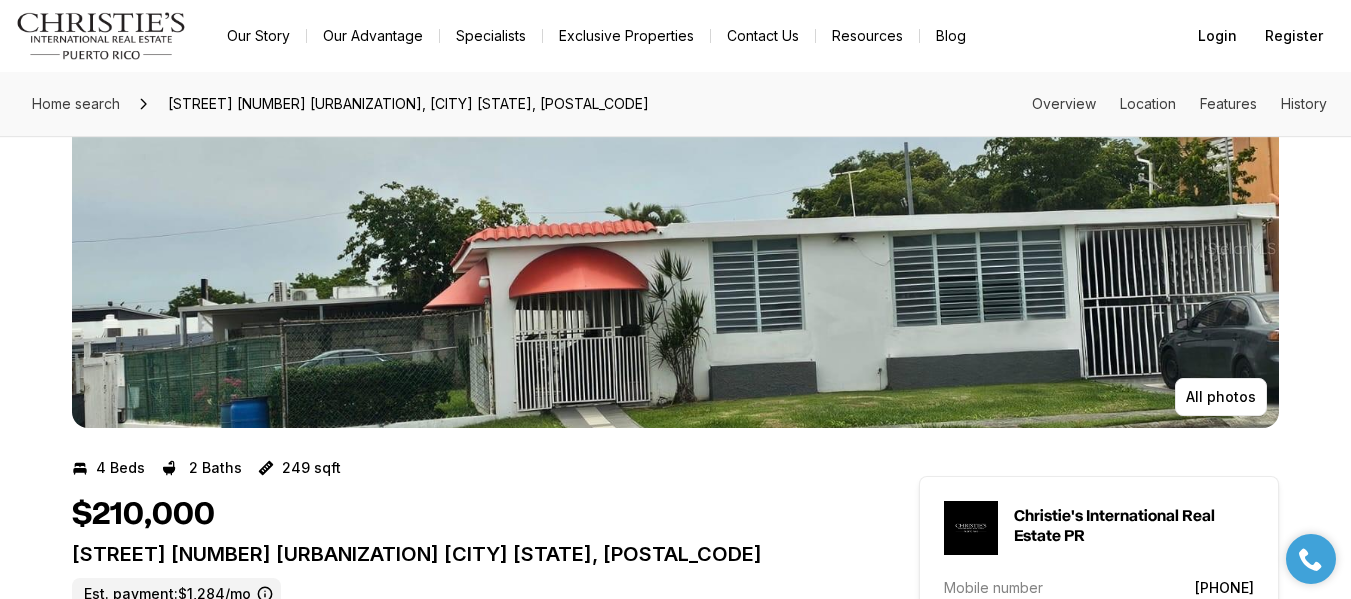 scroll, scrollTop: 0, scrollLeft: 0, axis: both 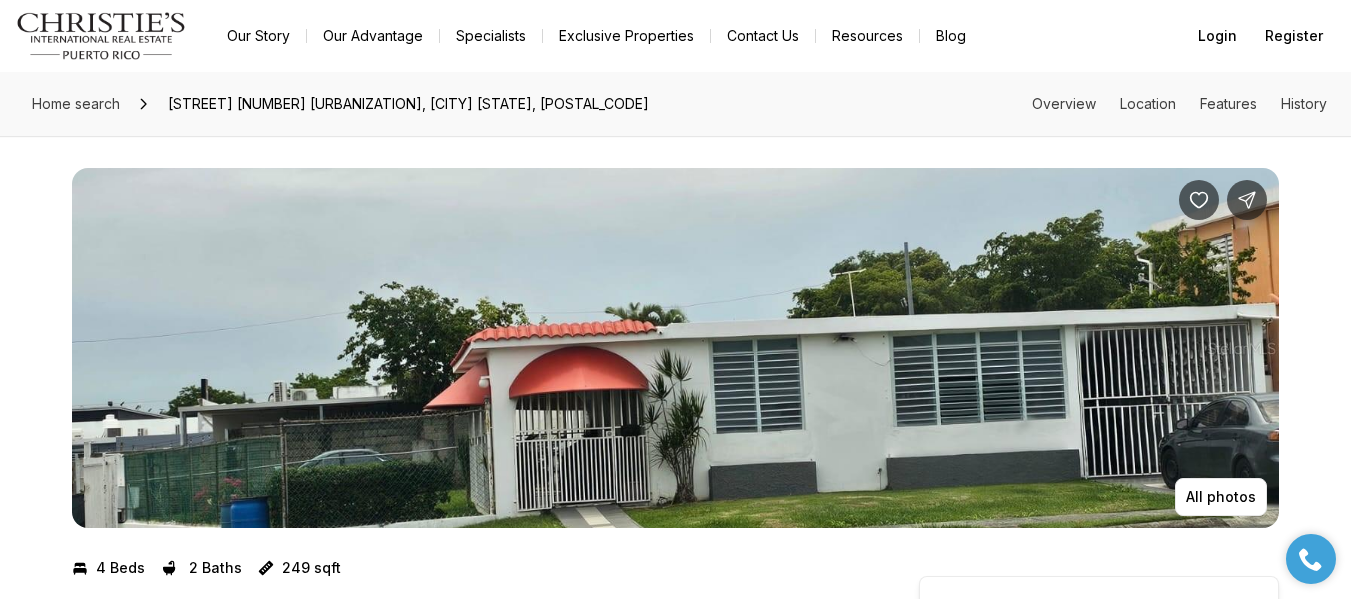 click at bounding box center [675, 348] 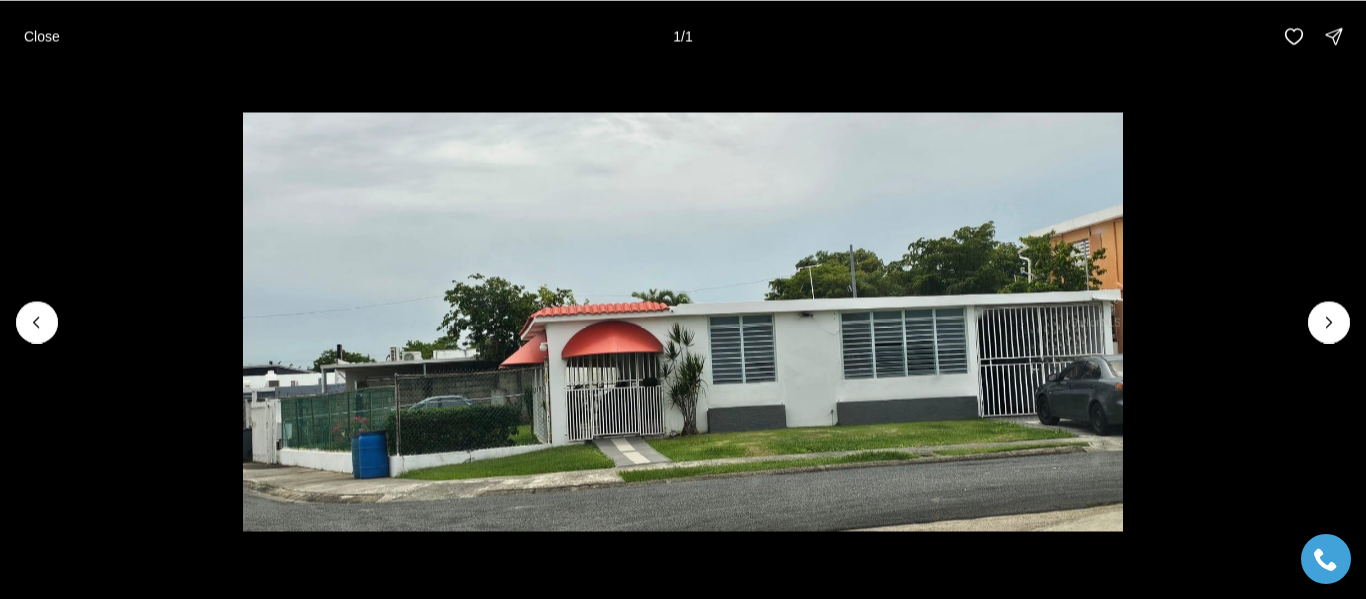 click at bounding box center (1329, 322) 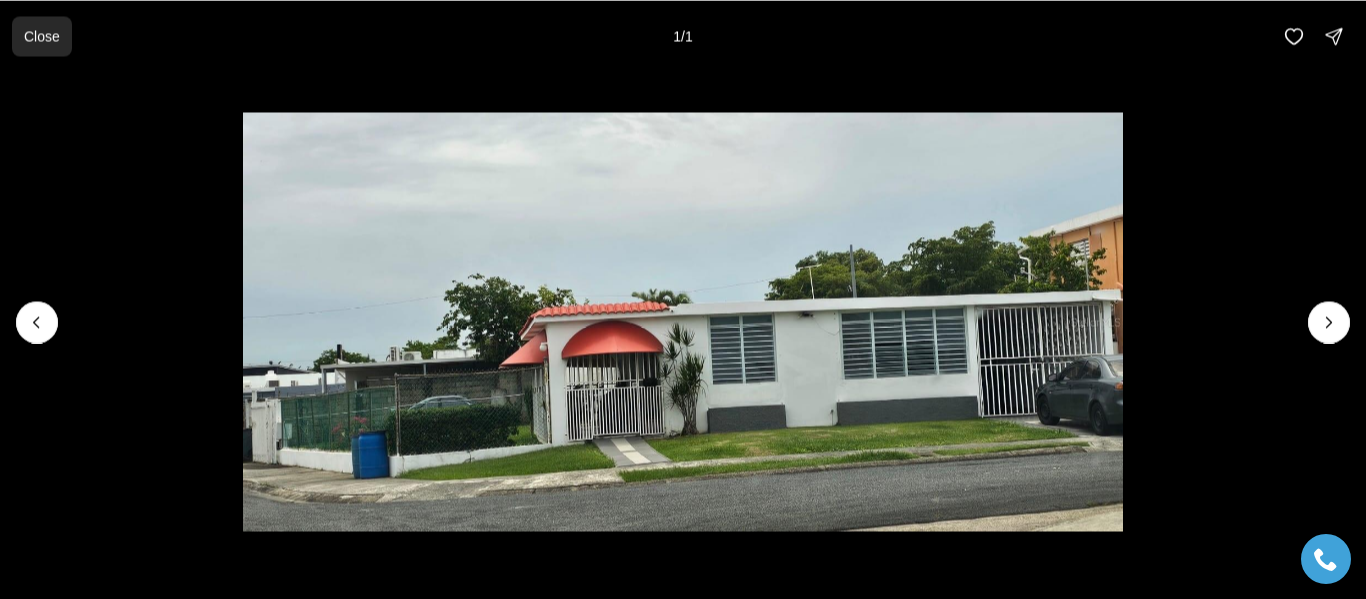 click on "Close" at bounding box center [42, 36] 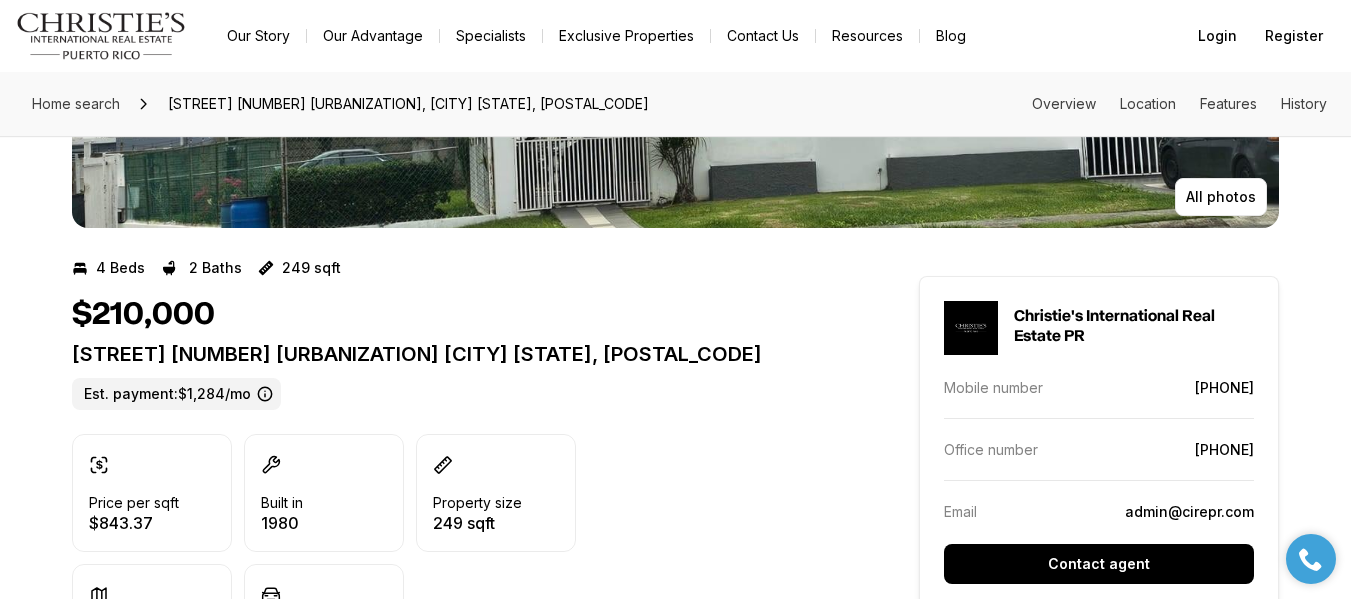 scroll, scrollTop: 0, scrollLeft: 0, axis: both 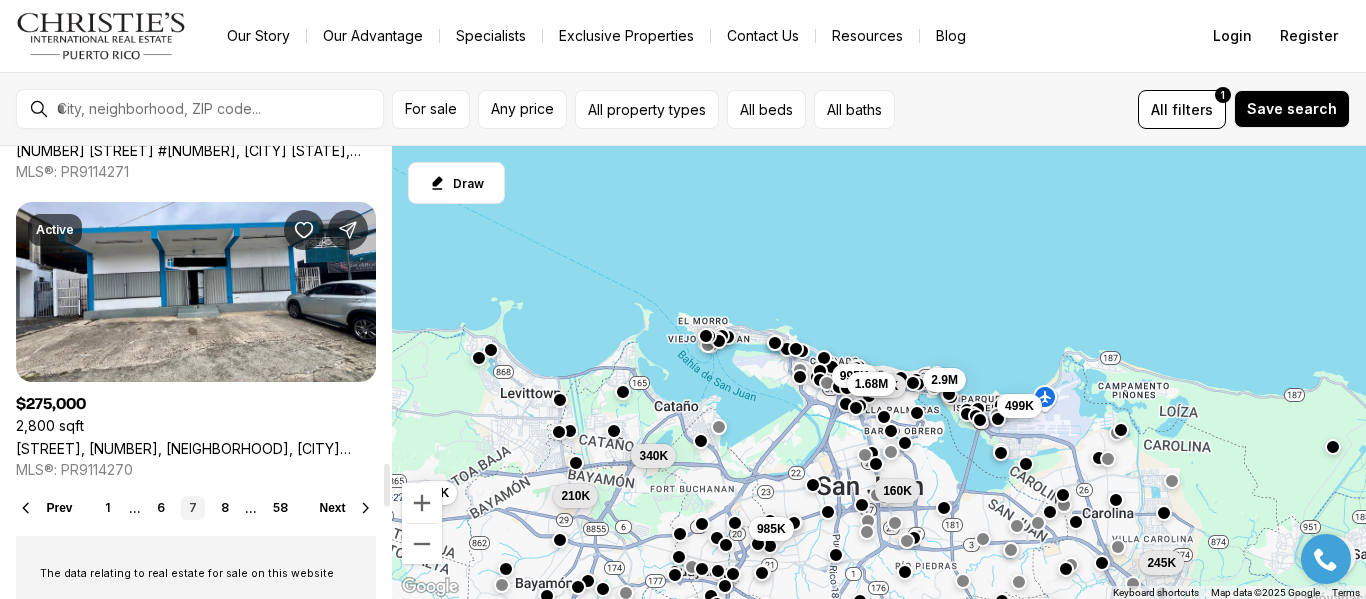 click on "Next" at bounding box center (333, 508) 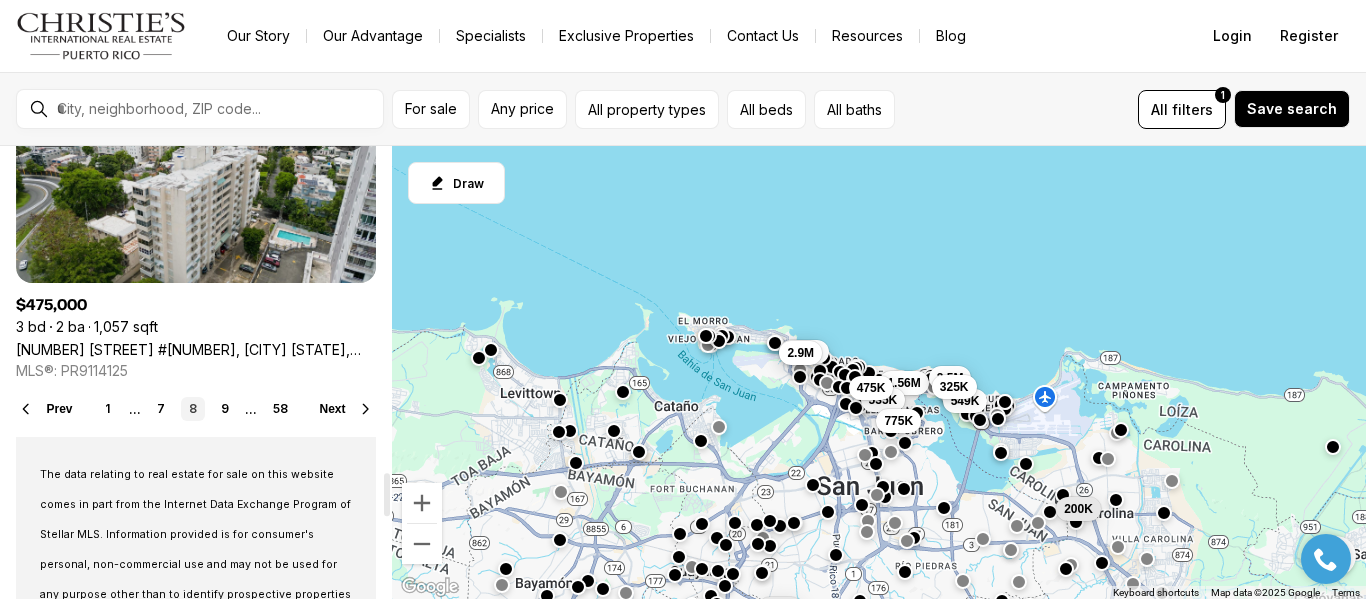scroll, scrollTop: 3400, scrollLeft: 0, axis: vertical 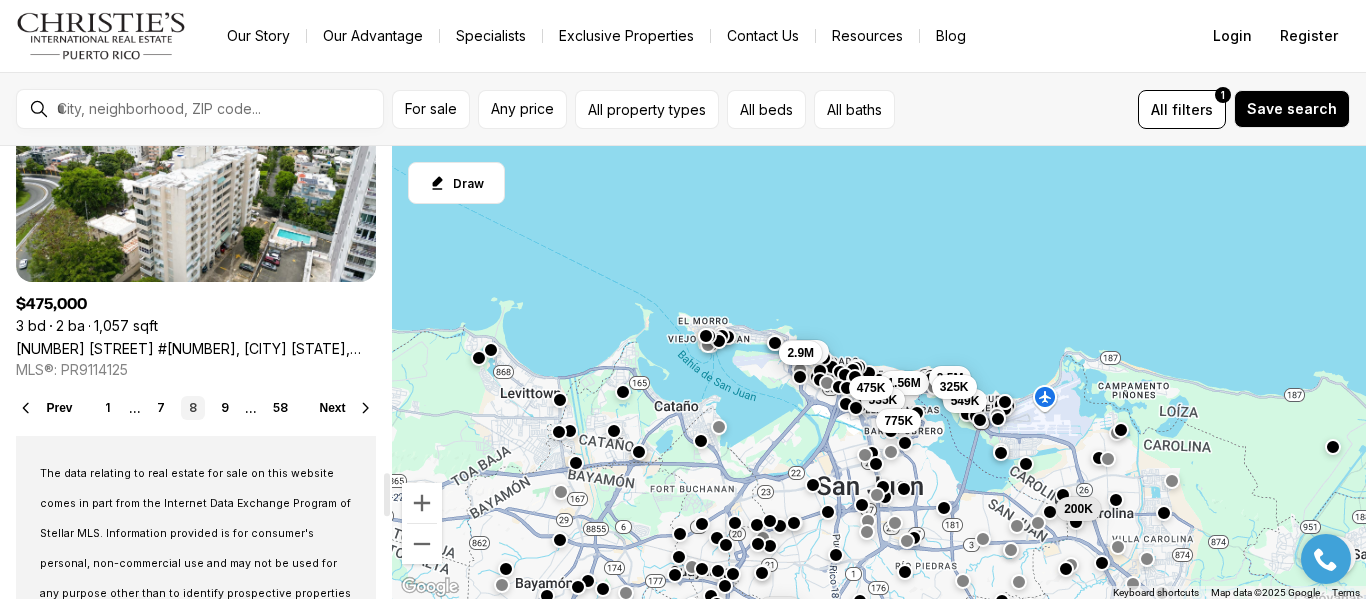 click on "Next" at bounding box center (333, 408) 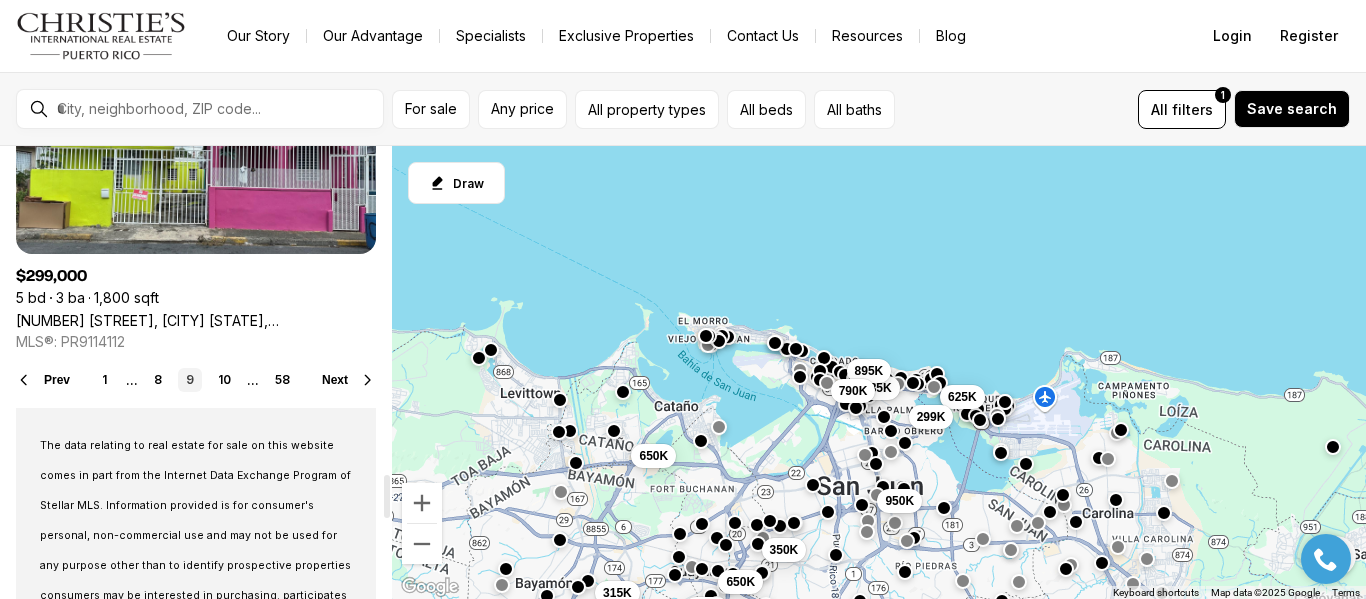 scroll, scrollTop: 3400, scrollLeft: 0, axis: vertical 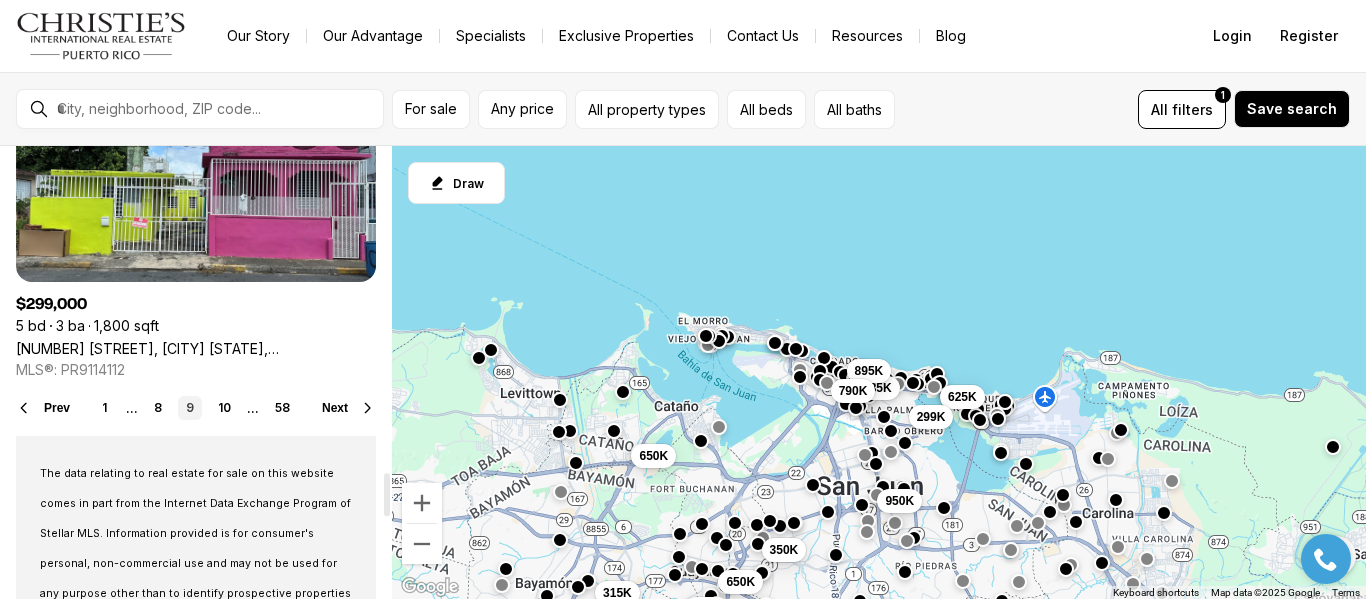 click on "Next" at bounding box center [335, 408] 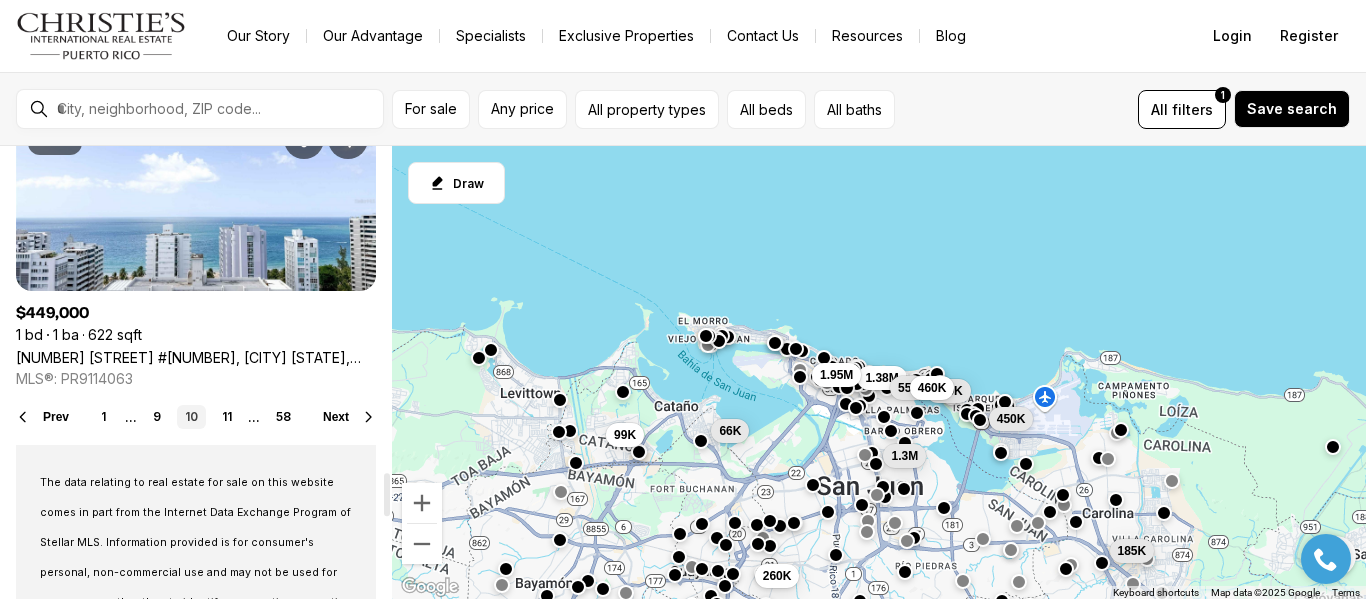scroll, scrollTop: 3400, scrollLeft: 0, axis: vertical 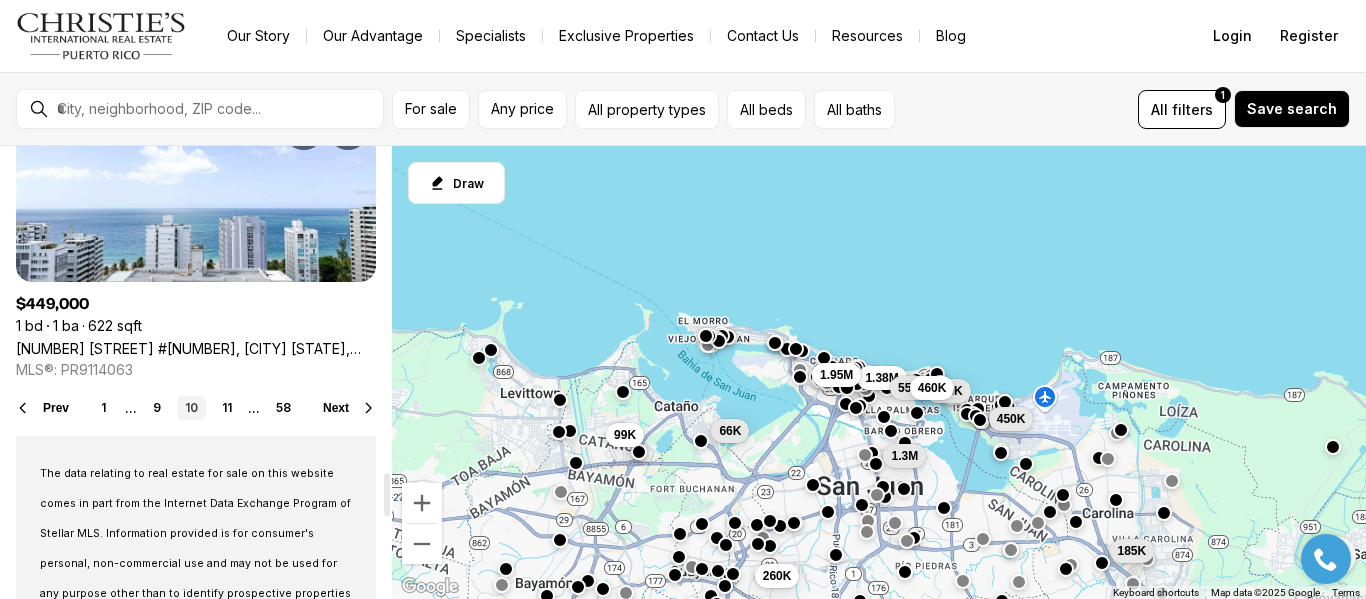 click on "Next" at bounding box center [336, 408] 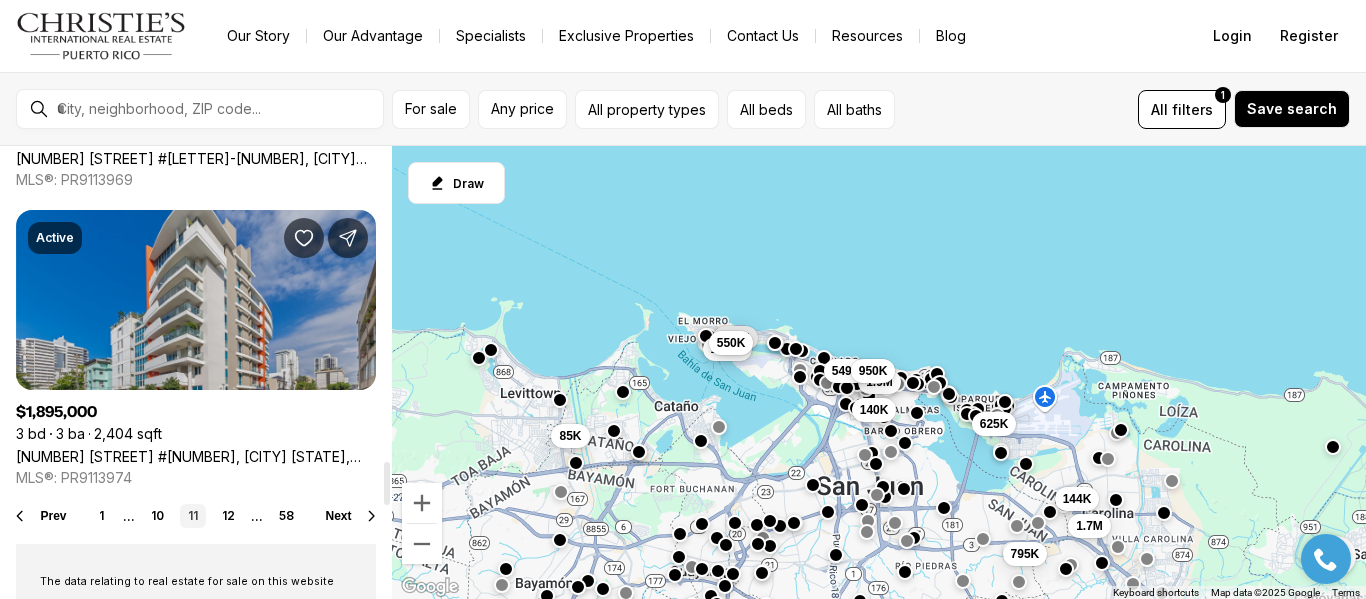 scroll, scrollTop: 3300, scrollLeft: 0, axis: vertical 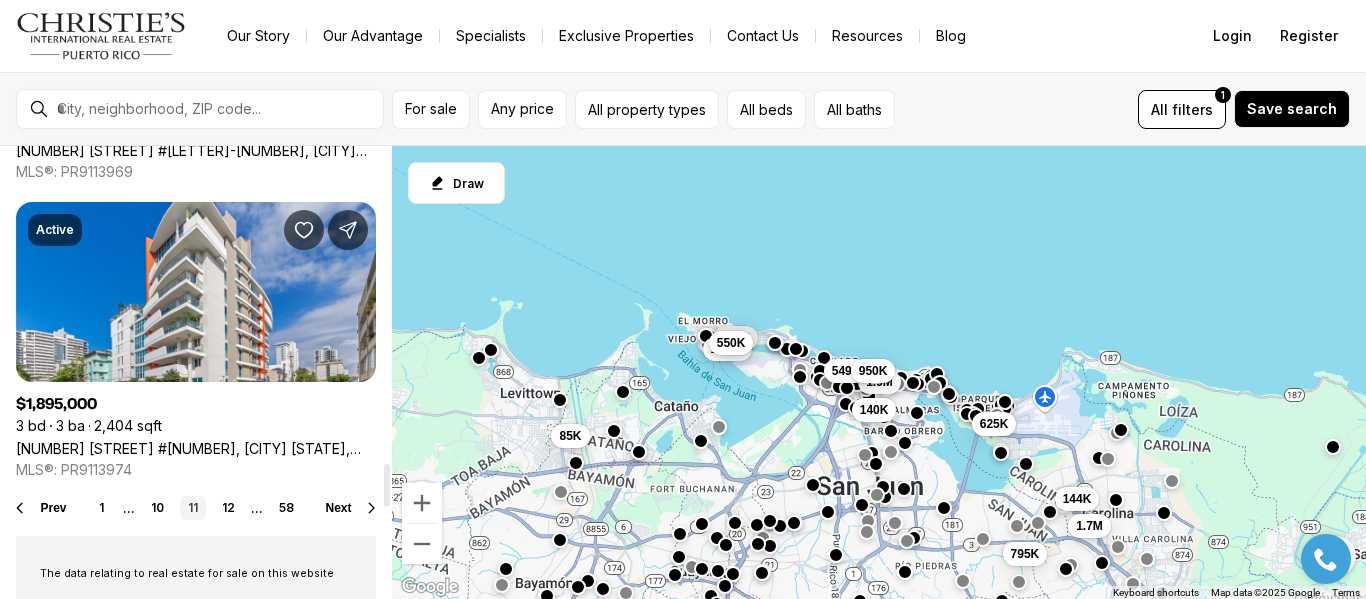 click on "Next" at bounding box center [339, 508] 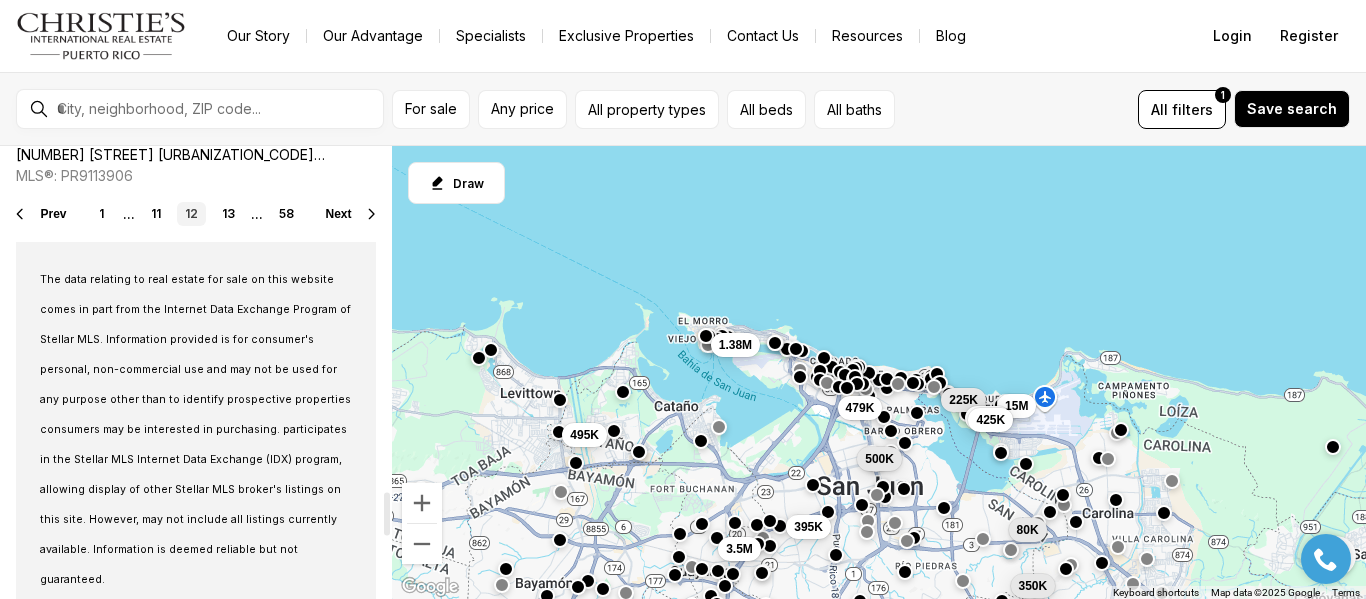 scroll, scrollTop: 3600, scrollLeft: 0, axis: vertical 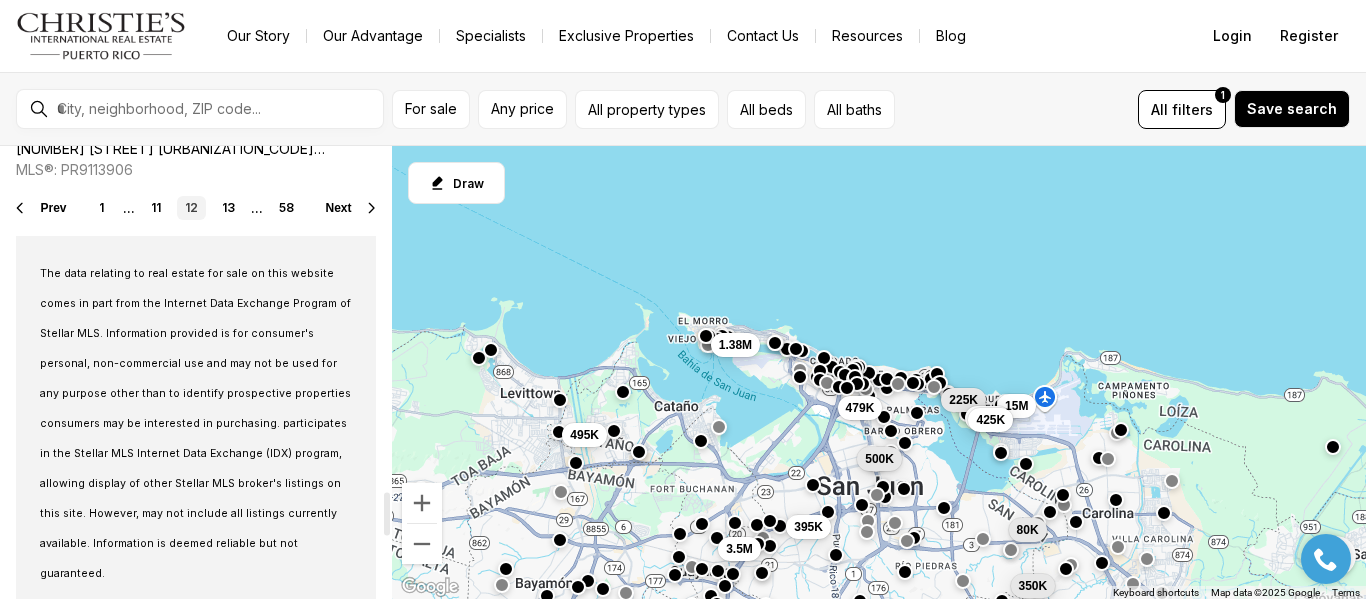 click on "Next" at bounding box center (339, 208) 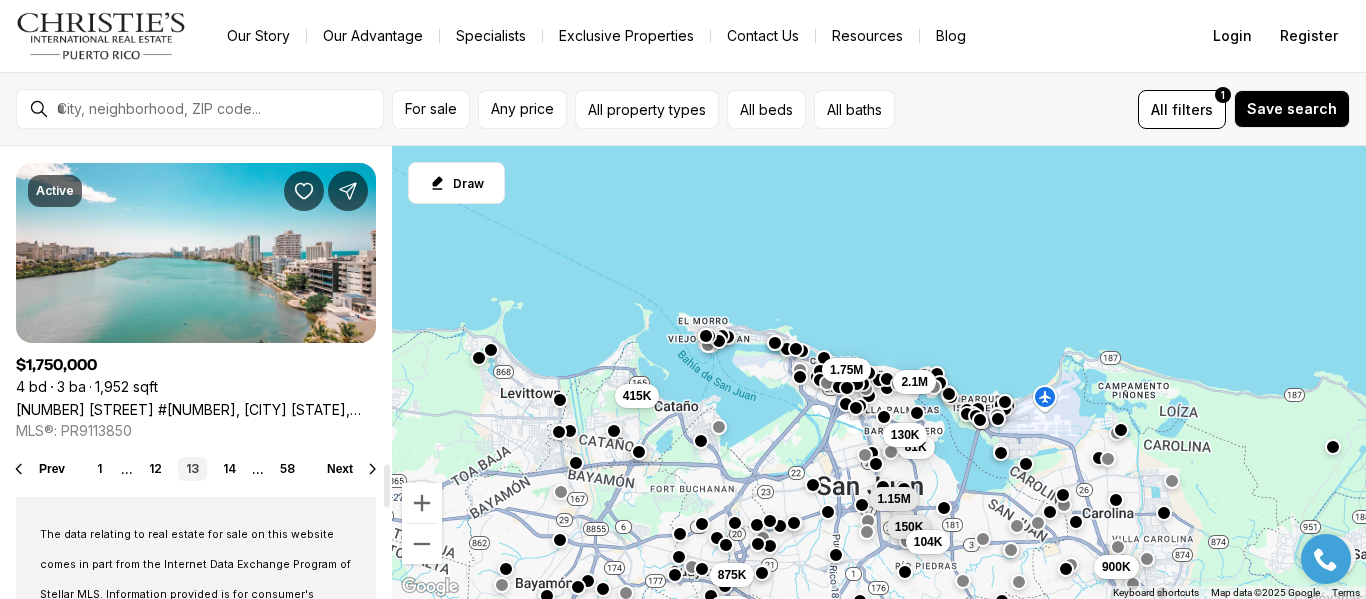 scroll, scrollTop: 3400, scrollLeft: 0, axis: vertical 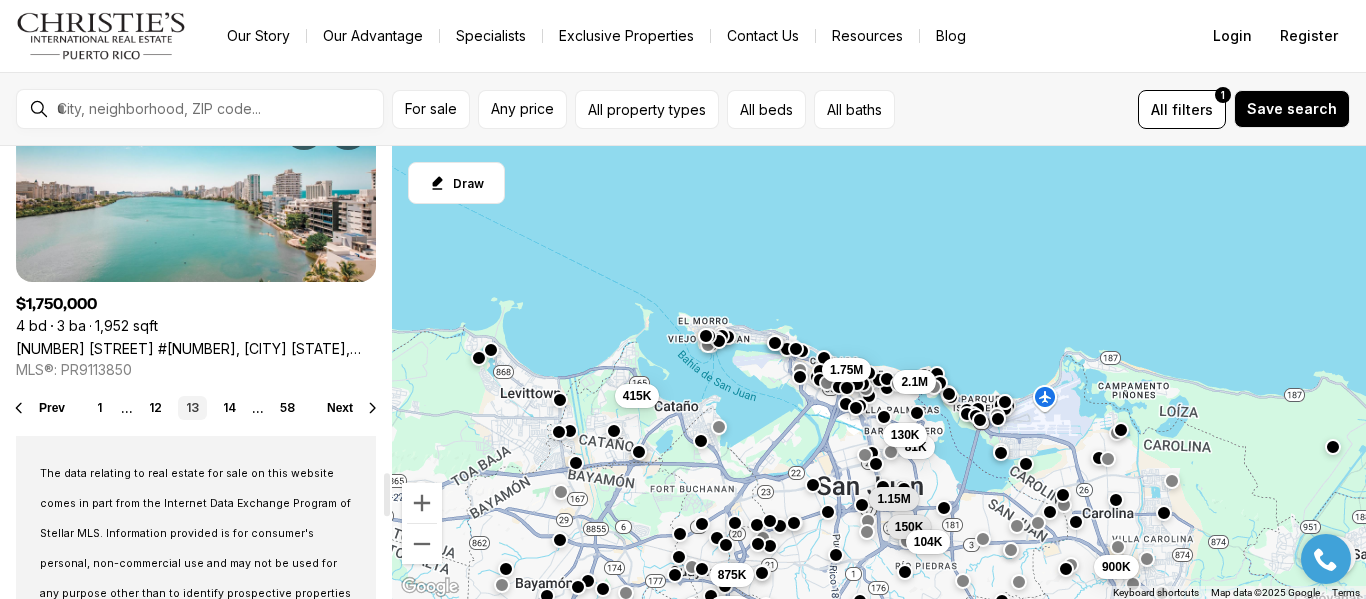 click on "Next" at bounding box center [340, 408] 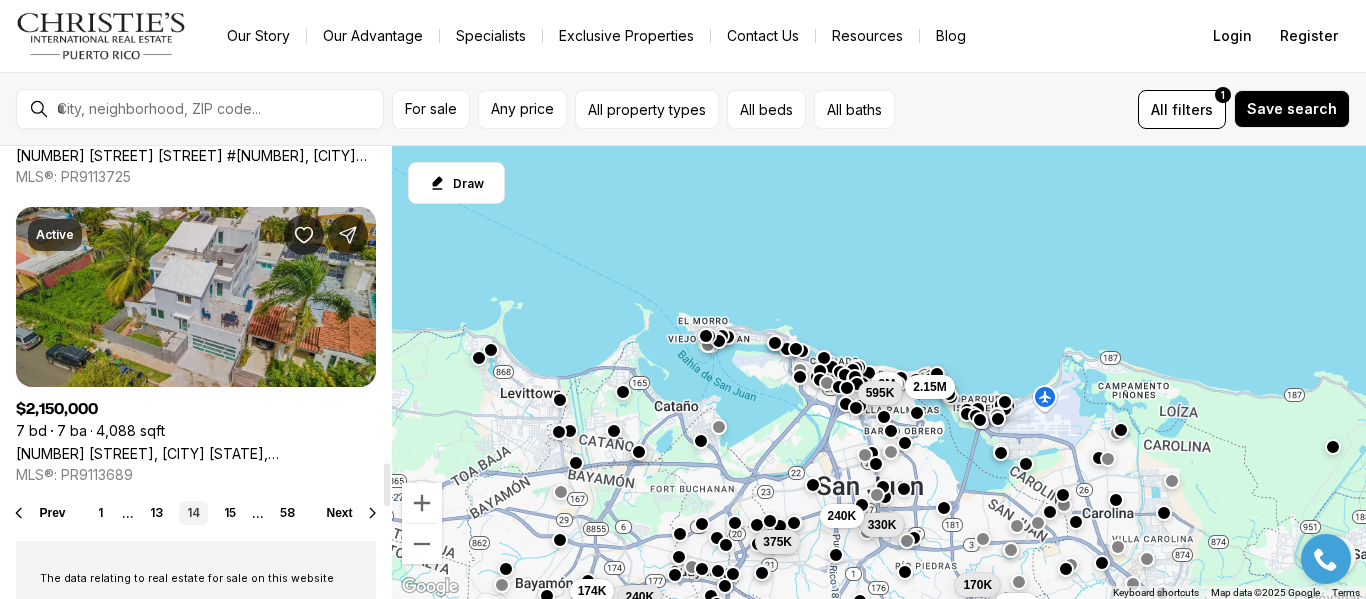 scroll, scrollTop: 3300, scrollLeft: 0, axis: vertical 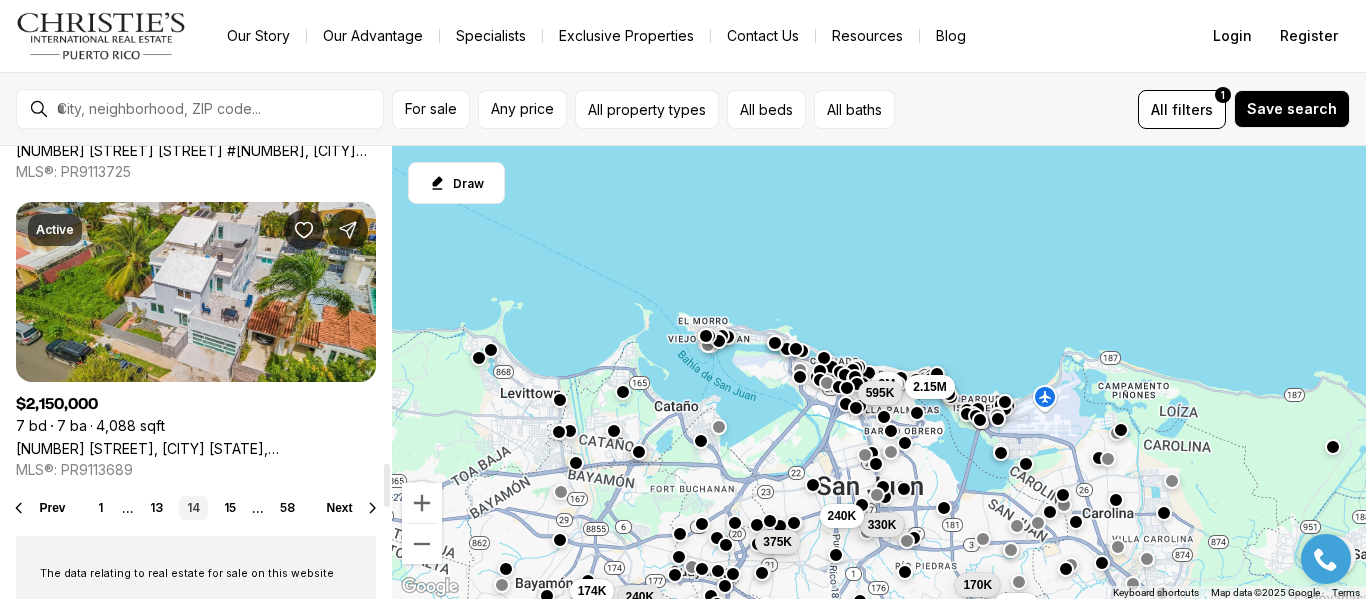 click on "Next" at bounding box center [340, 508] 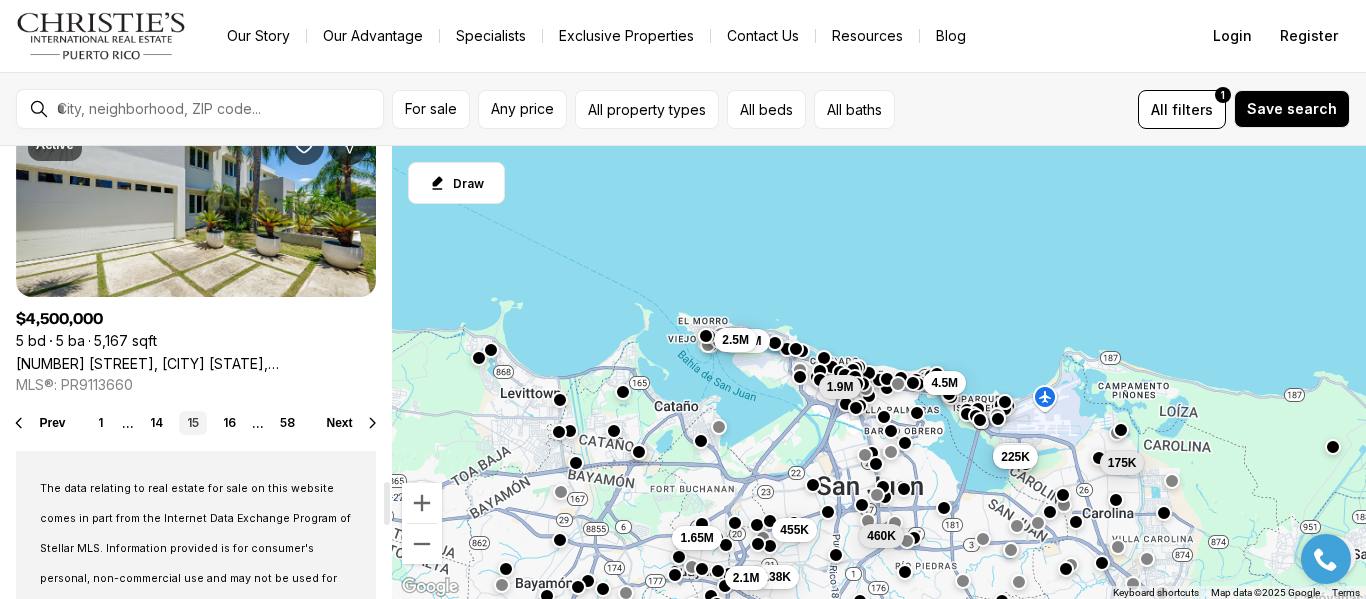 scroll, scrollTop: 3500, scrollLeft: 0, axis: vertical 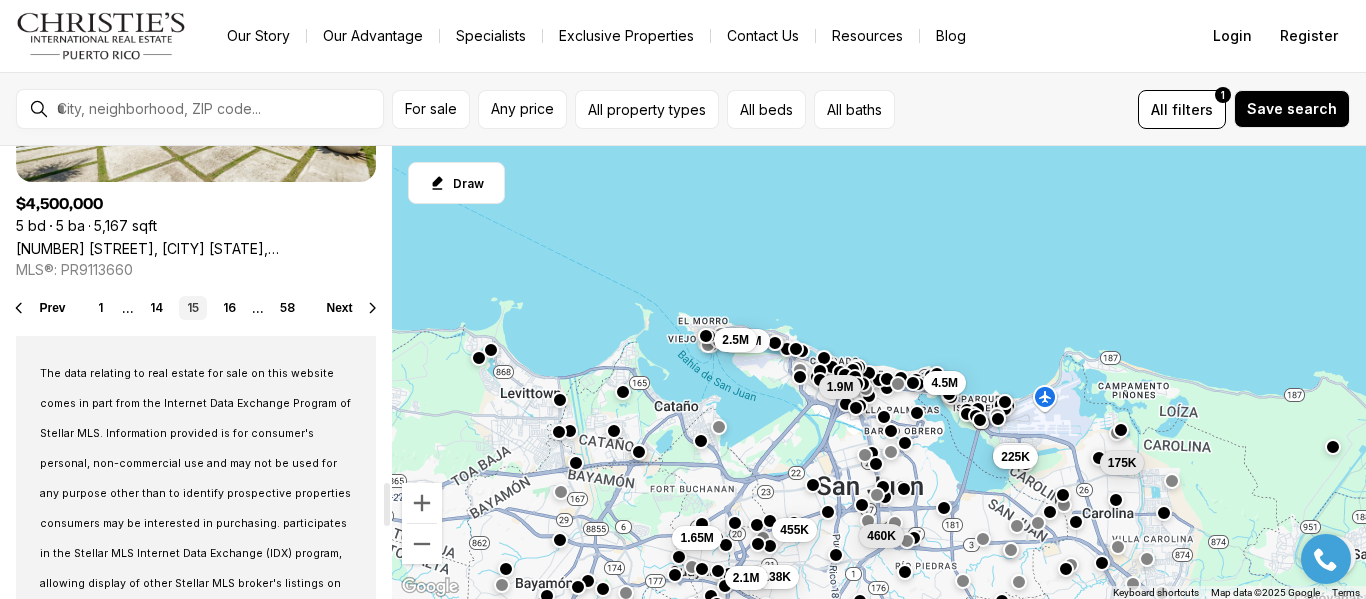 click on "Next" at bounding box center [340, 308] 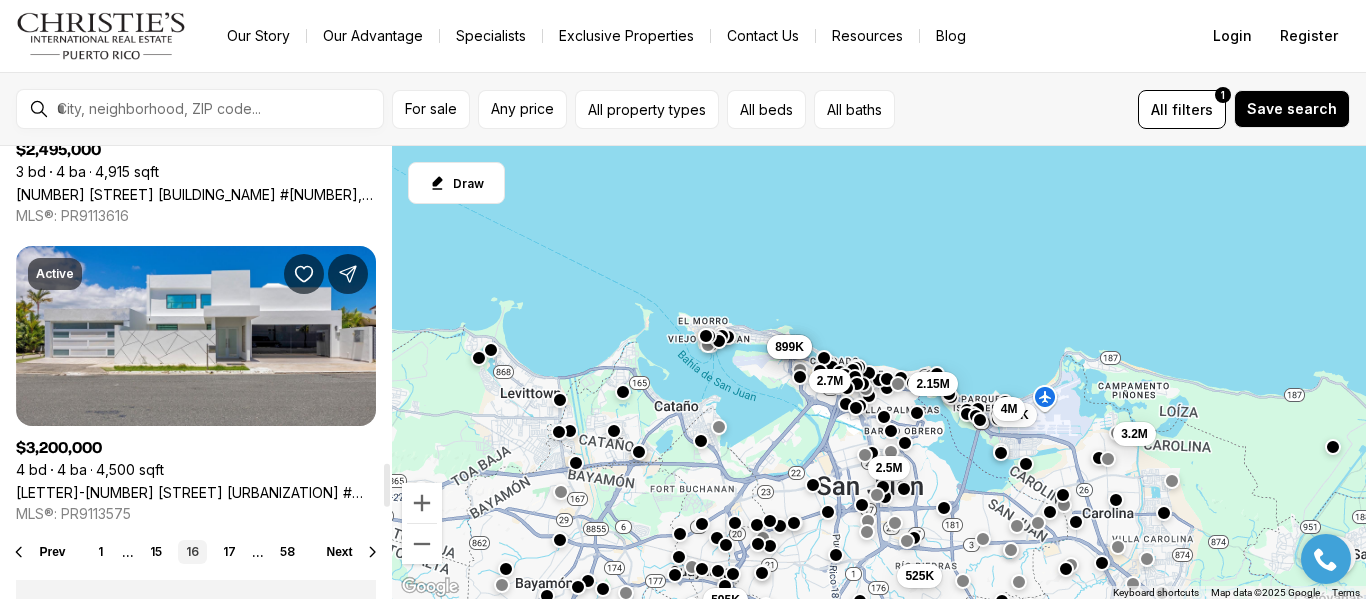 scroll, scrollTop: 3300, scrollLeft: 0, axis: vertical 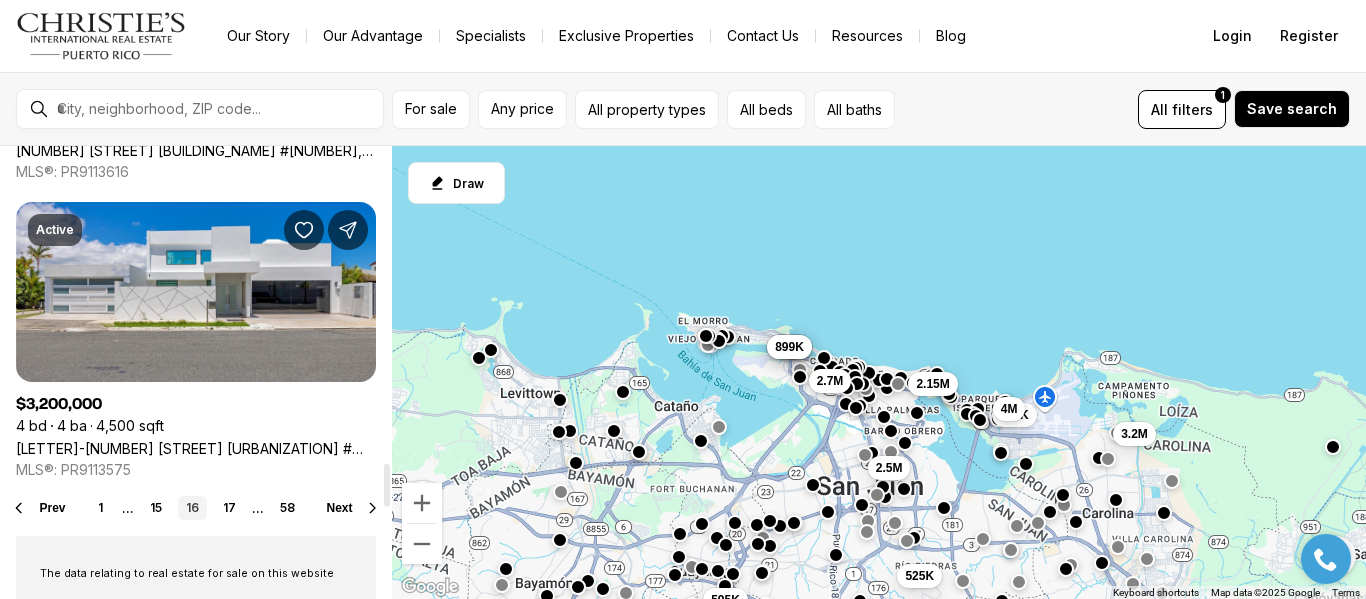click on "Next" at bounding box center (340, 508) 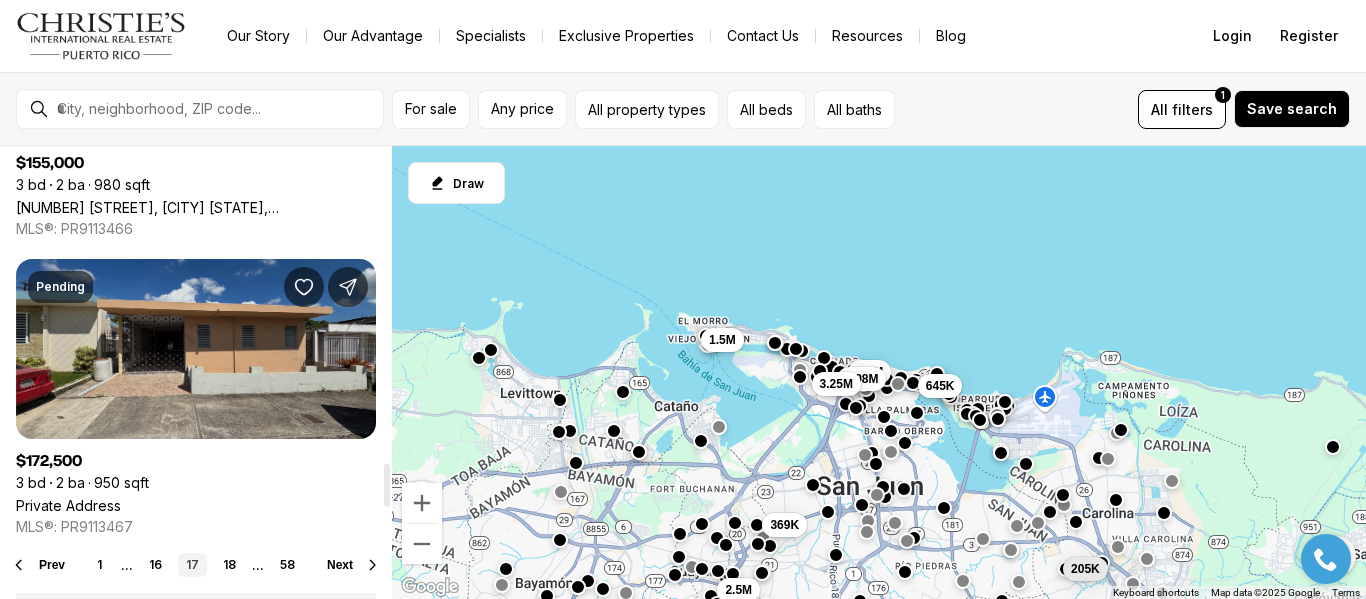 scroll, scrollTop: 3300, scrollLeft: 0, axis: vertical 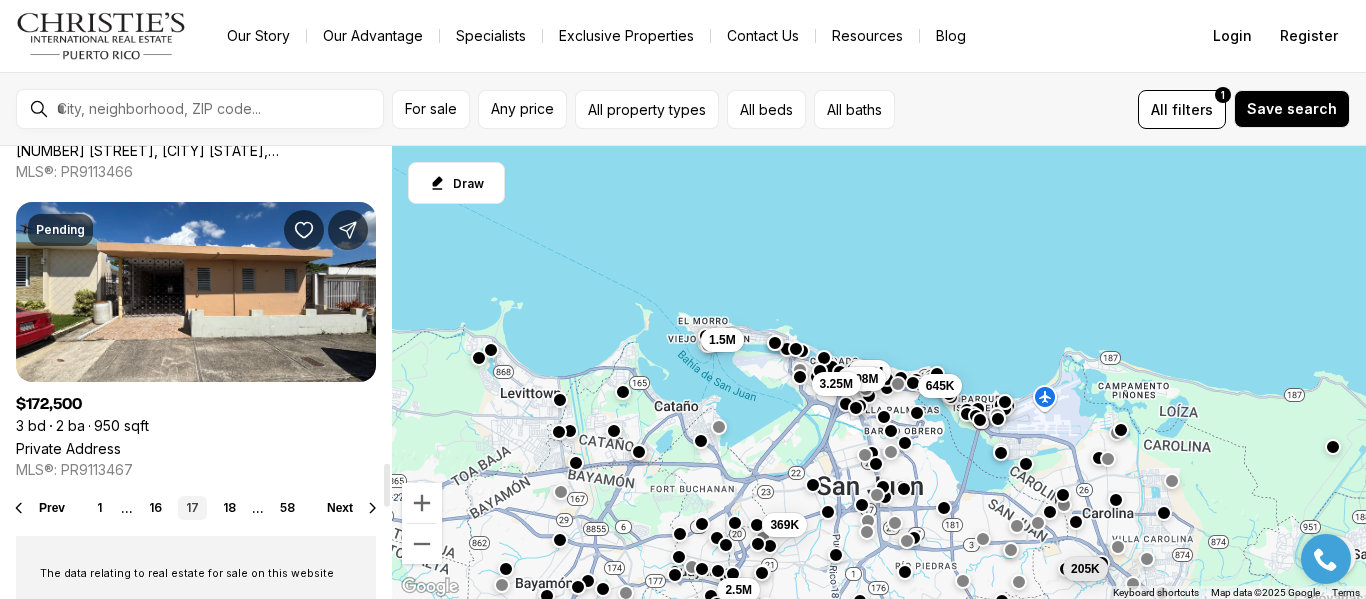 click on "Next" at bounding box center [340, 508] 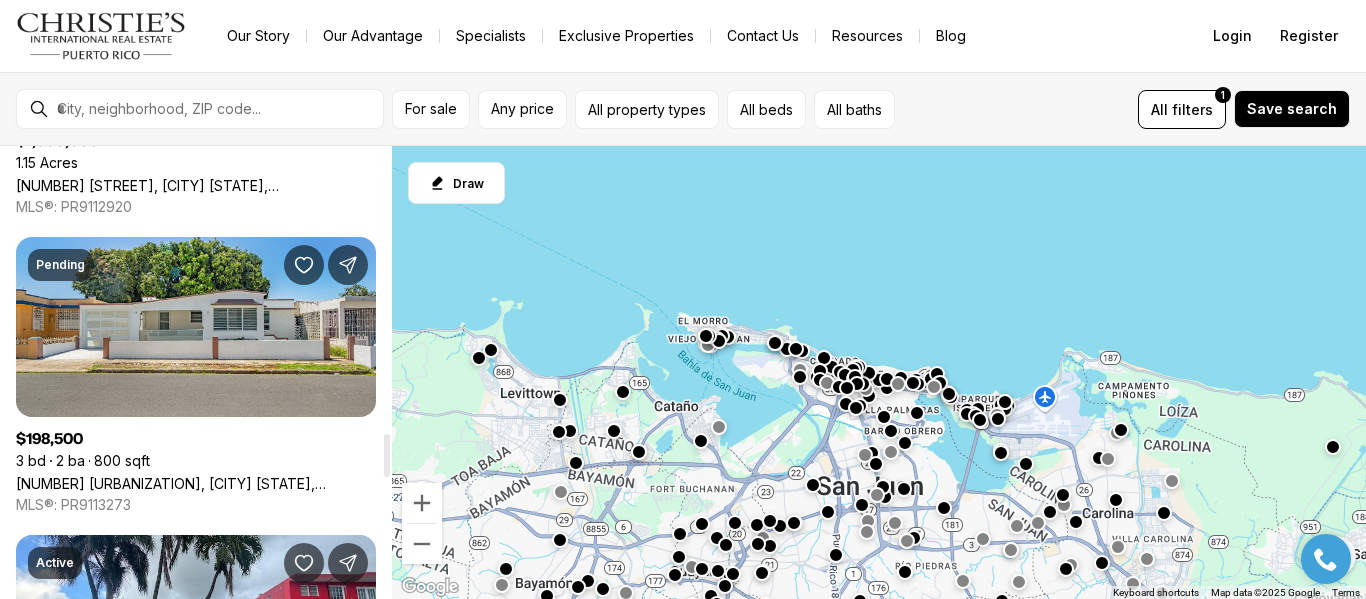 scroll, scrollTop: 3000, scrollLeft: 0, axis: vertical 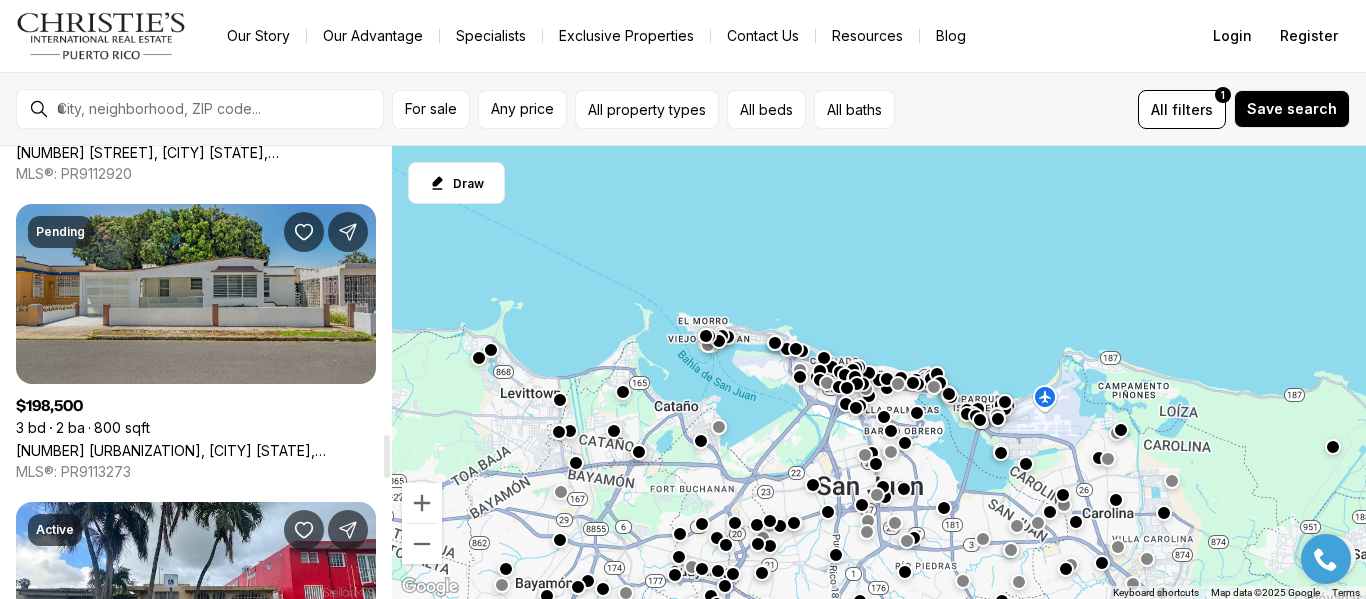 click on "[NUMBER] [STREET], [CITY] [STATE], [POSTAL_CODE]" at bounding box center (196, 450) 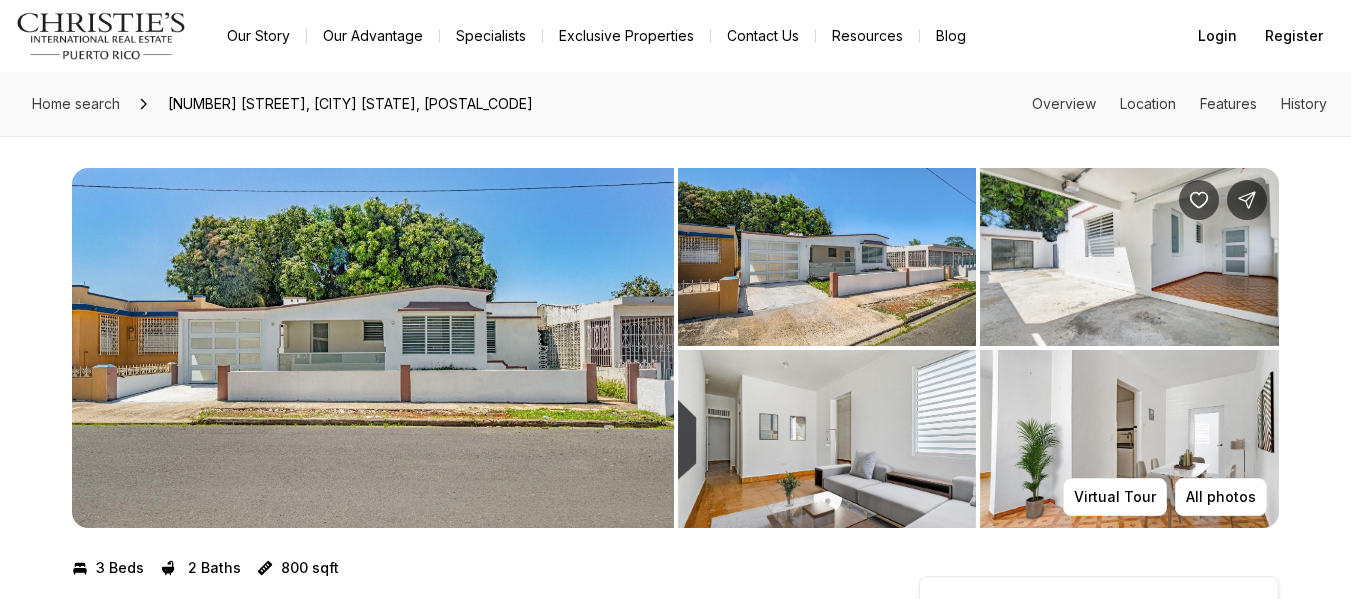 scroll, scrollTop: 0, scrollLeft: 0, axis: both 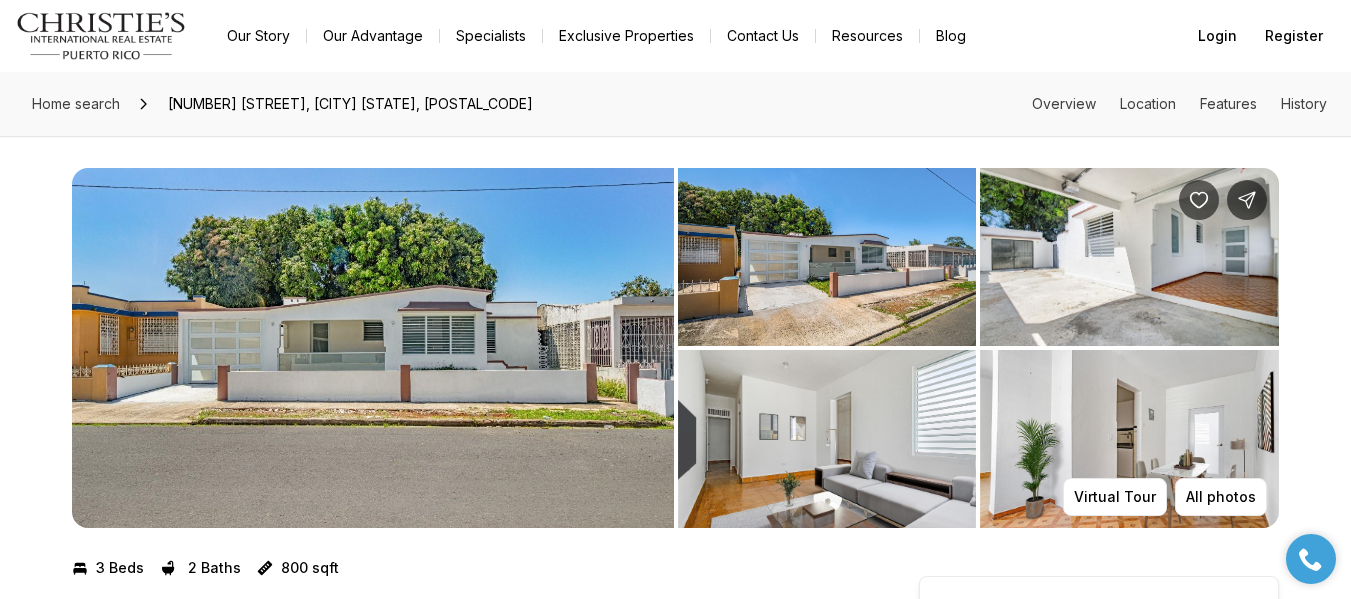 click at bounding box center [373, 348] 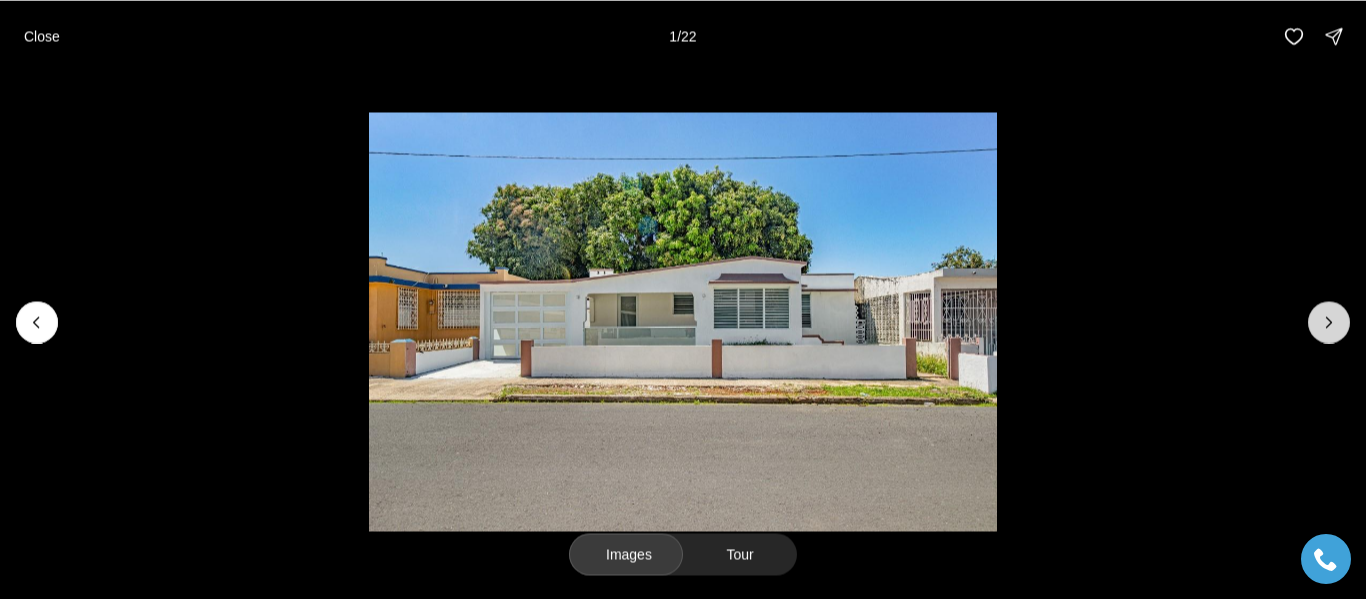 click 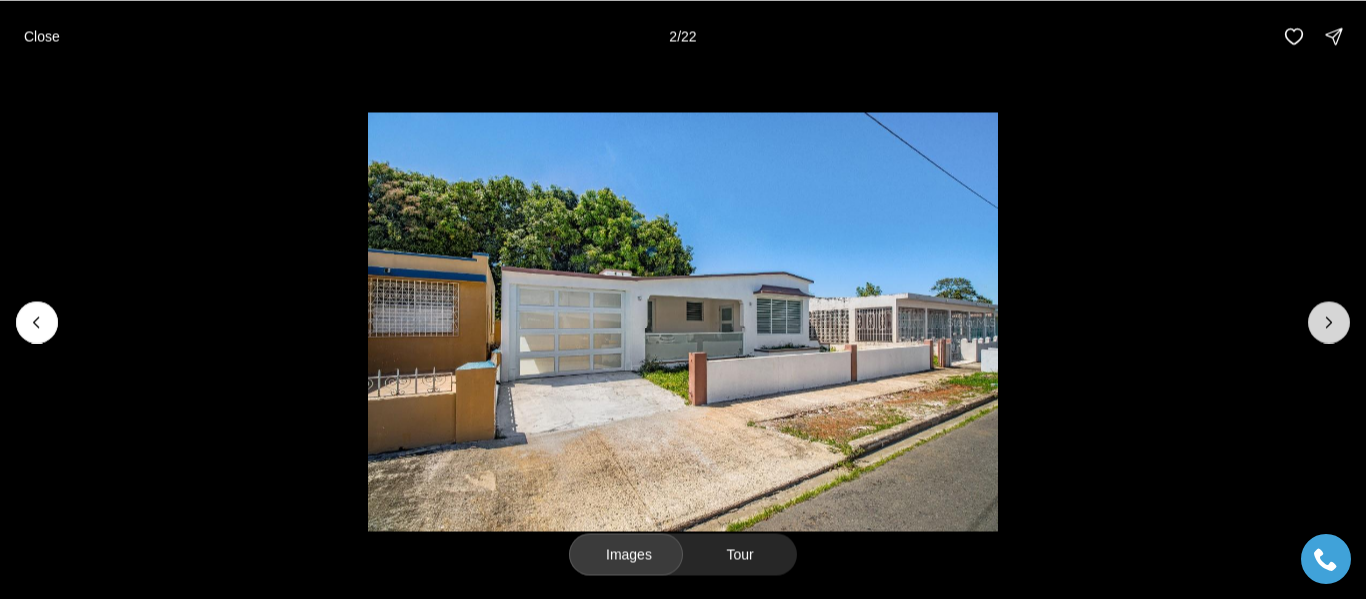 click 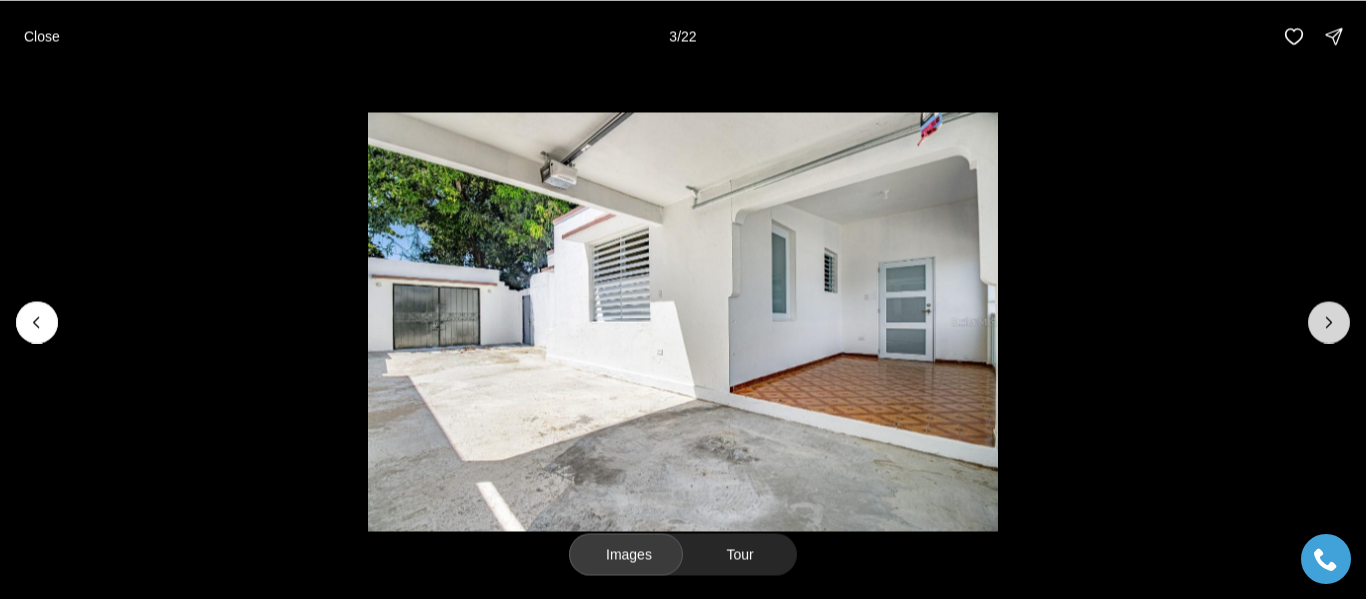 click at bounding box center [1329, 322] 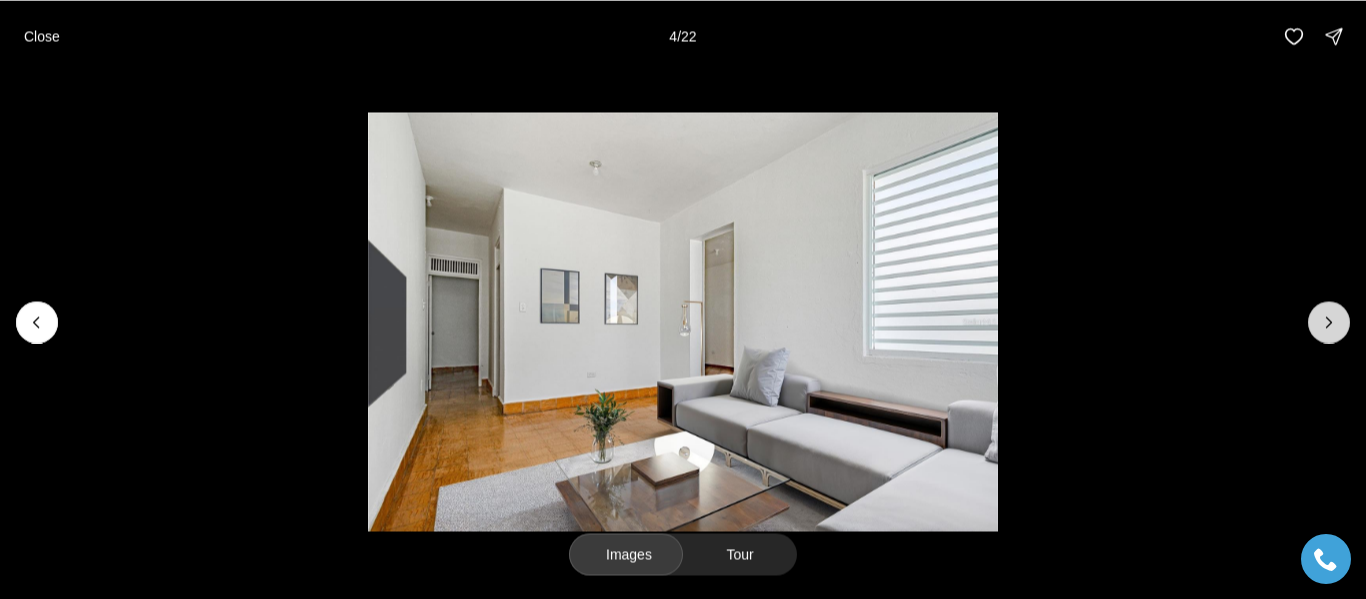 click at bounding box center [1329, 322] 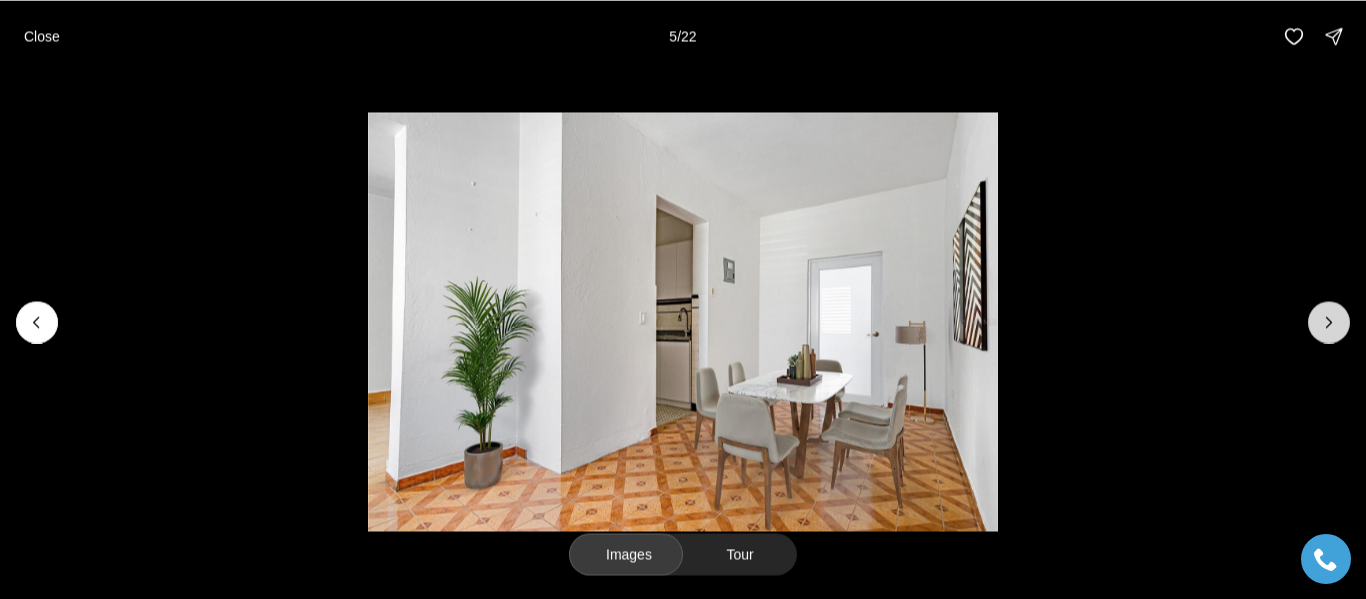 click 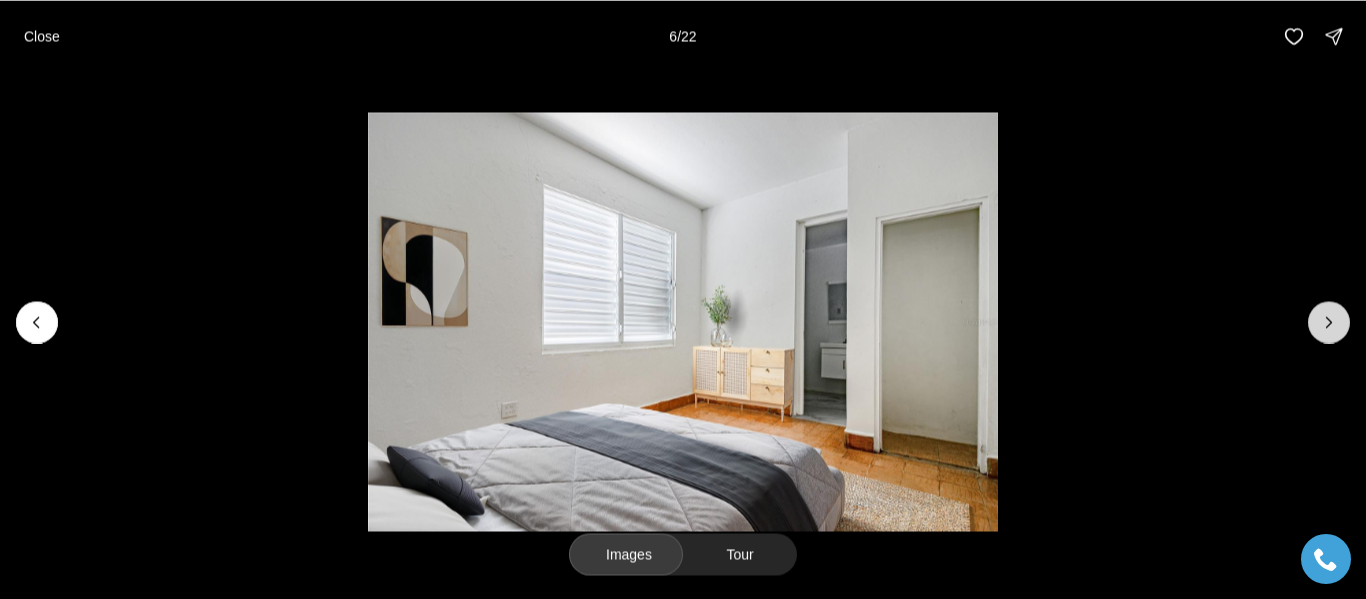 click 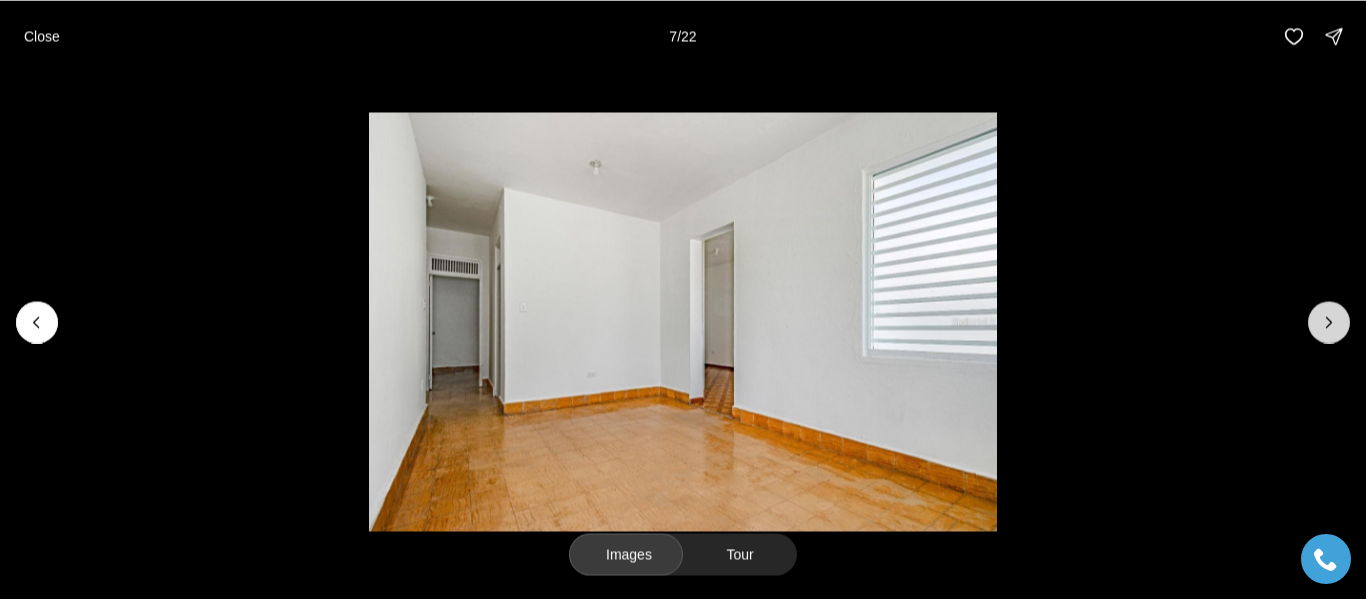 click 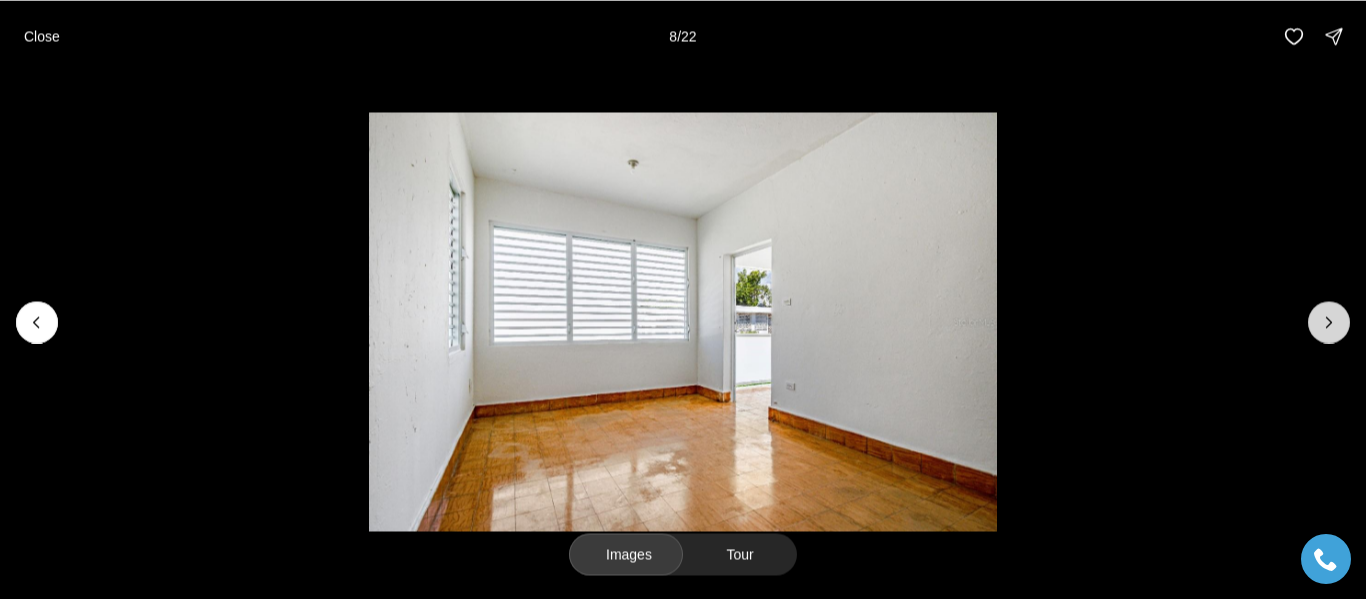 click 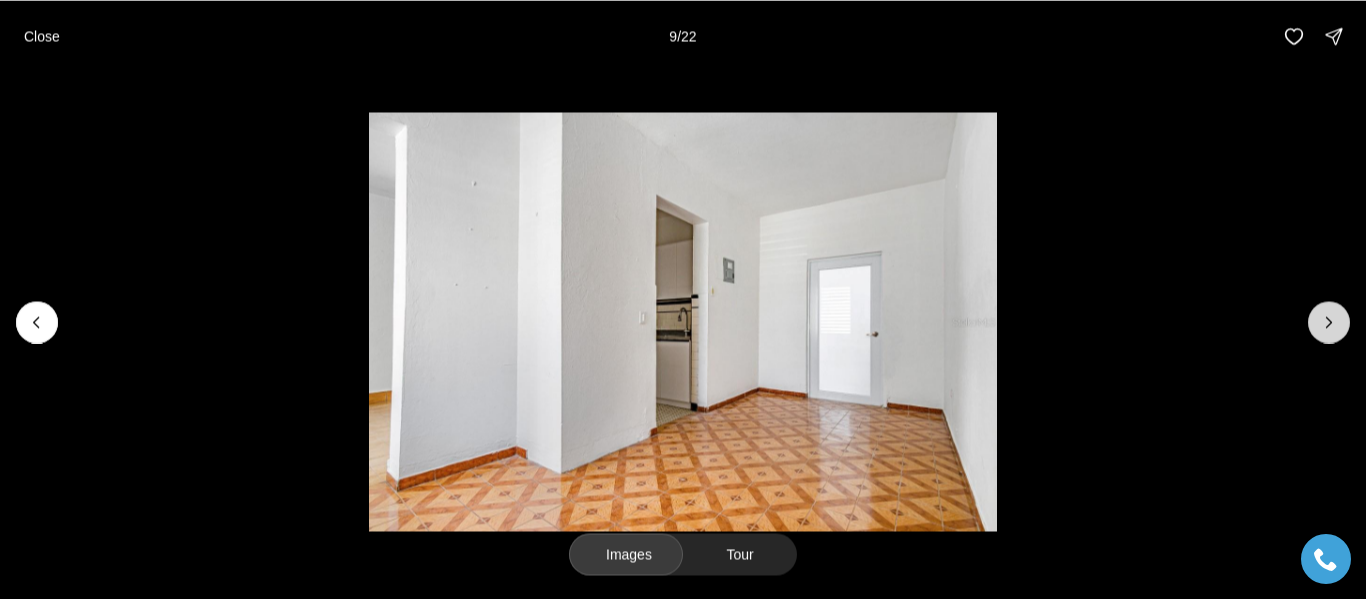 click 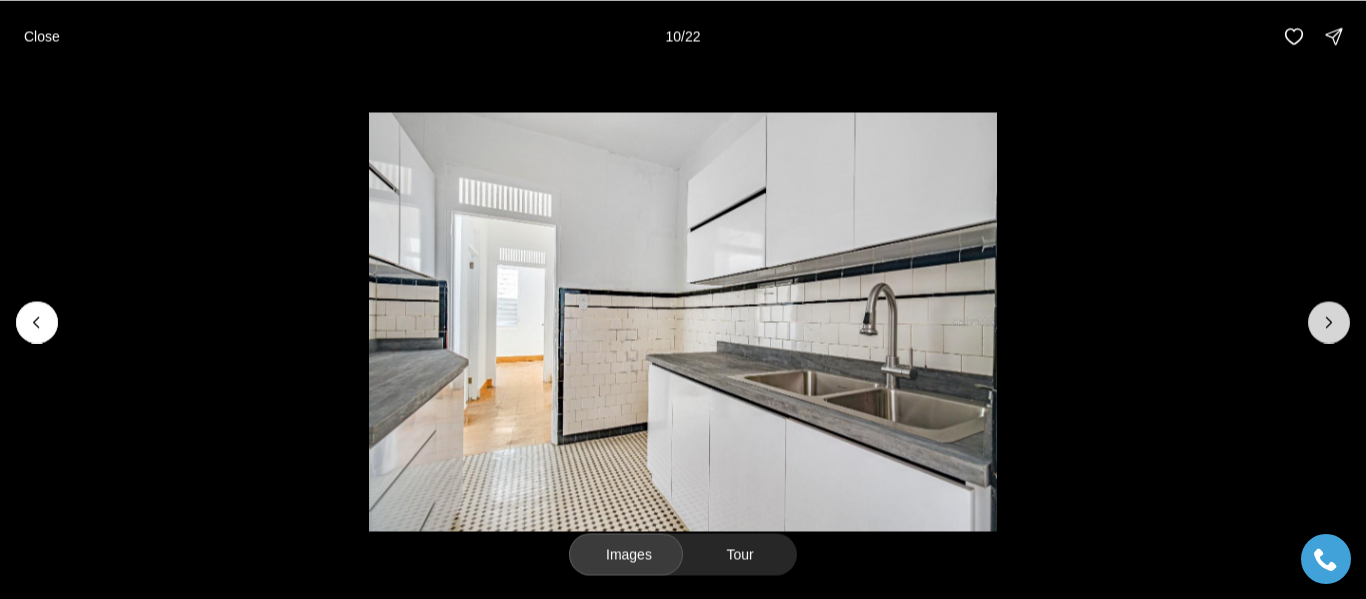 click 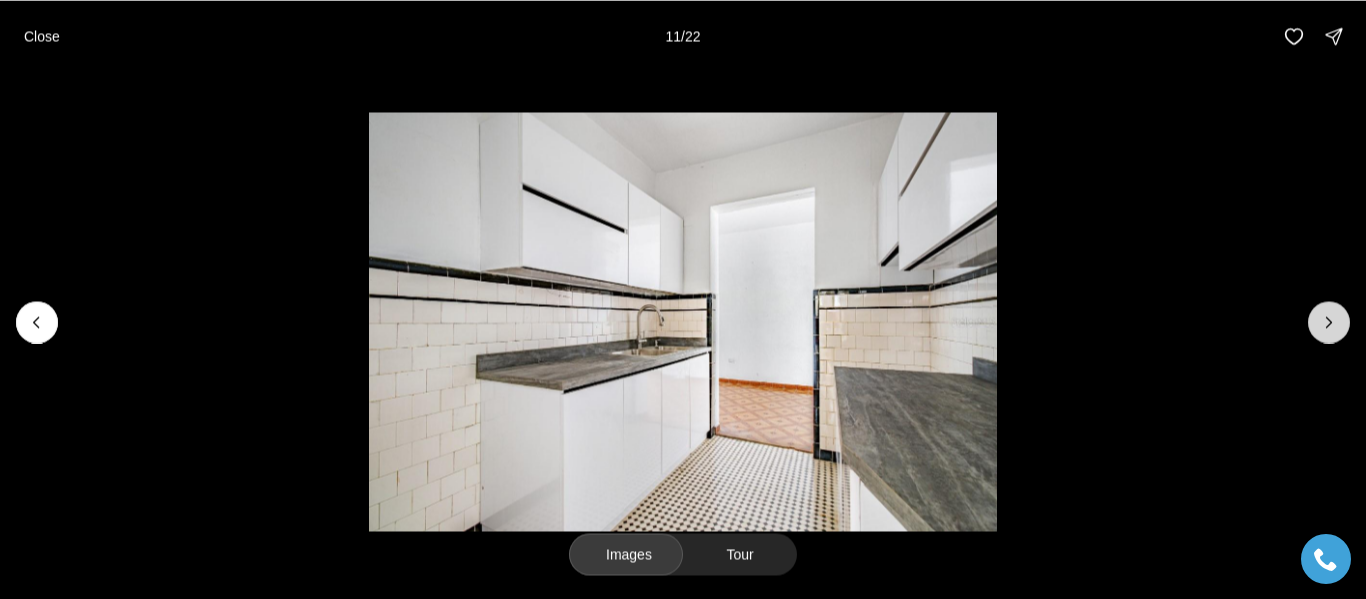 click 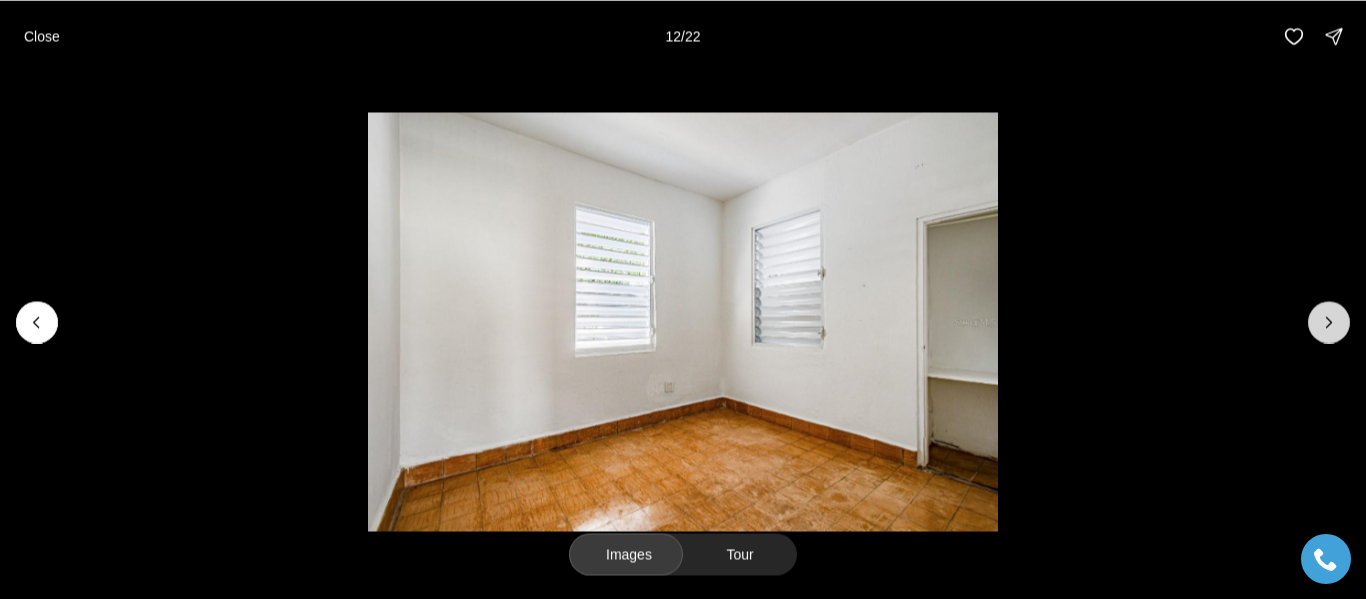 click 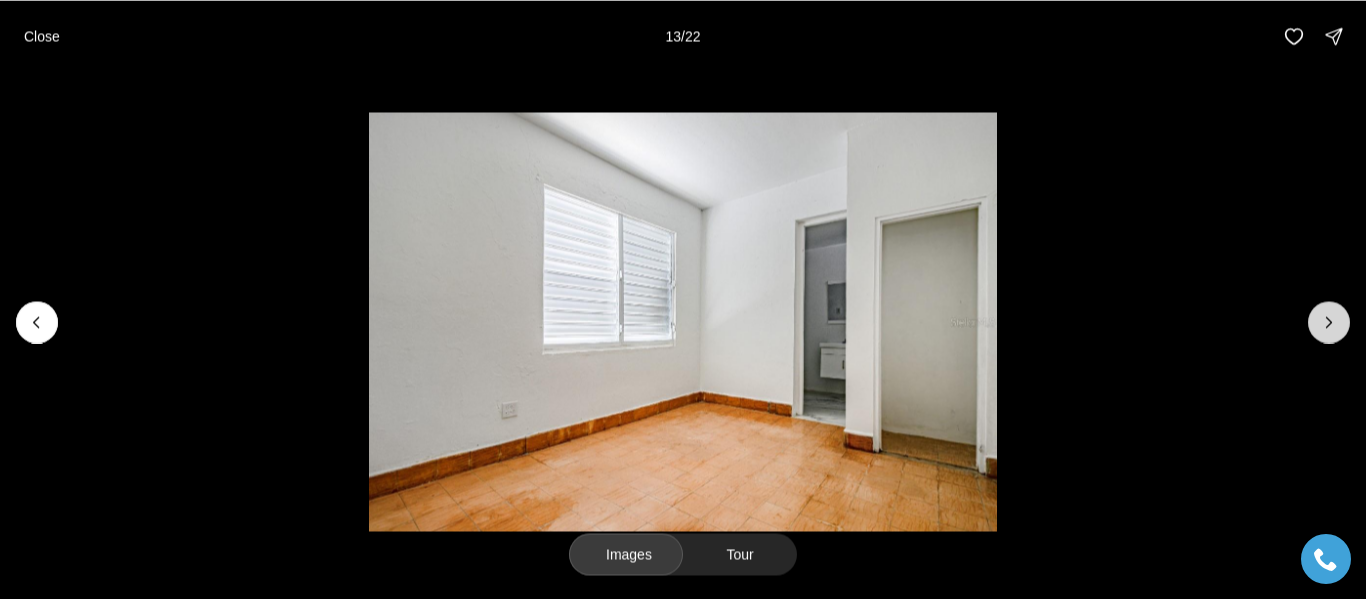 click 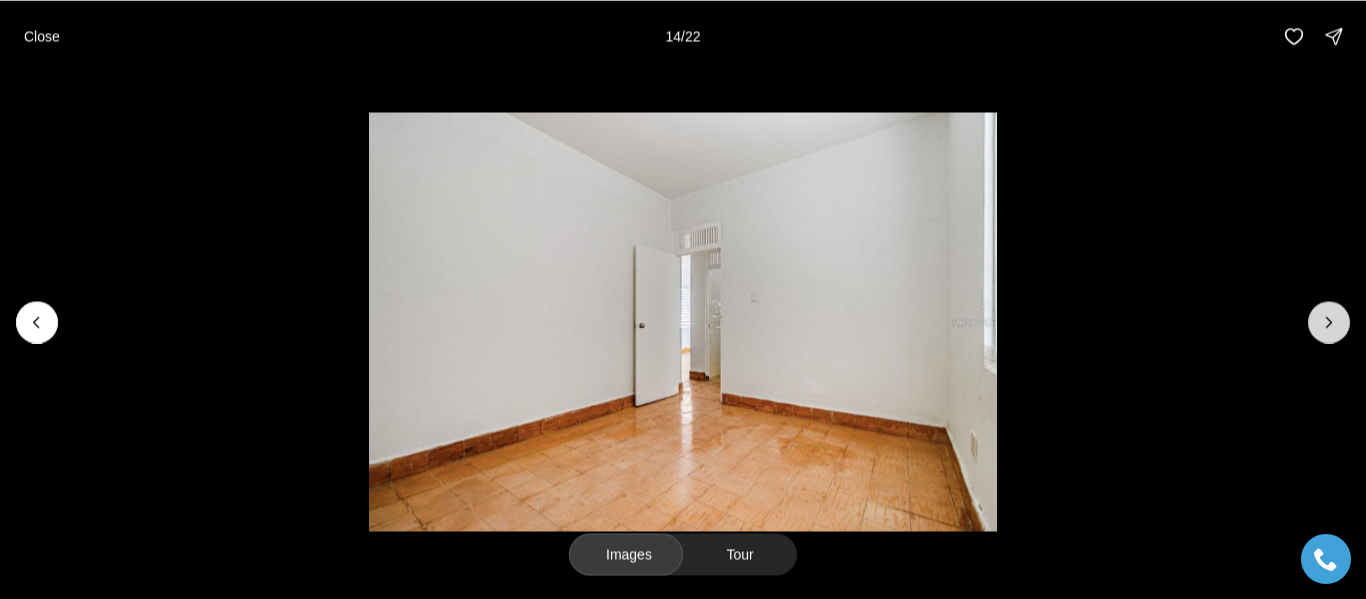 click 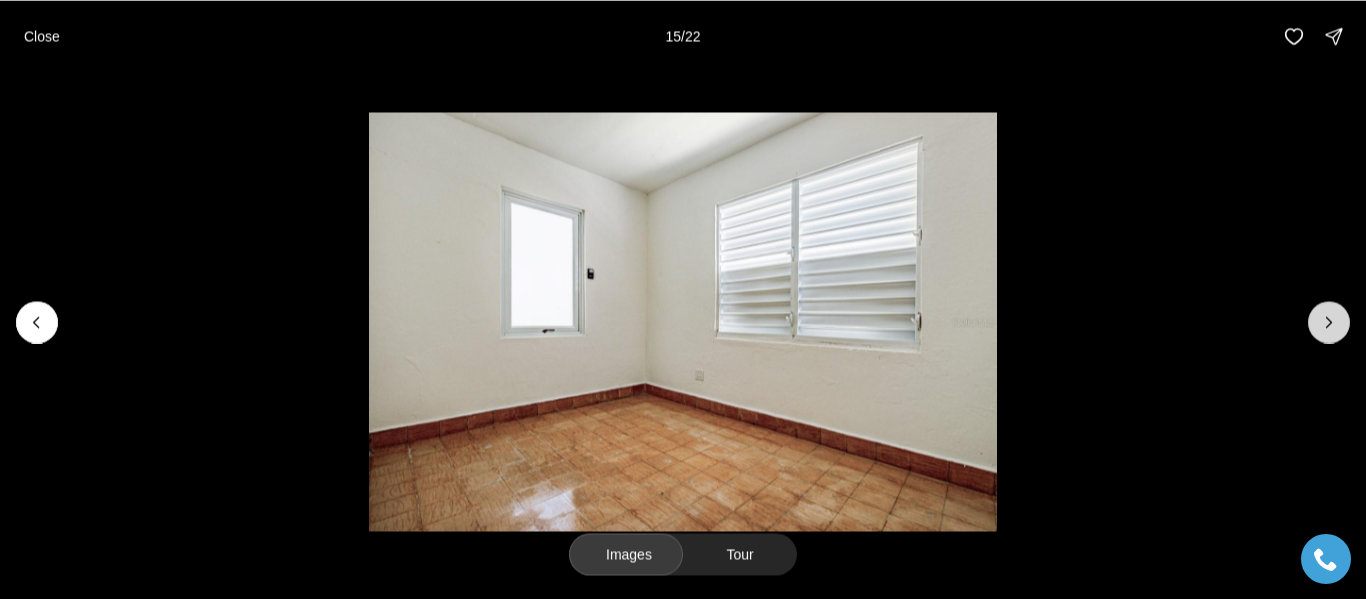 click 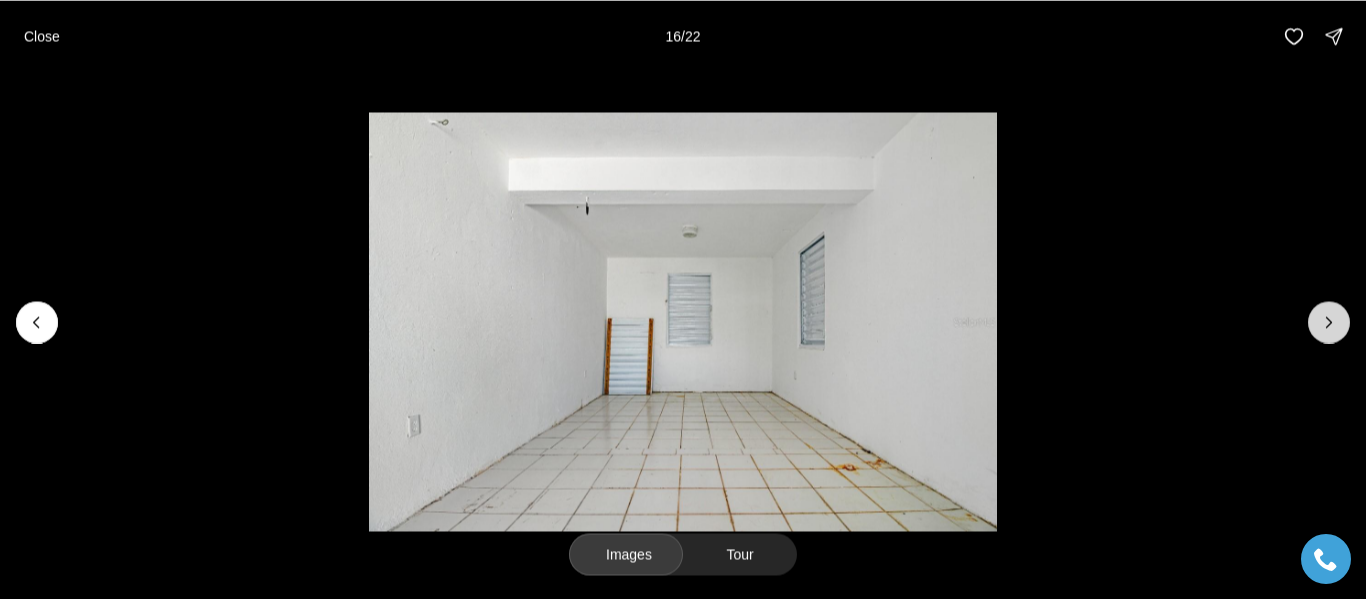click 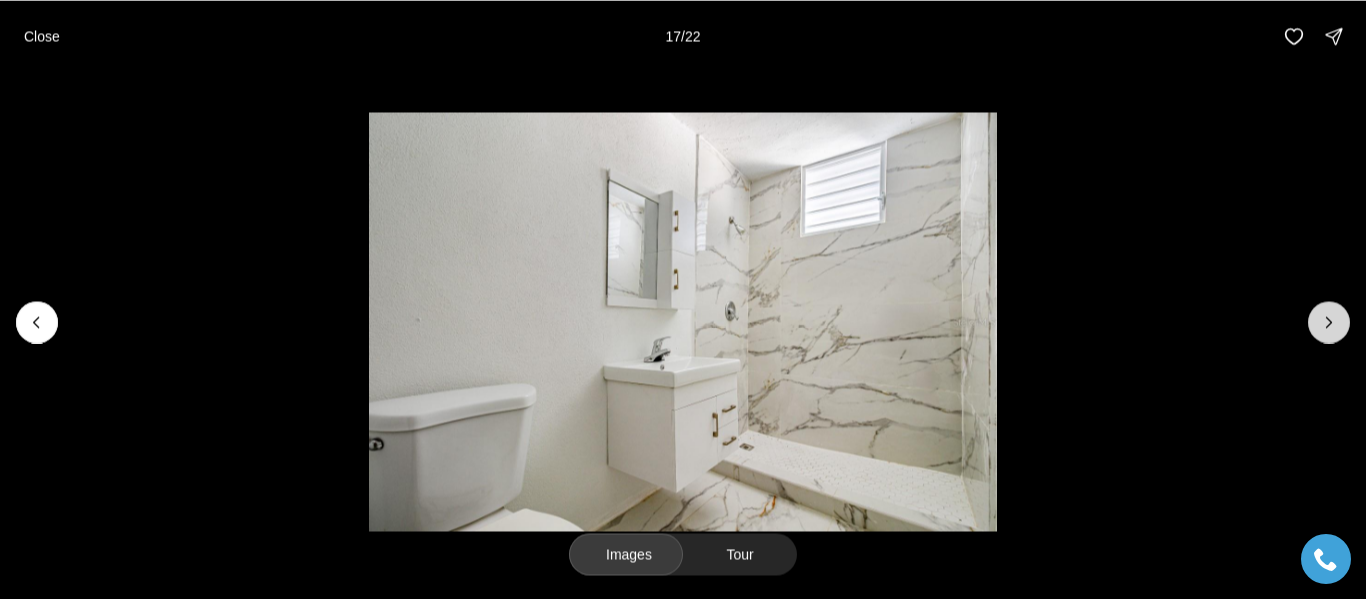 click 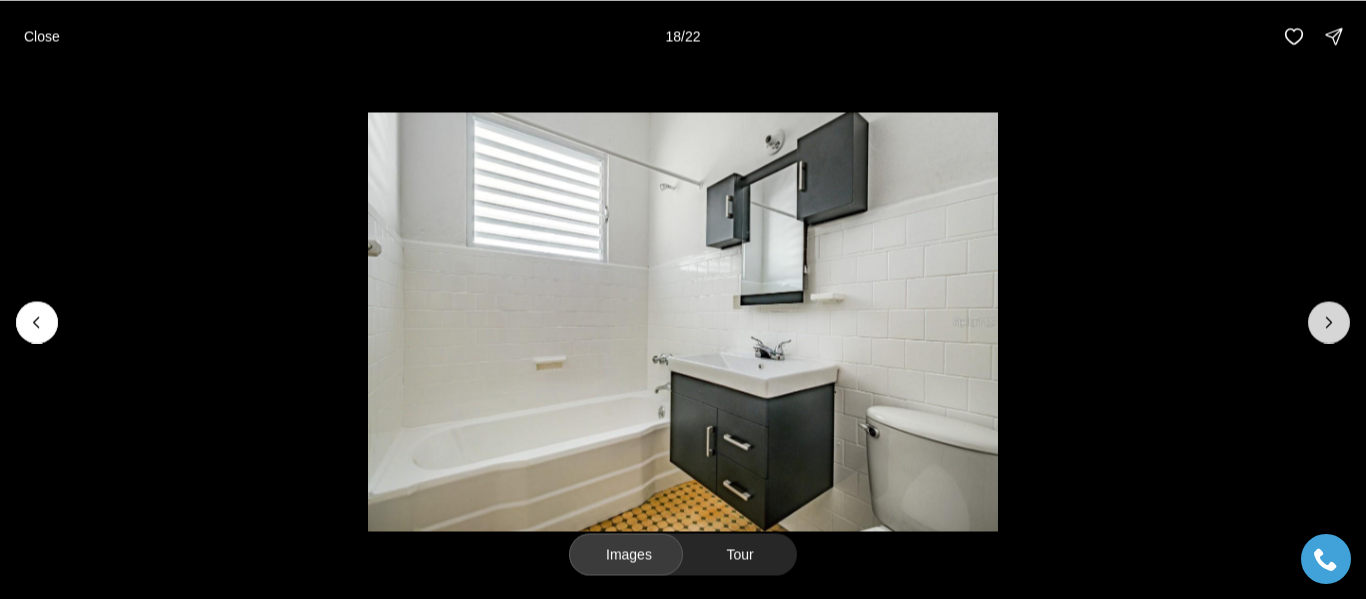 click 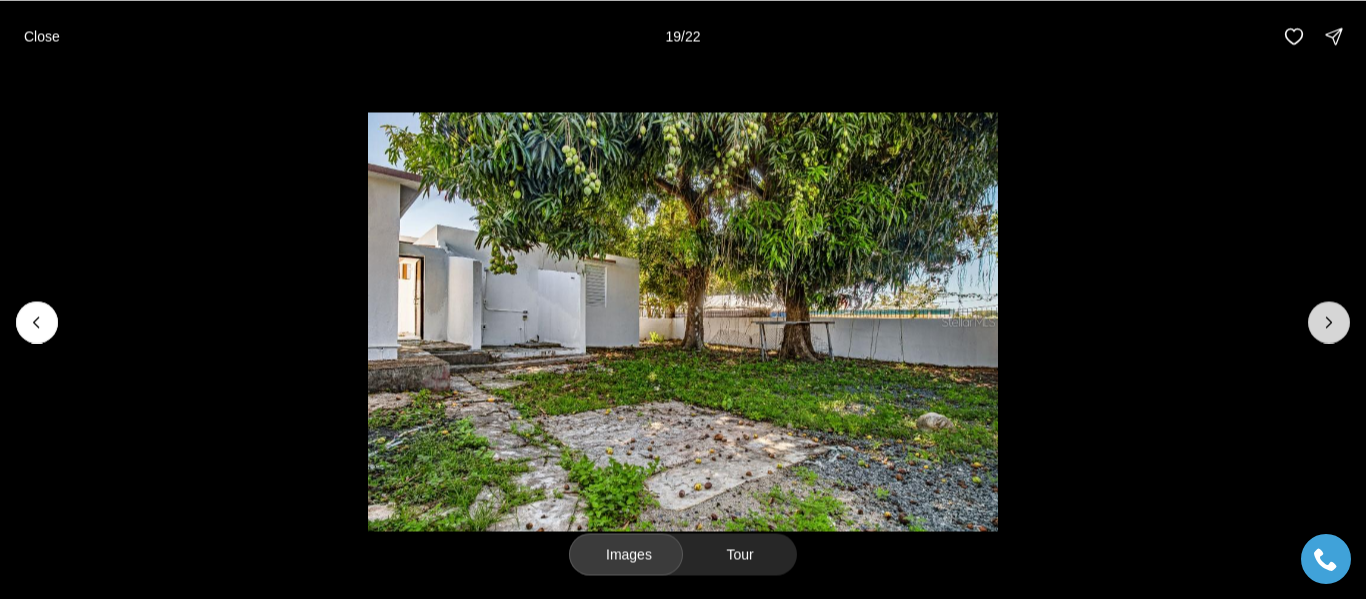 click 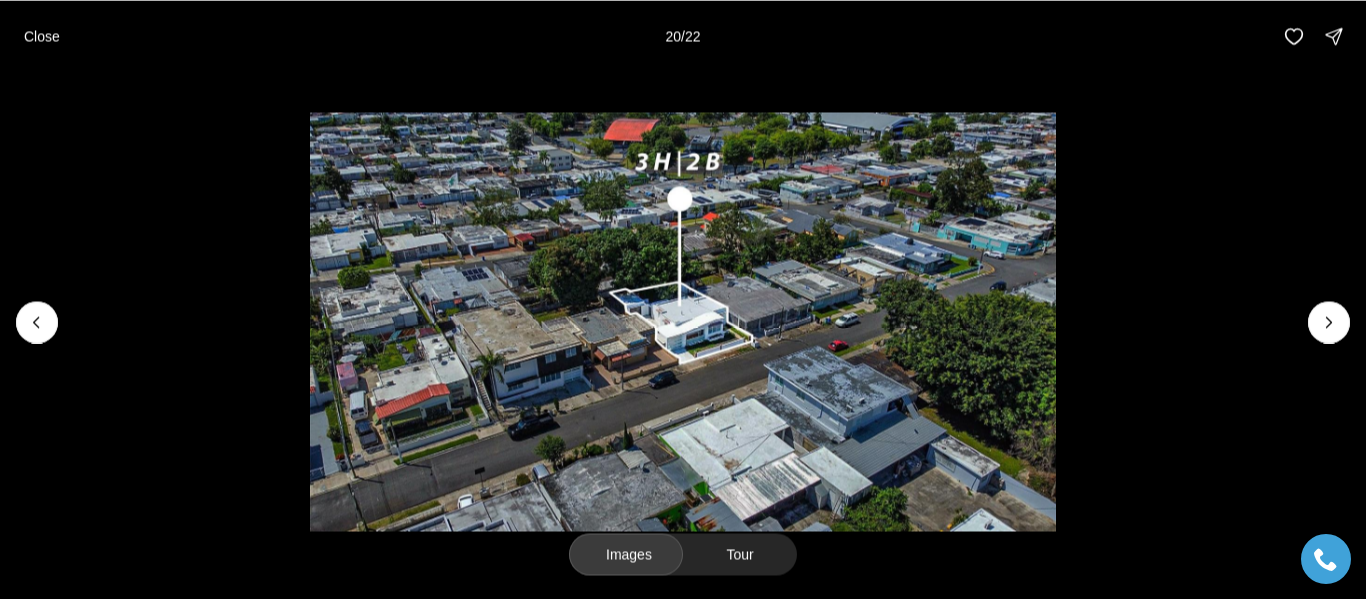 click at bounding box center (683, 321) 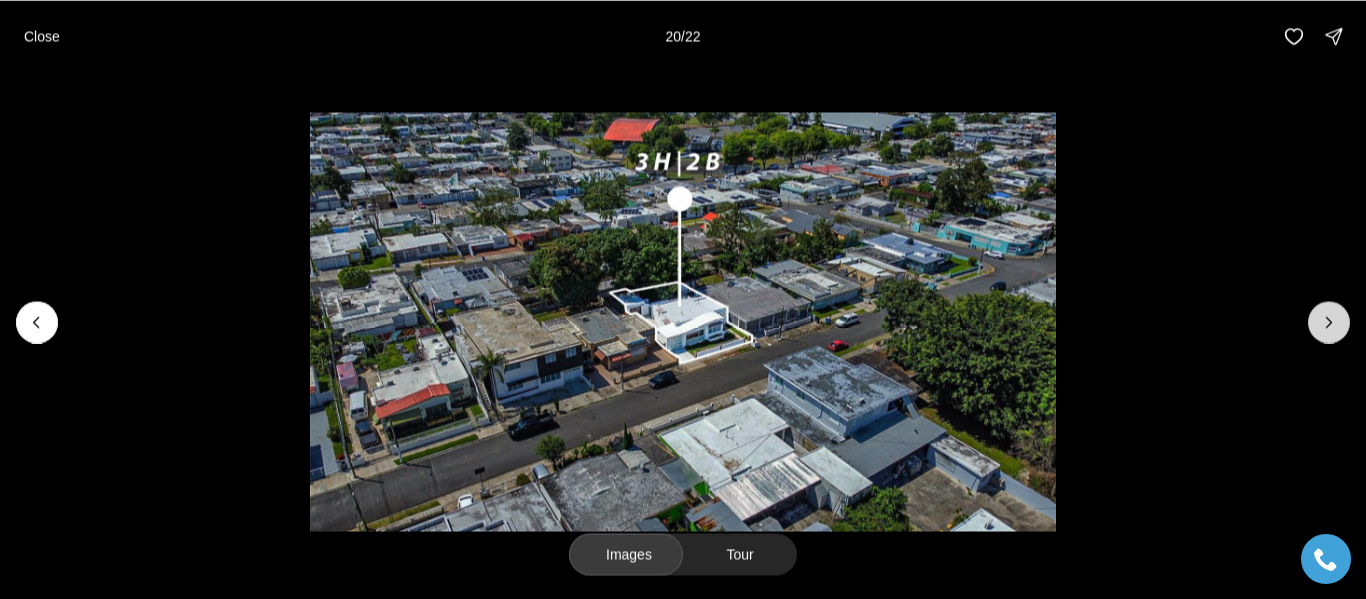 click 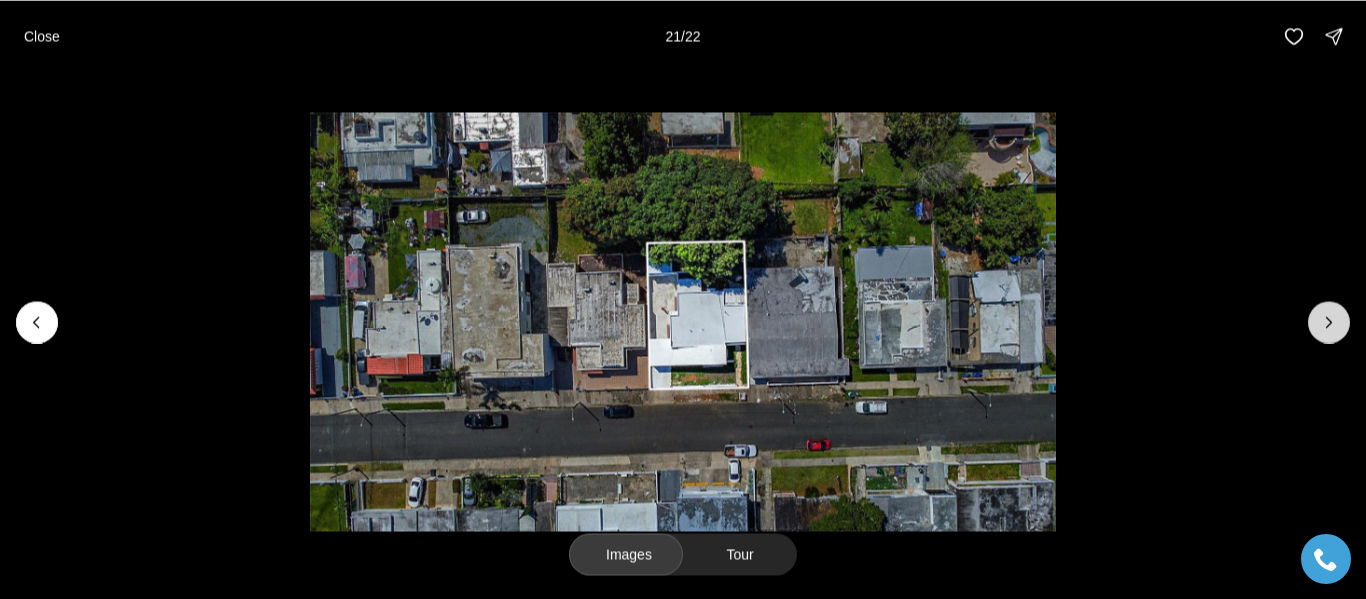 click 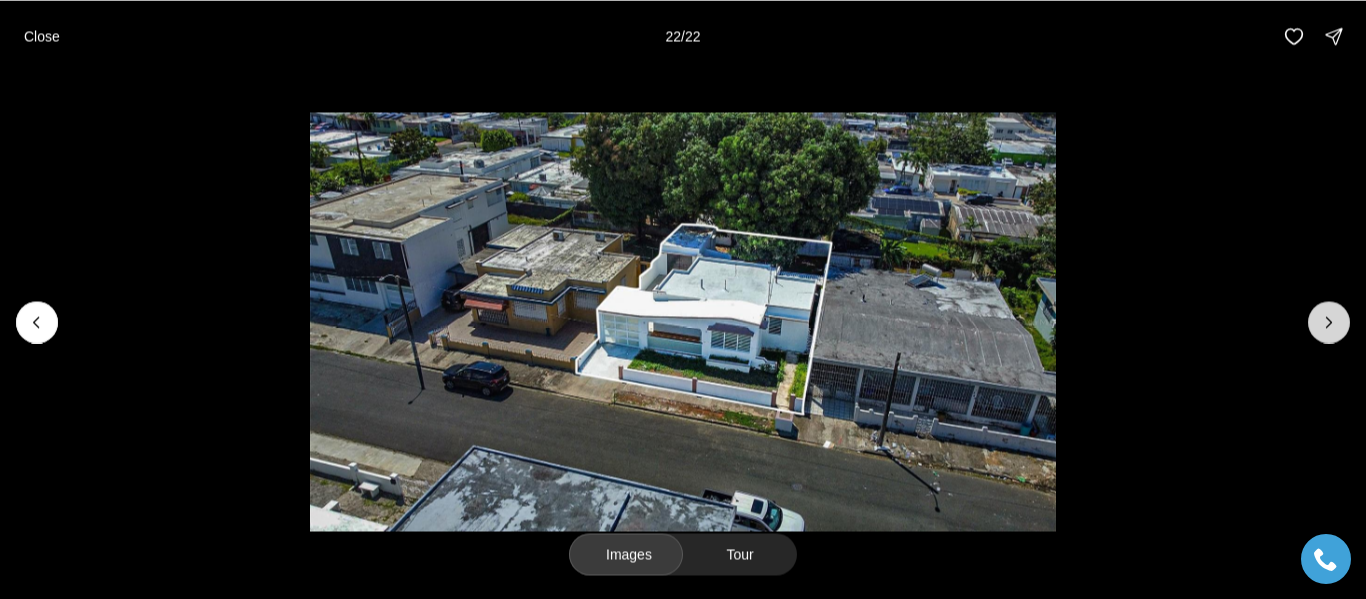 click at bounding box center (1329, 322) 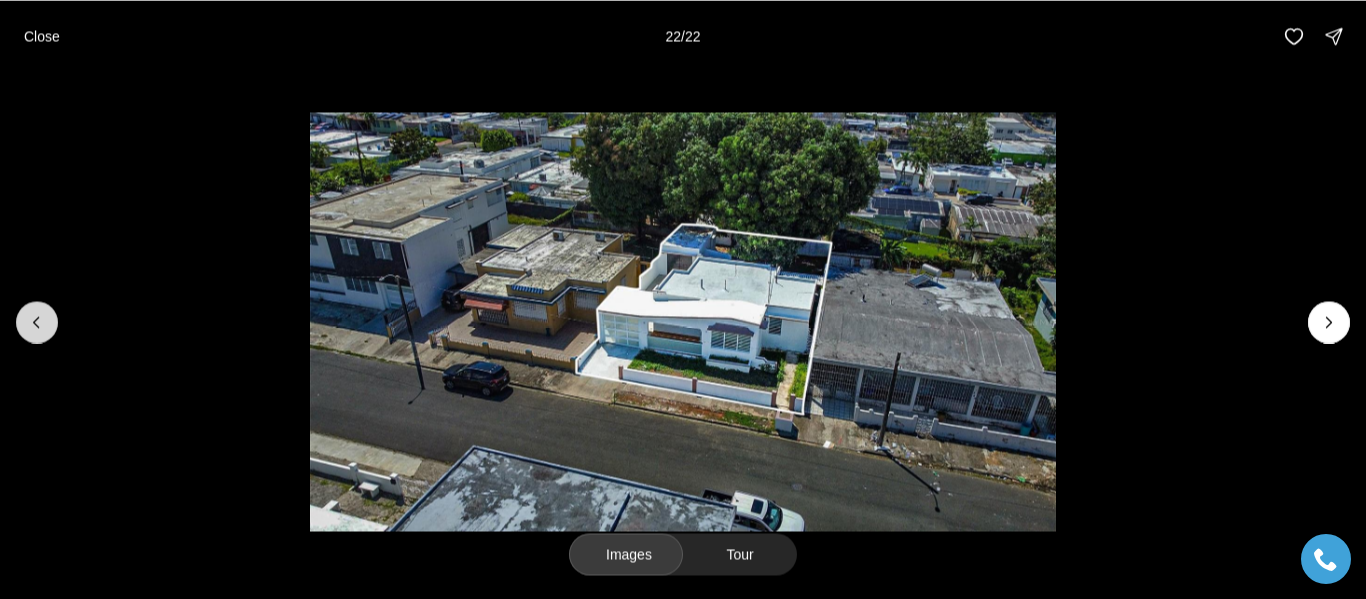 click 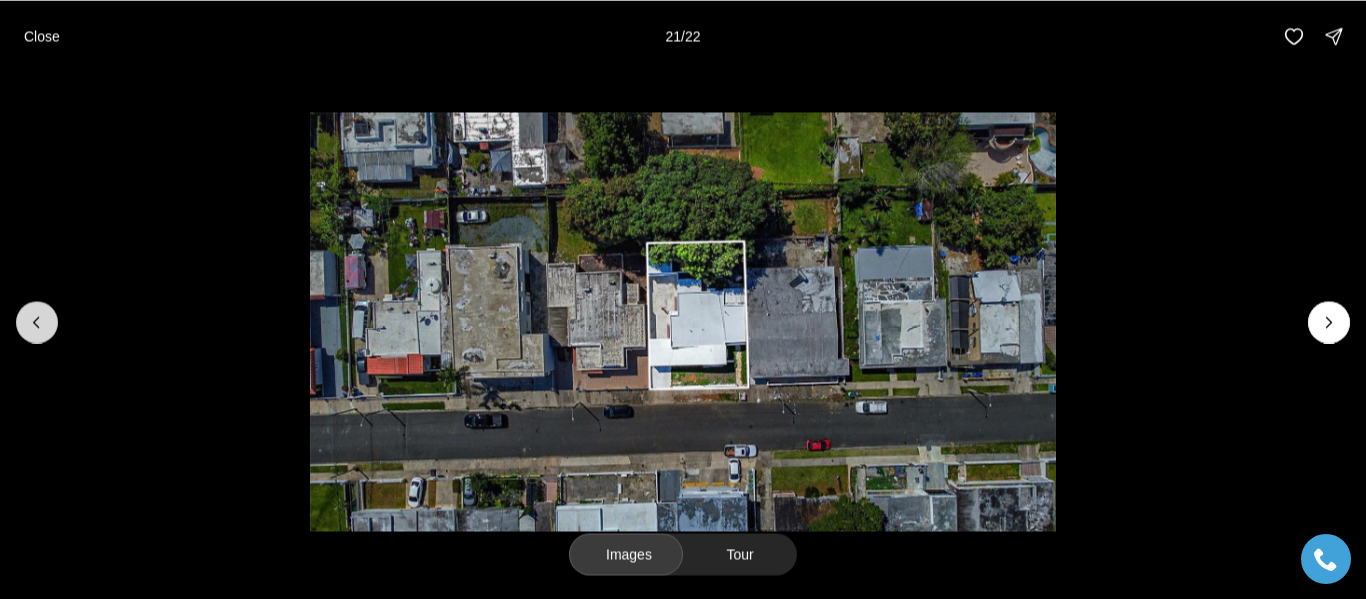 click 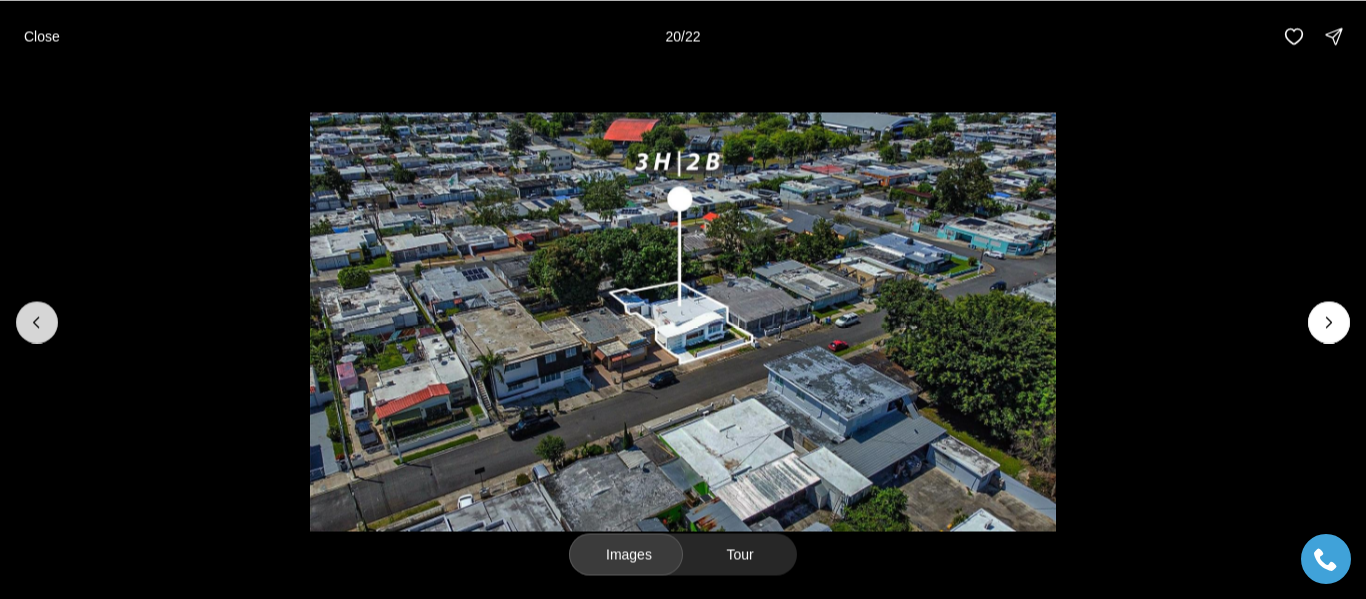 click 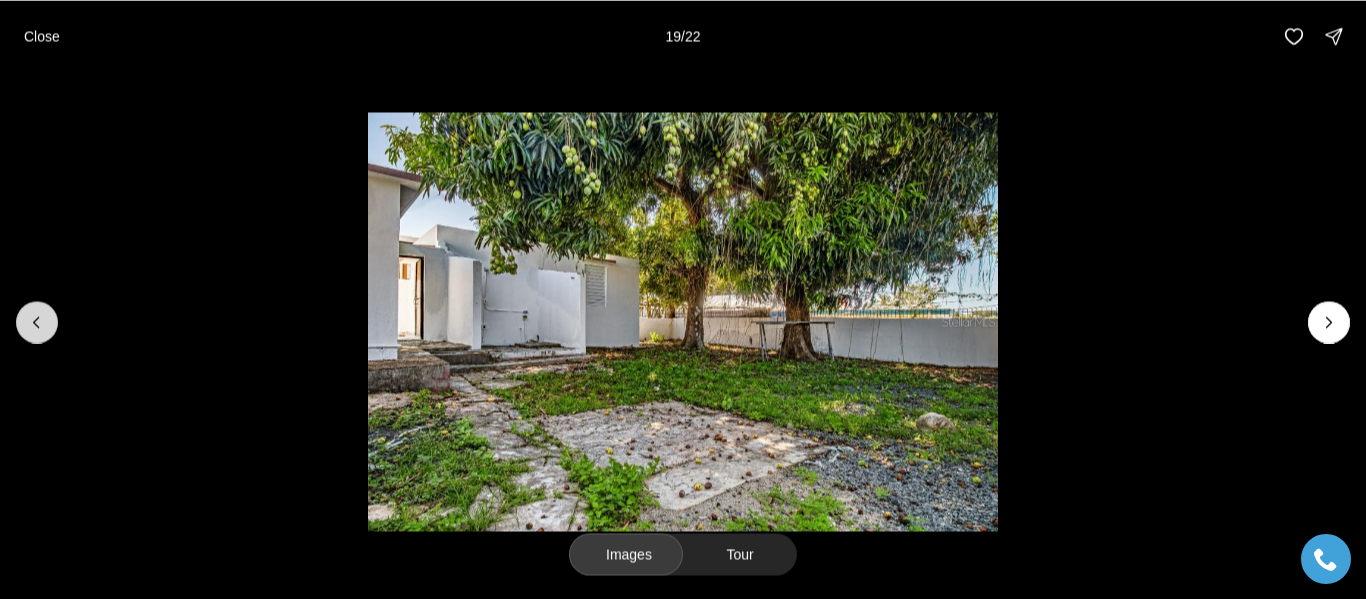 click 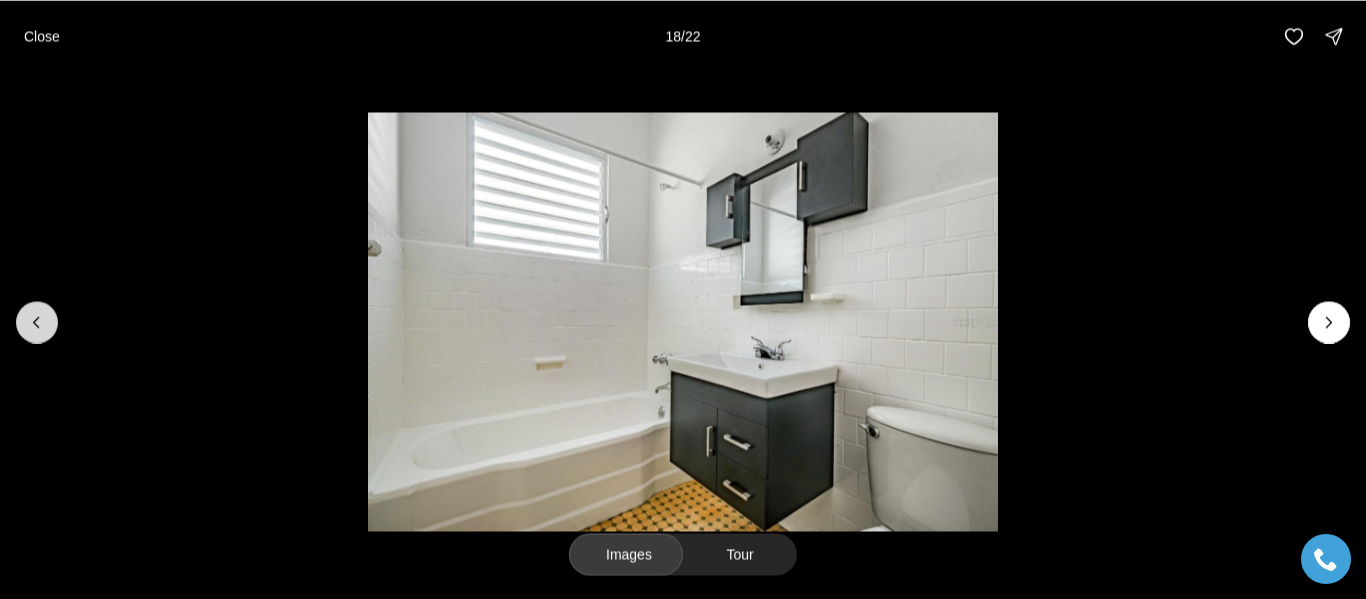 click 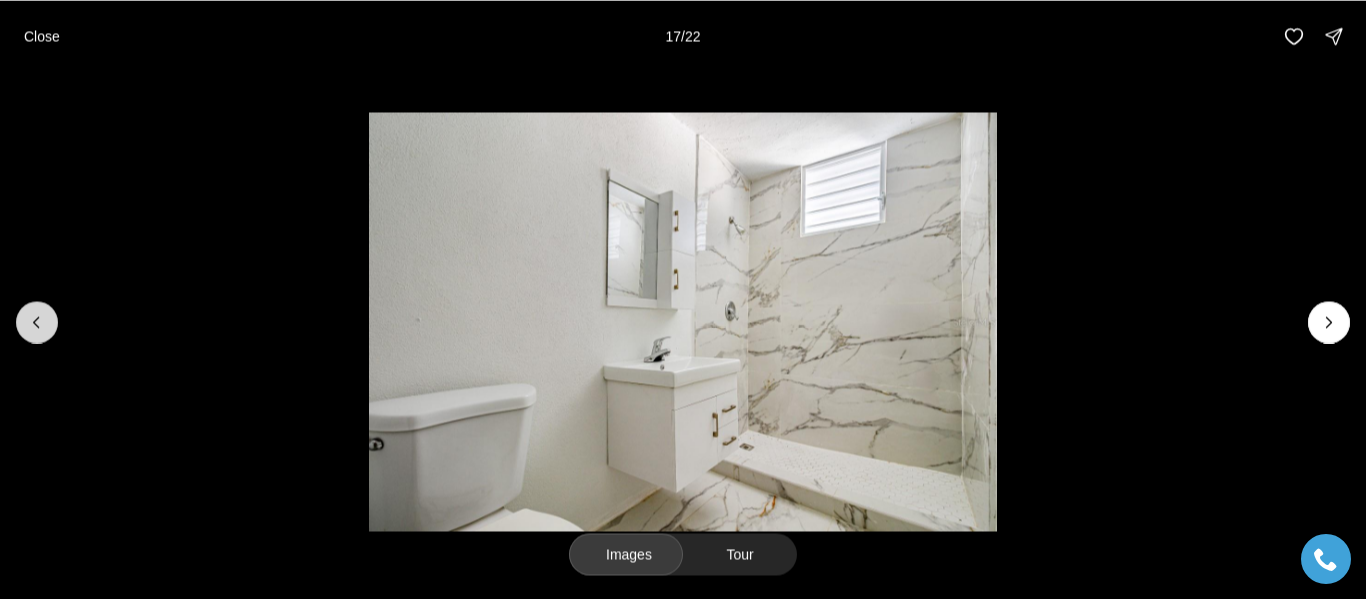 click 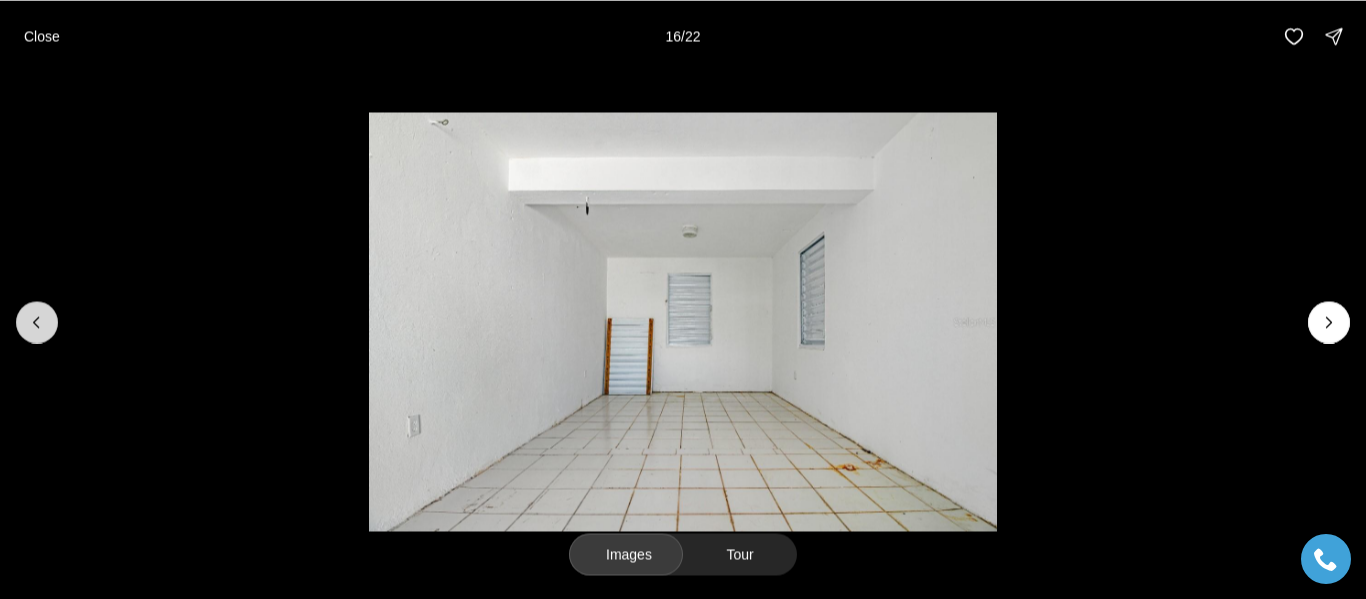 click 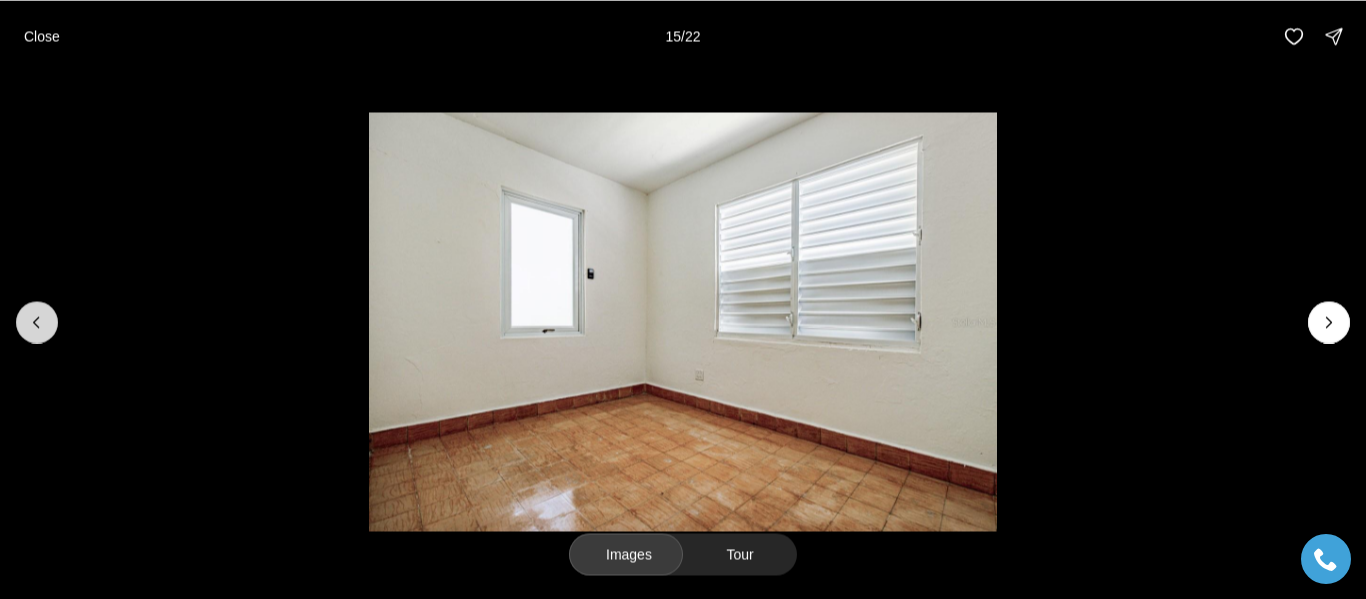 click 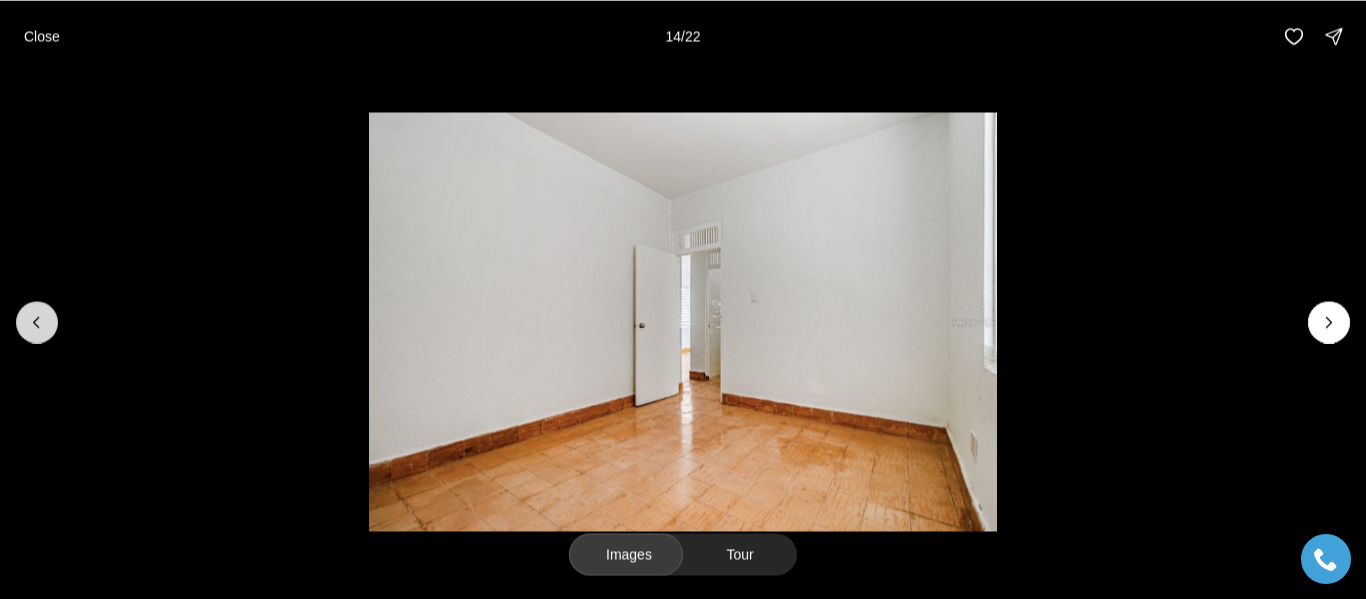 click 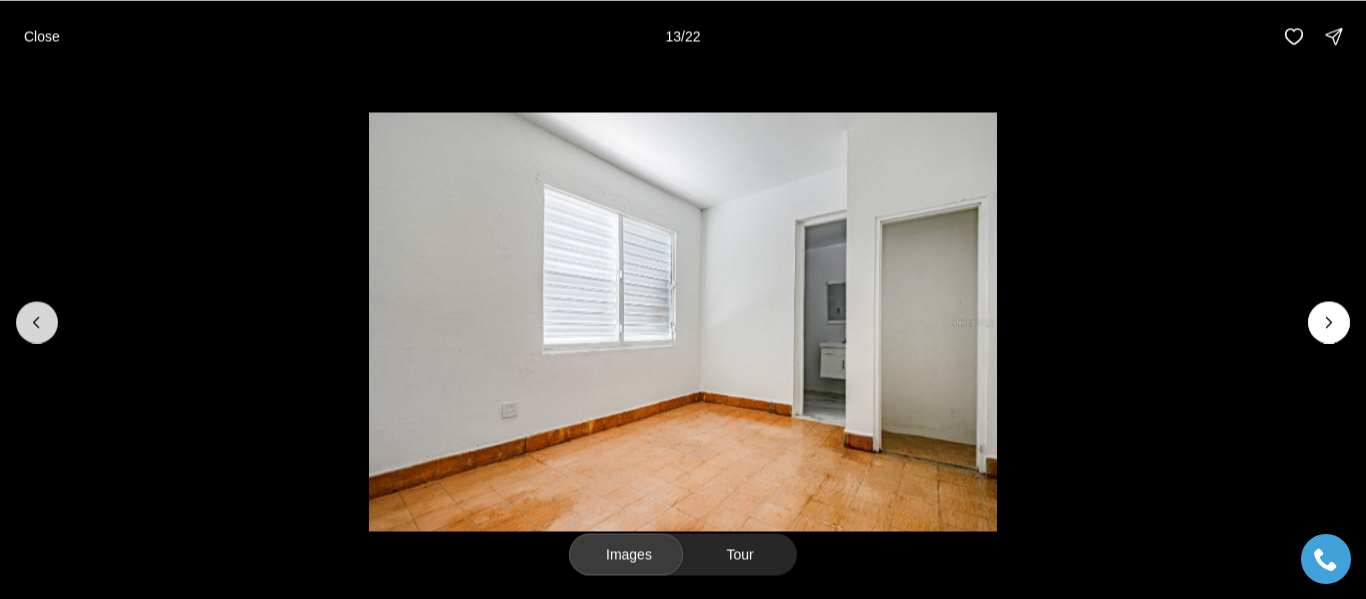 click 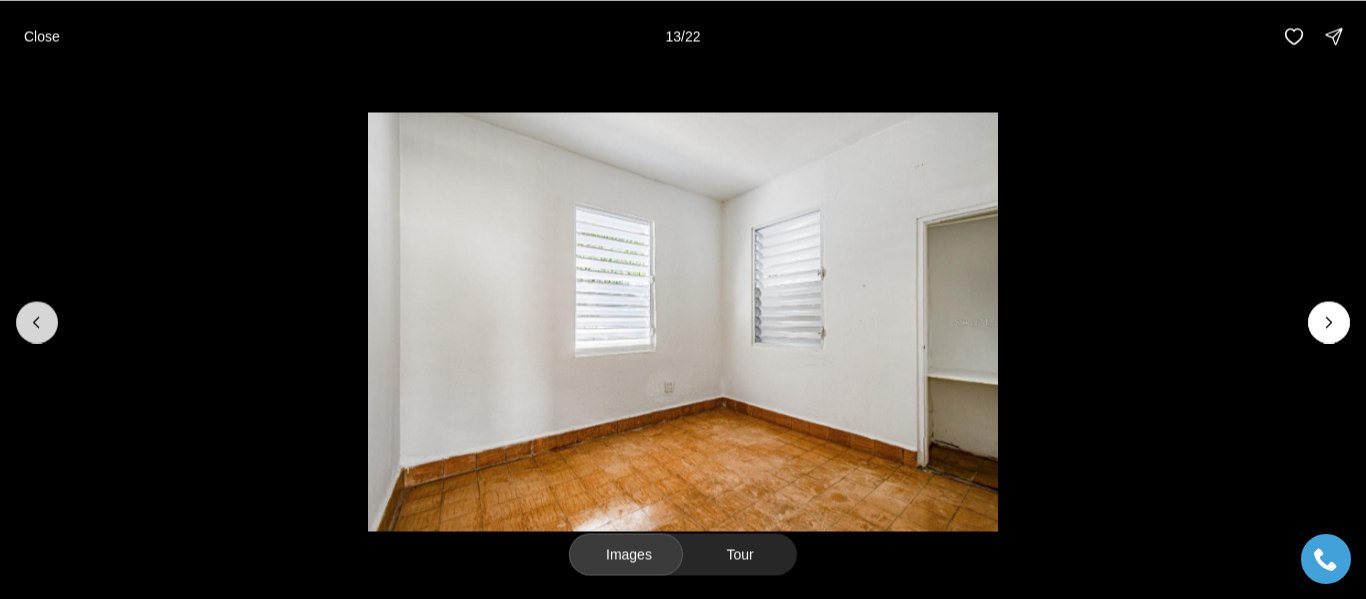 click 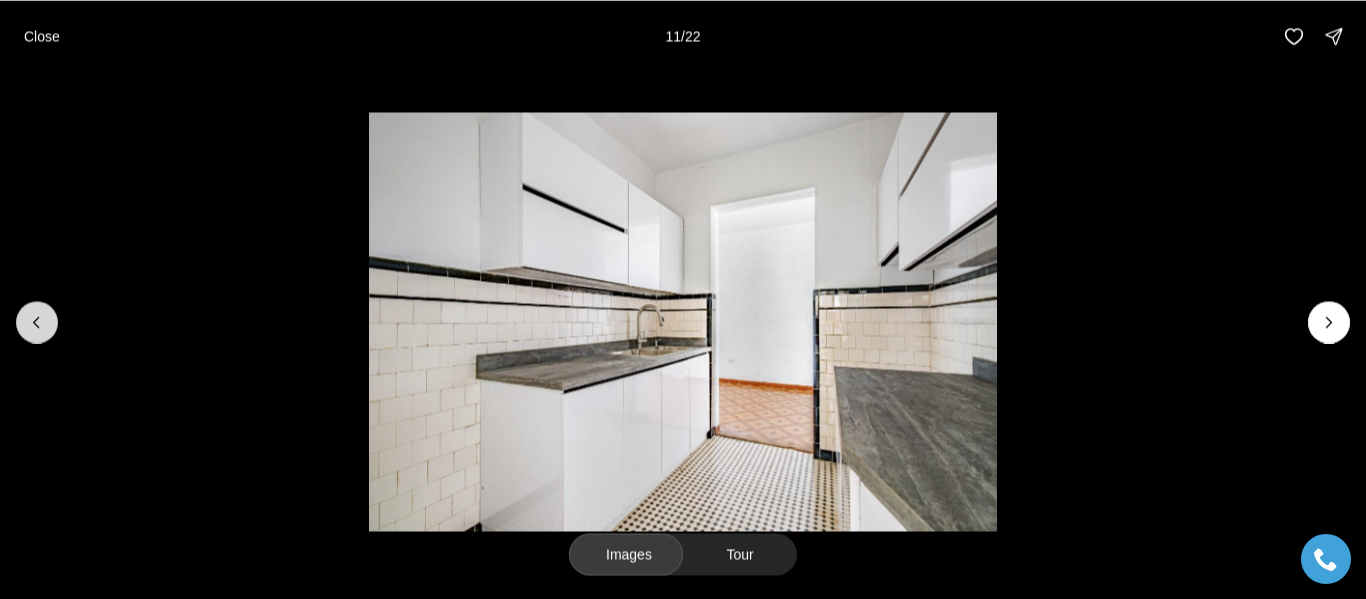 click 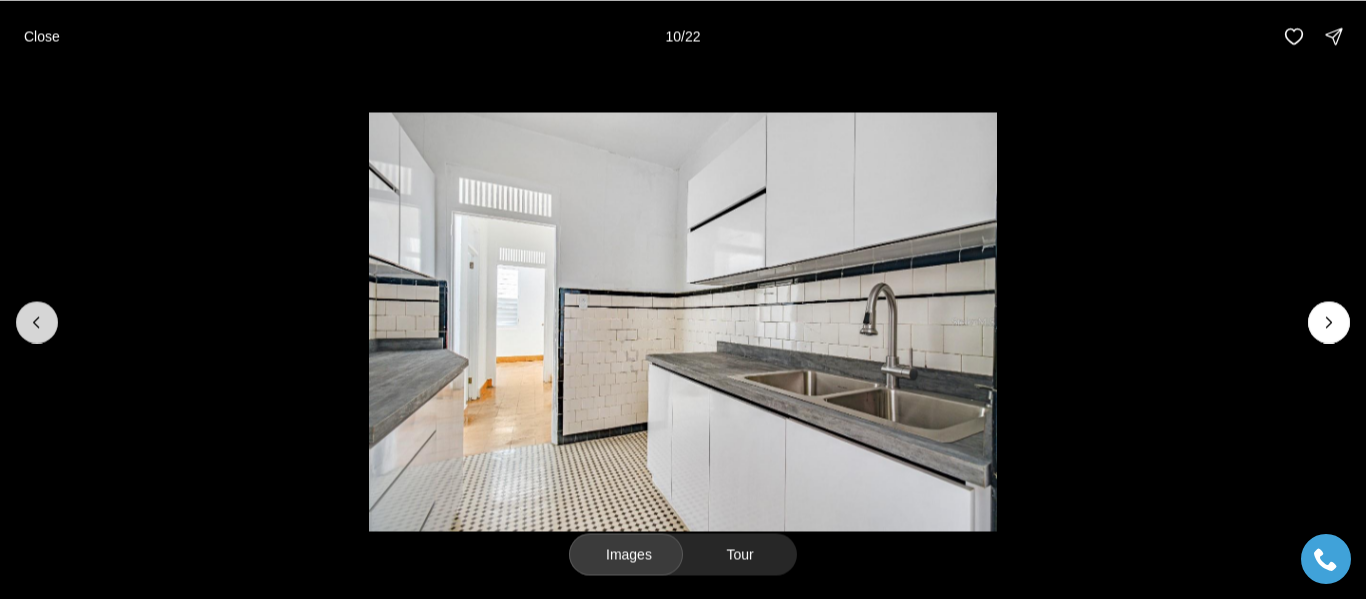 click 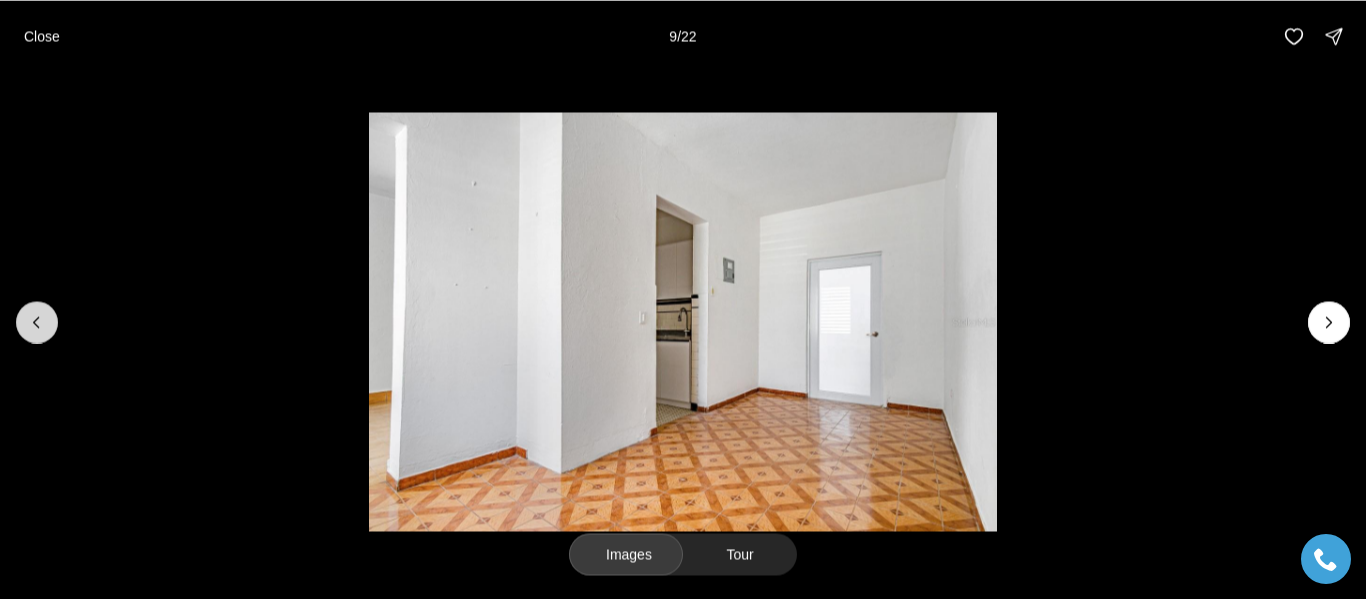click at bounding box center (37, 322) 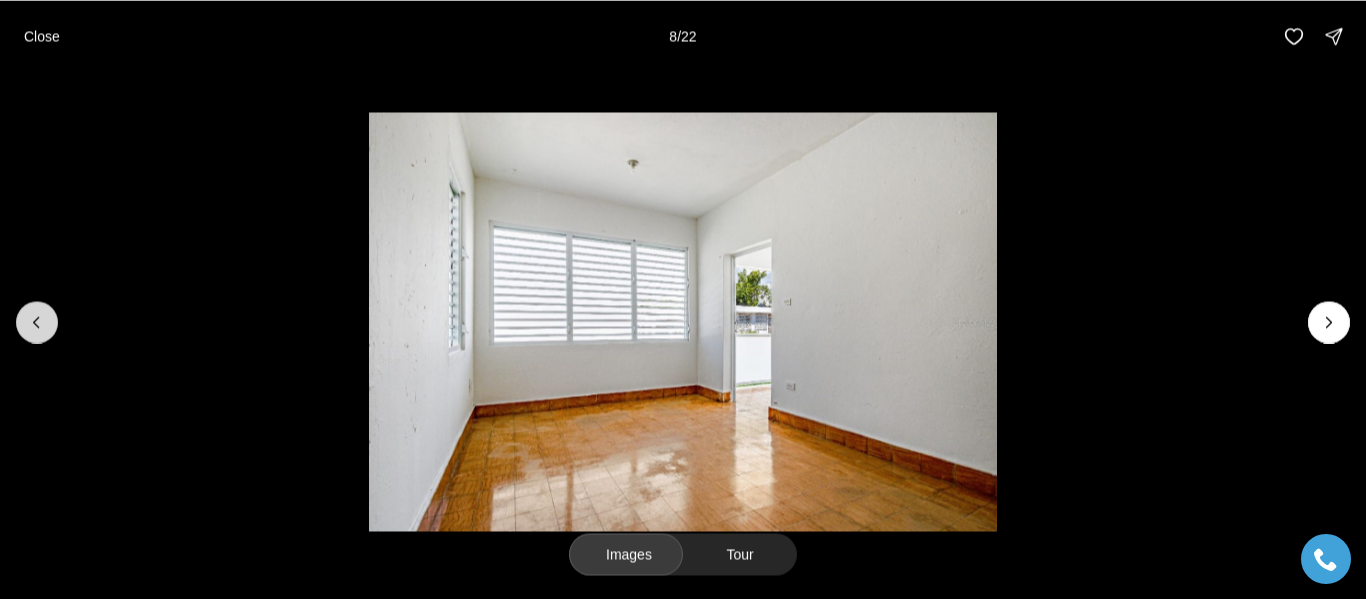 click at bounding box center [37, 322] 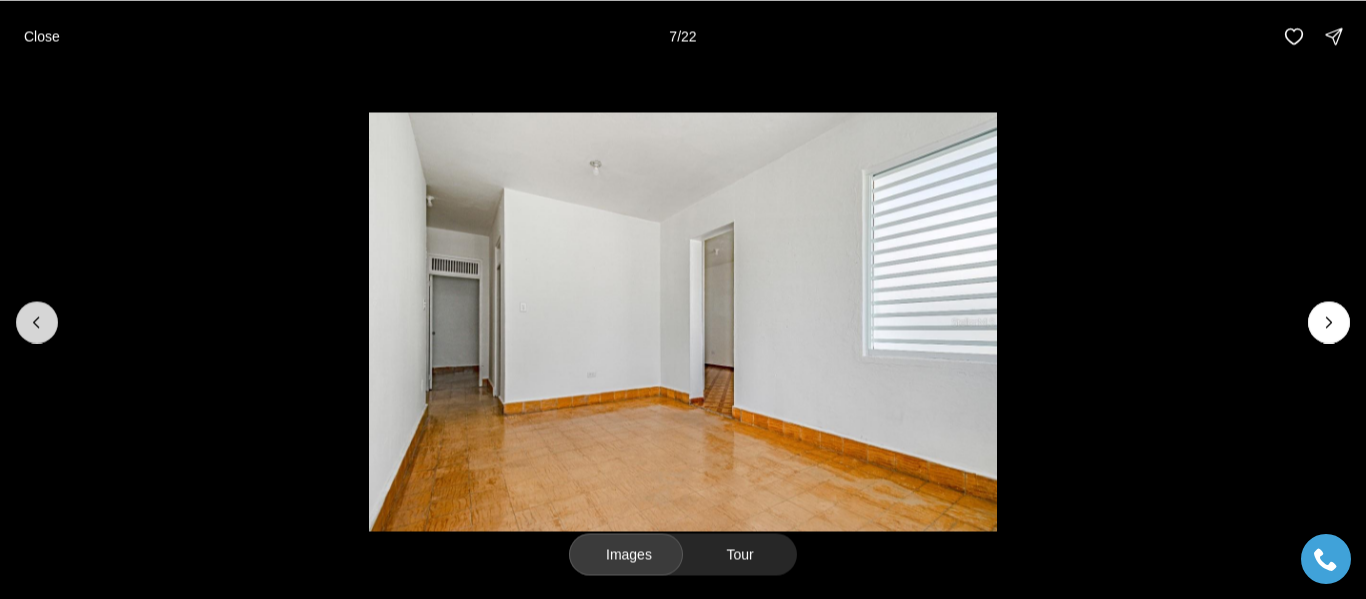 click at bounding box center [37, 322] 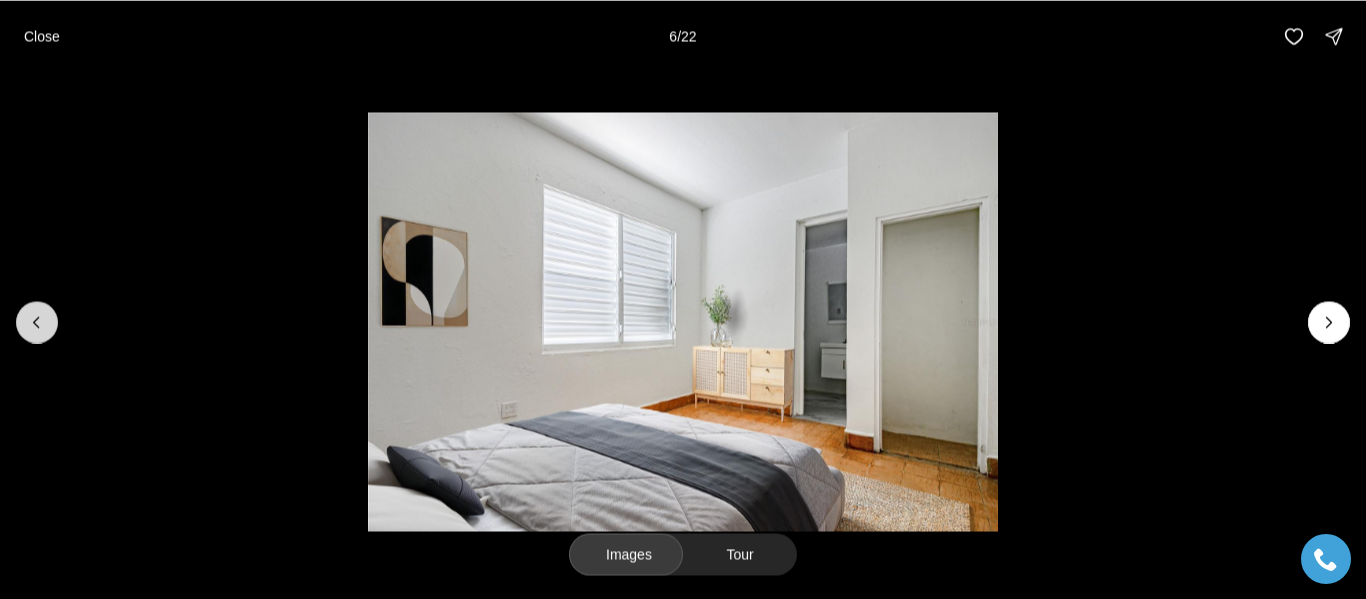 click at bounding box center (37, 322) 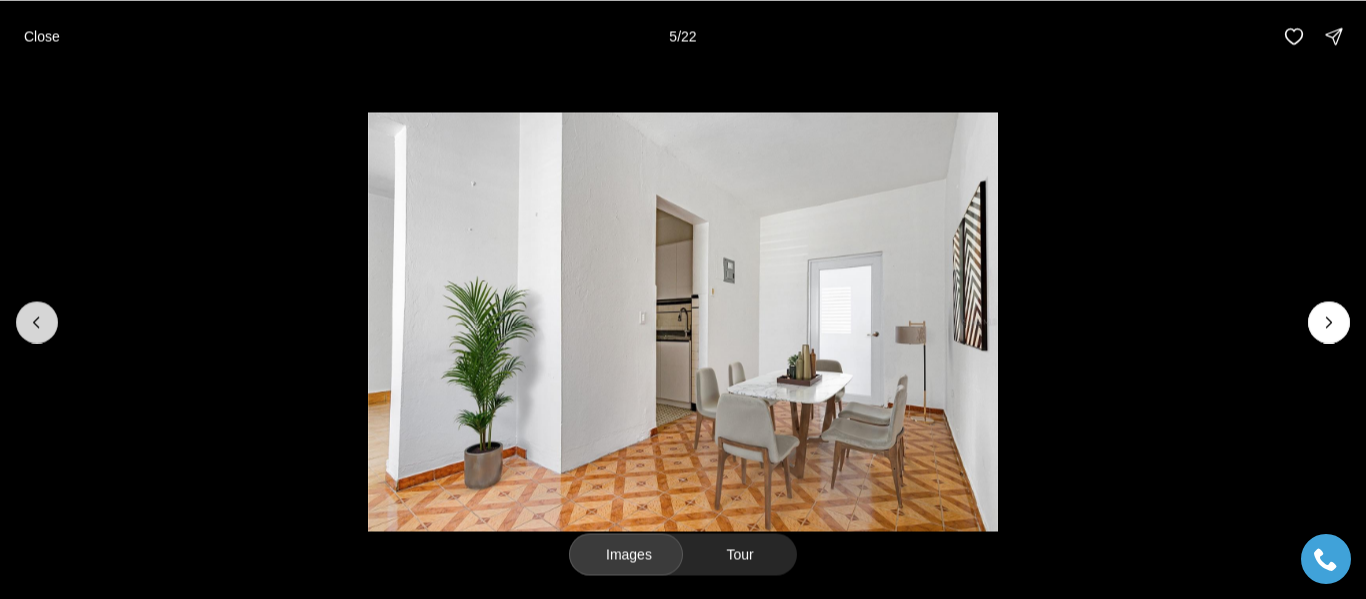 click at bounding box center (37, 322) 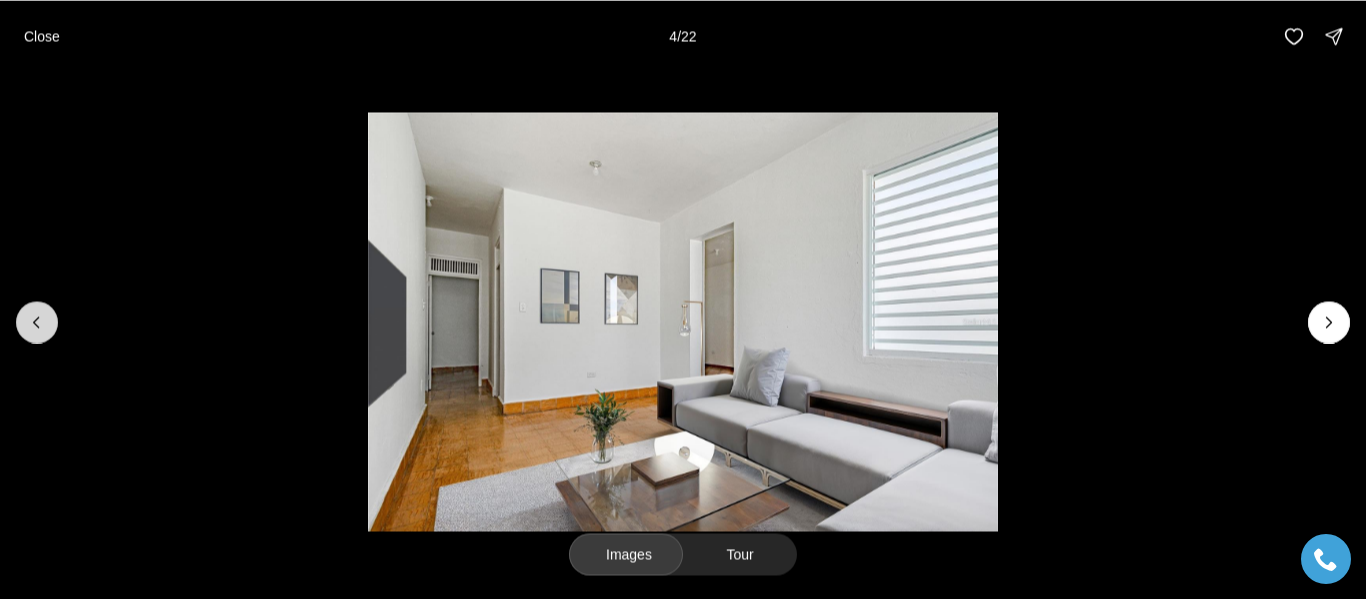 click at bounding box center (37, 322) 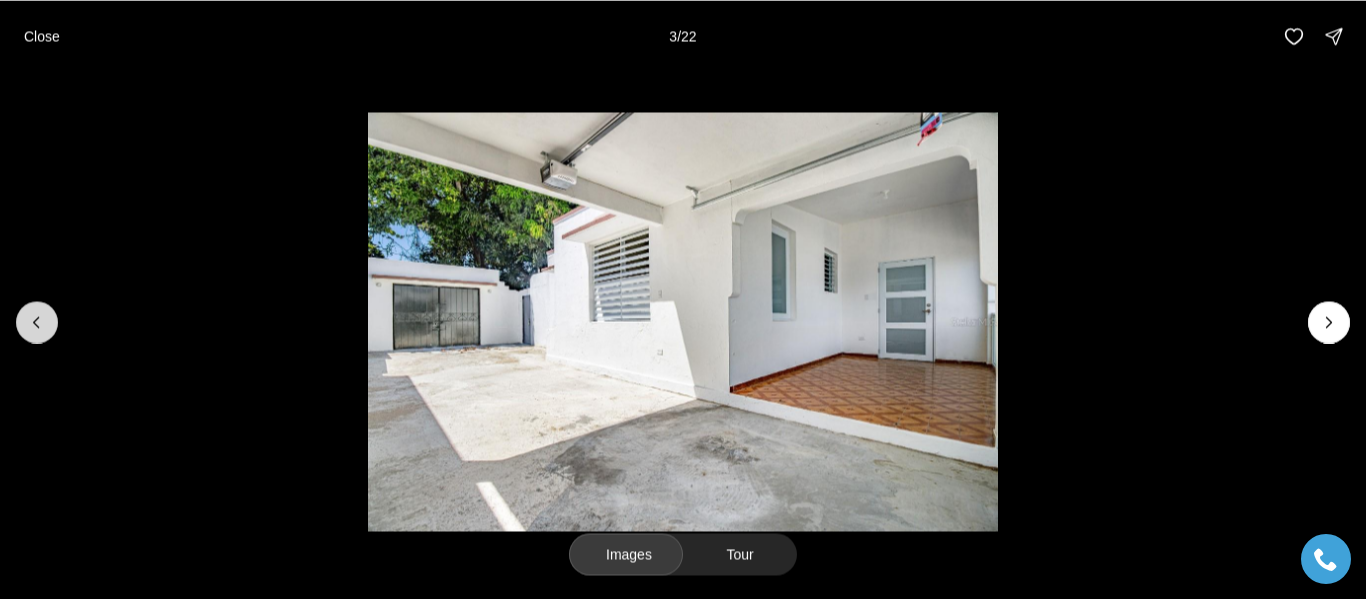 click at bounding box center (37, 322) 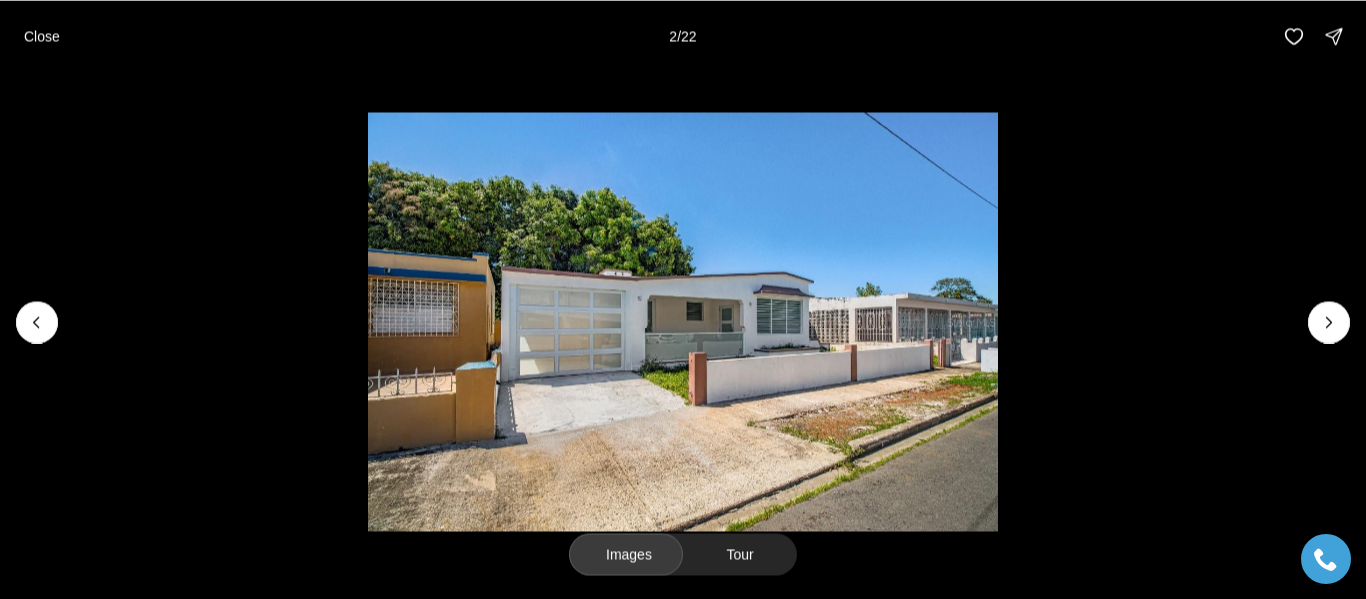 click on "Close" at bounding box center (42, 36) 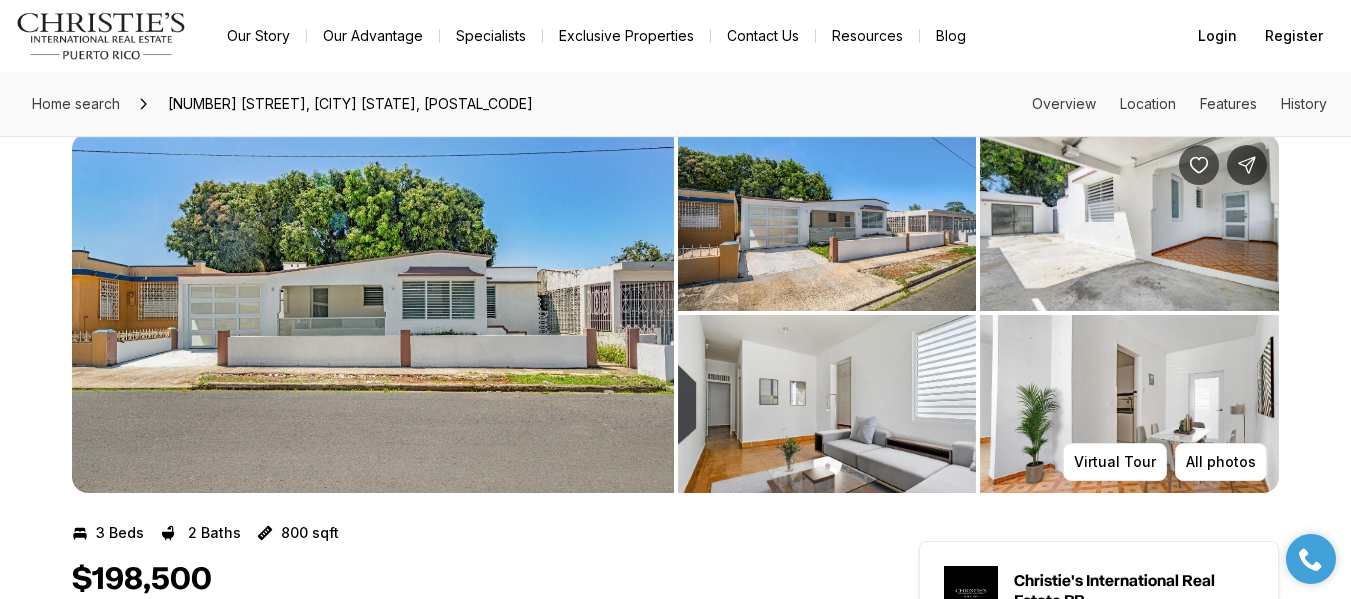 scroll, scrollTop: 0, scrollLeft: 0, axis: both 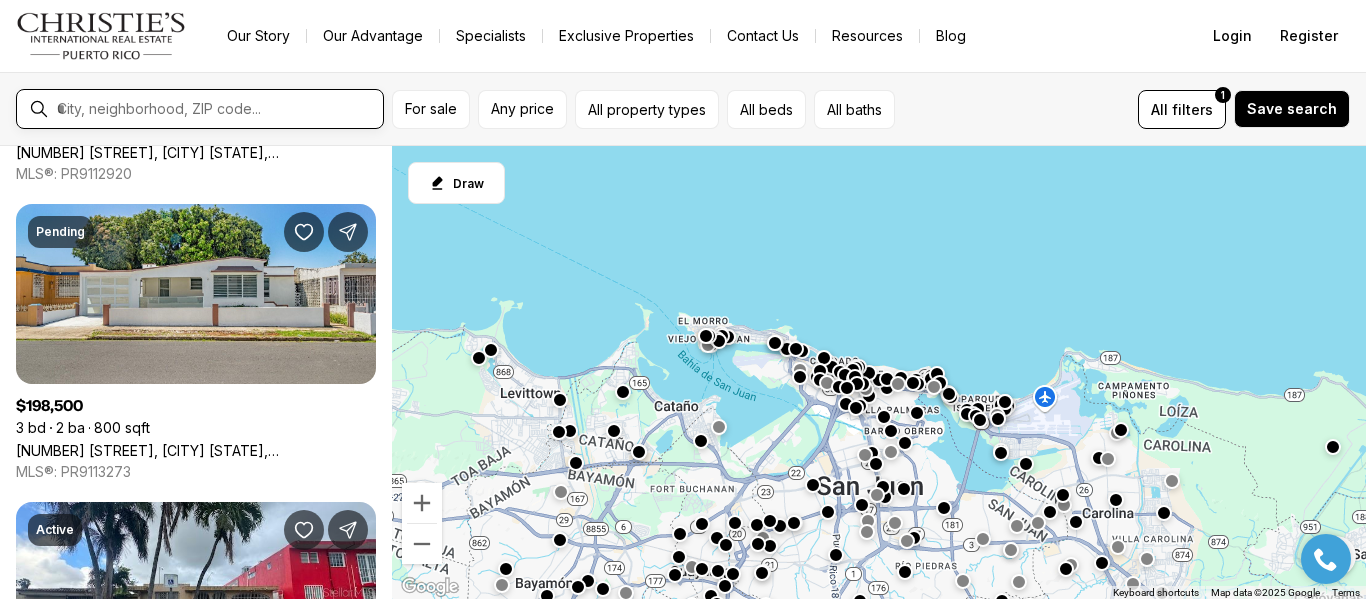 click at bounding box center [216, 109] 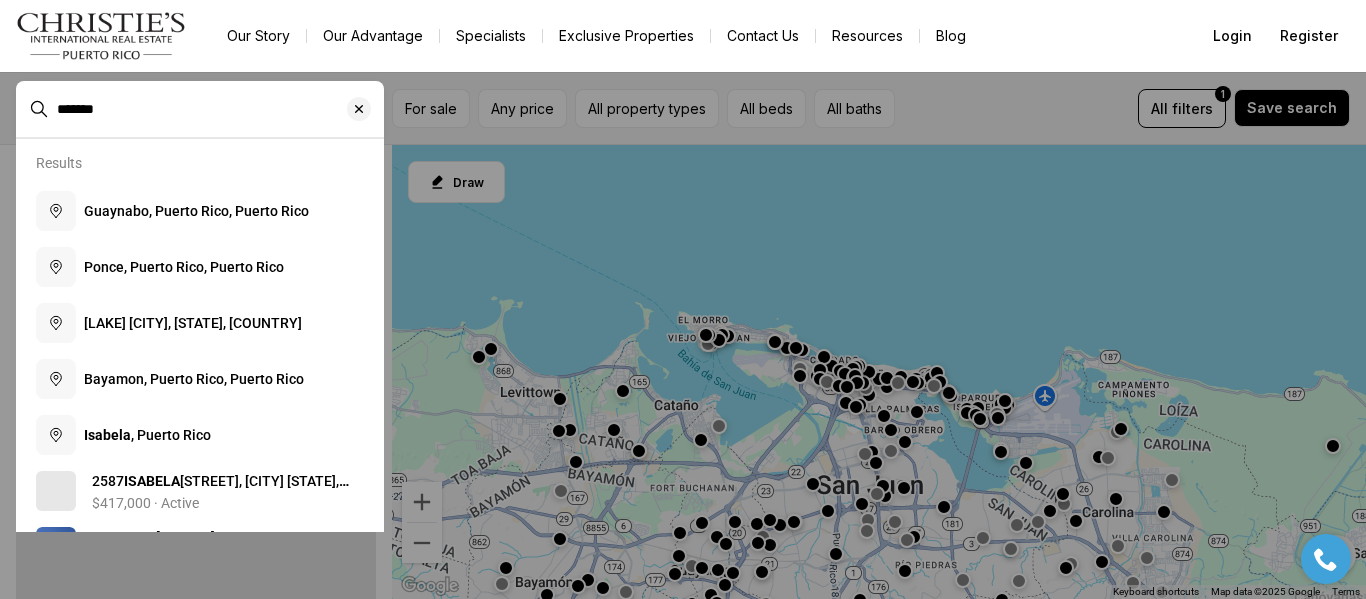 scroll, scrollTop: 0, scrollLeft: 0, axis: both 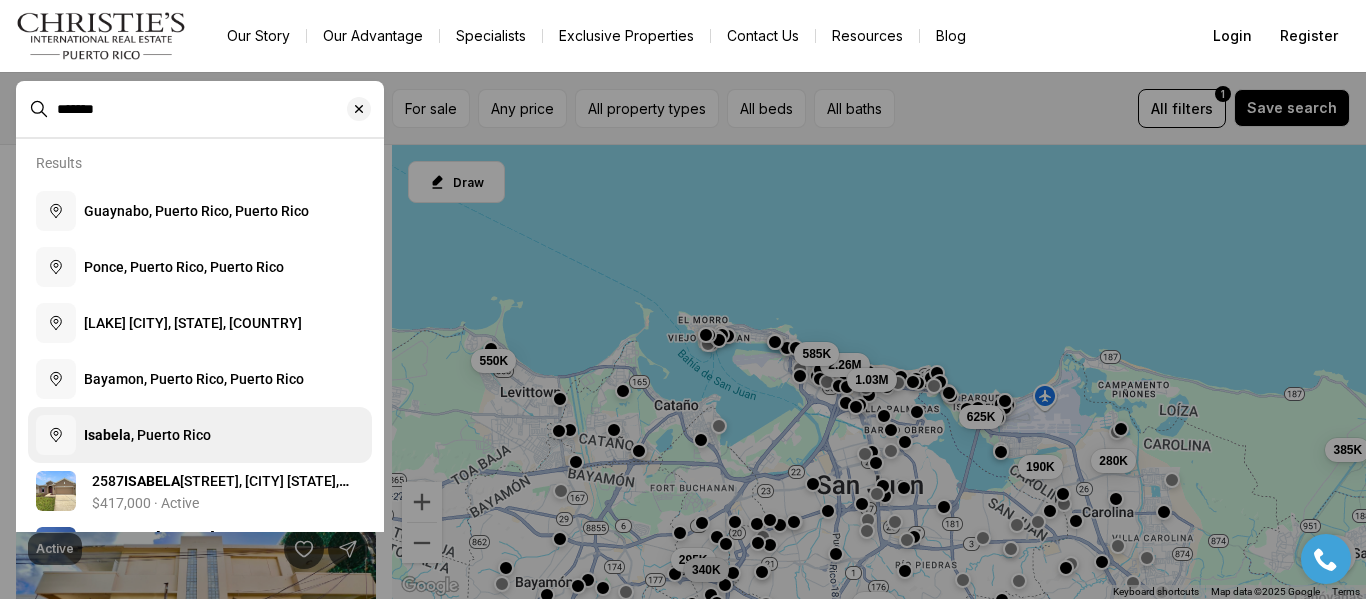 type on "*******" 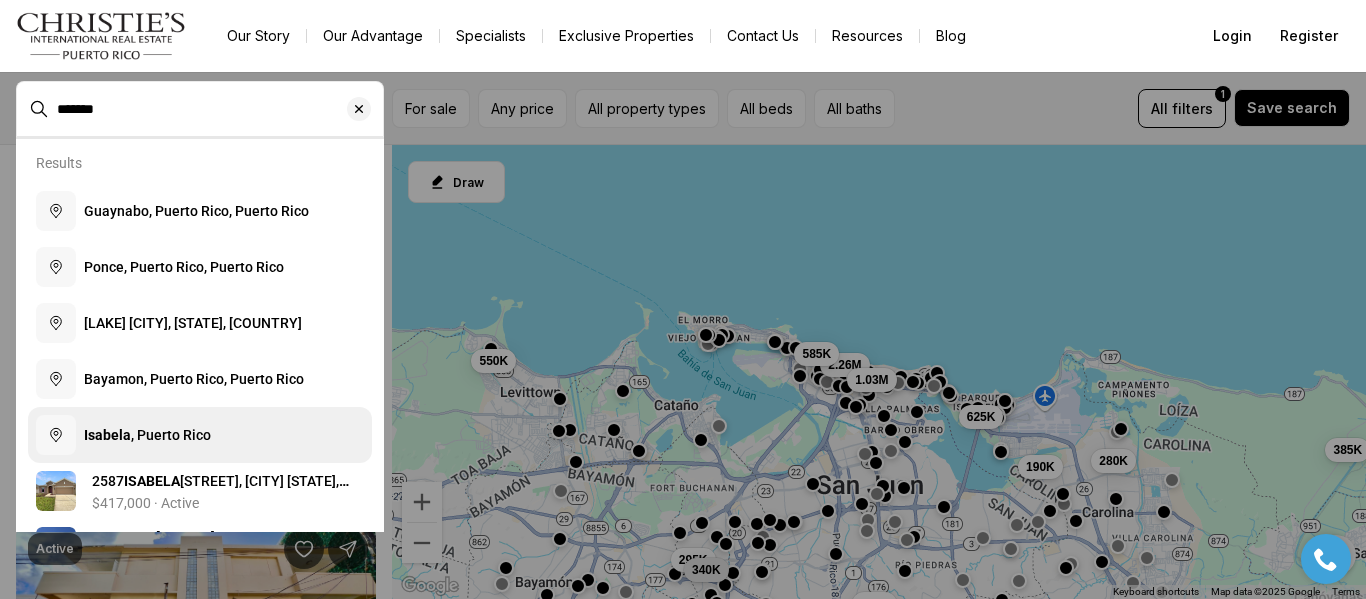click on "Isabela , Puerto Rico" at bounding box center [147, 435] 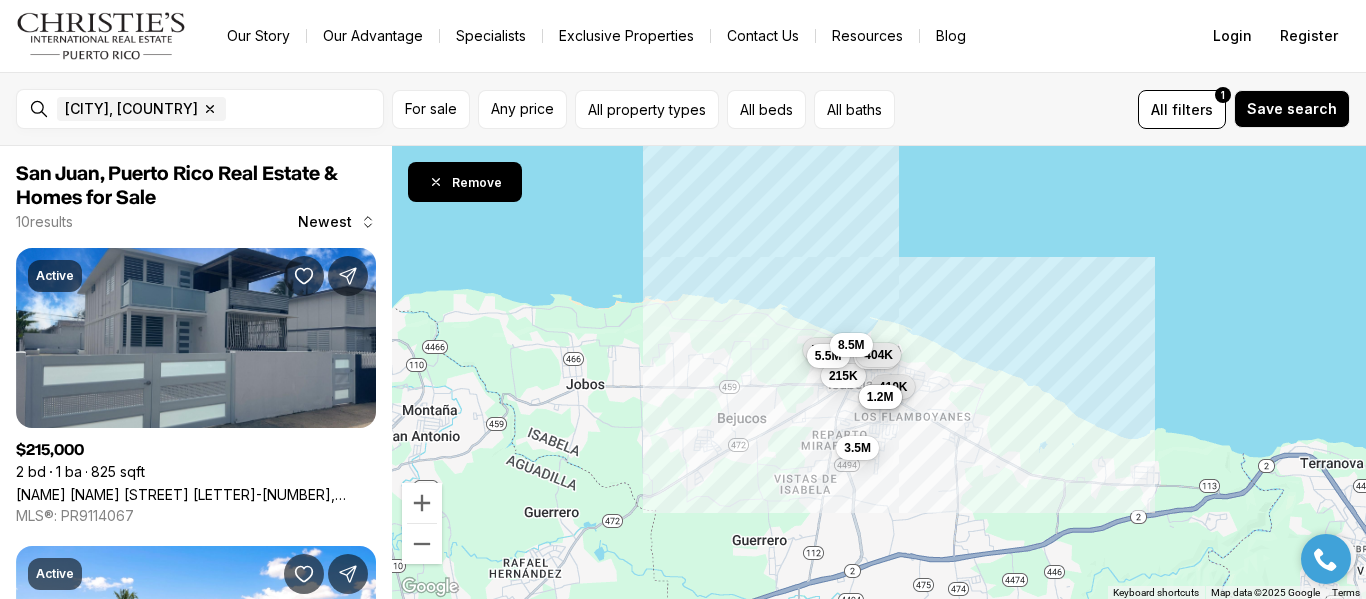 drag, startPoint x: 485, startPoint y: 222, endPoint x: 475, endPoint y: 223, distance: 10.049875 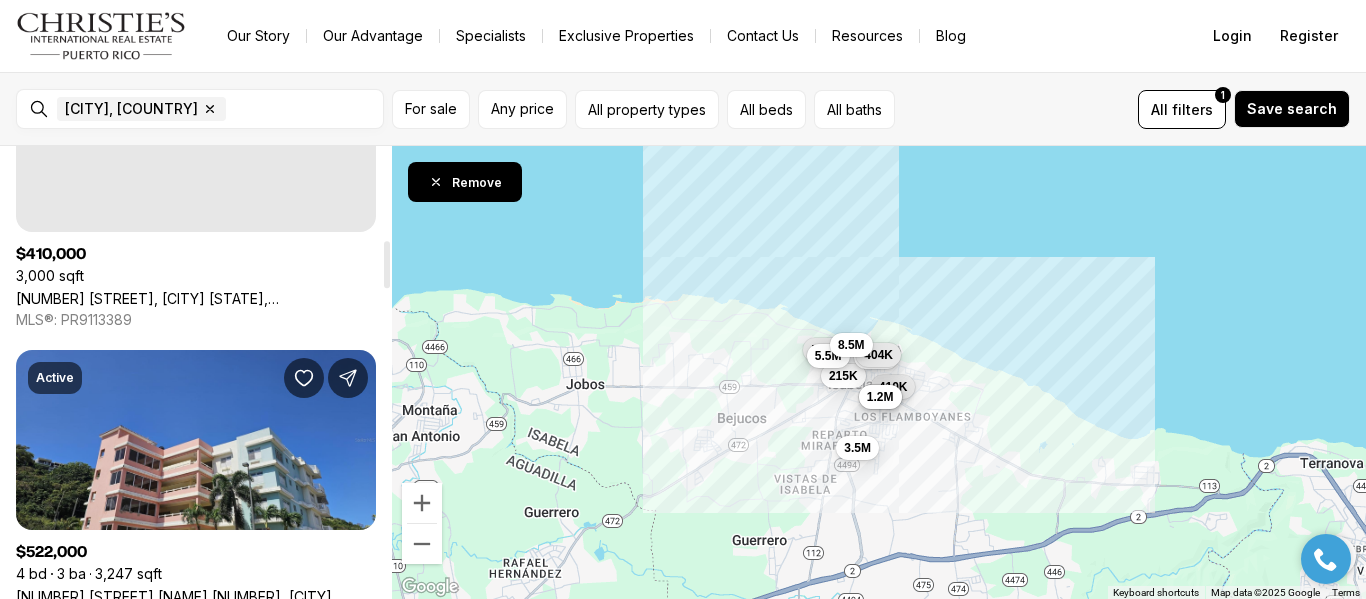 scroll, scrollTop: 900, scrollLeft: 0, axis: vertical 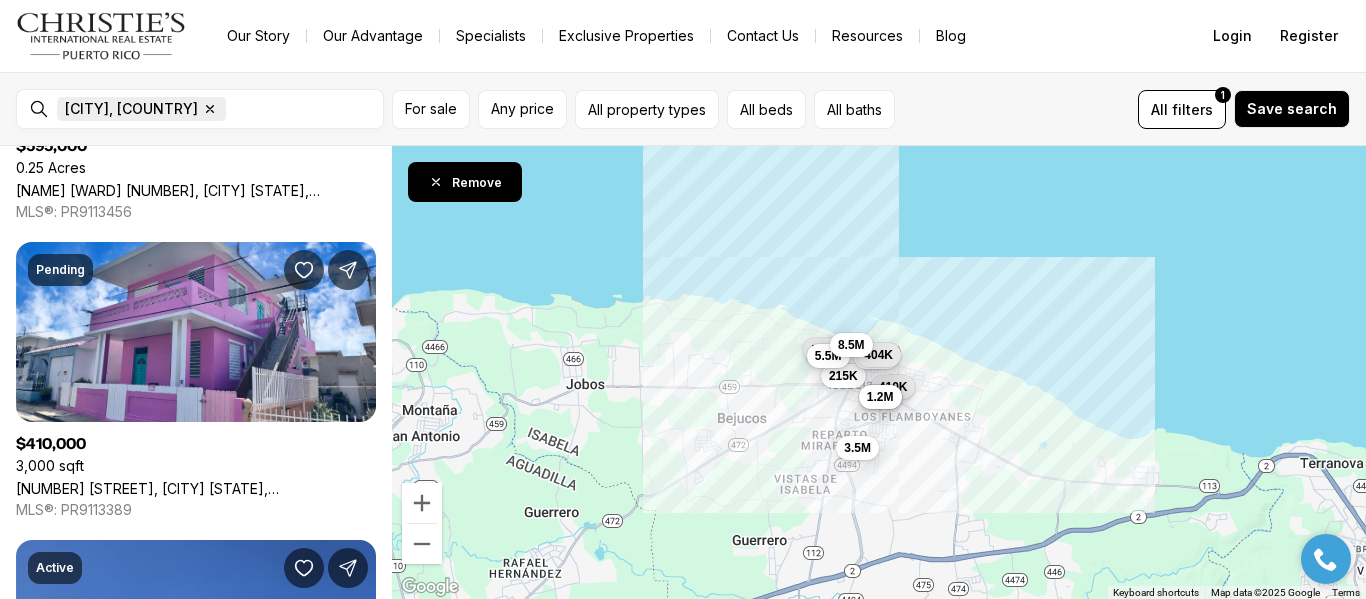 click 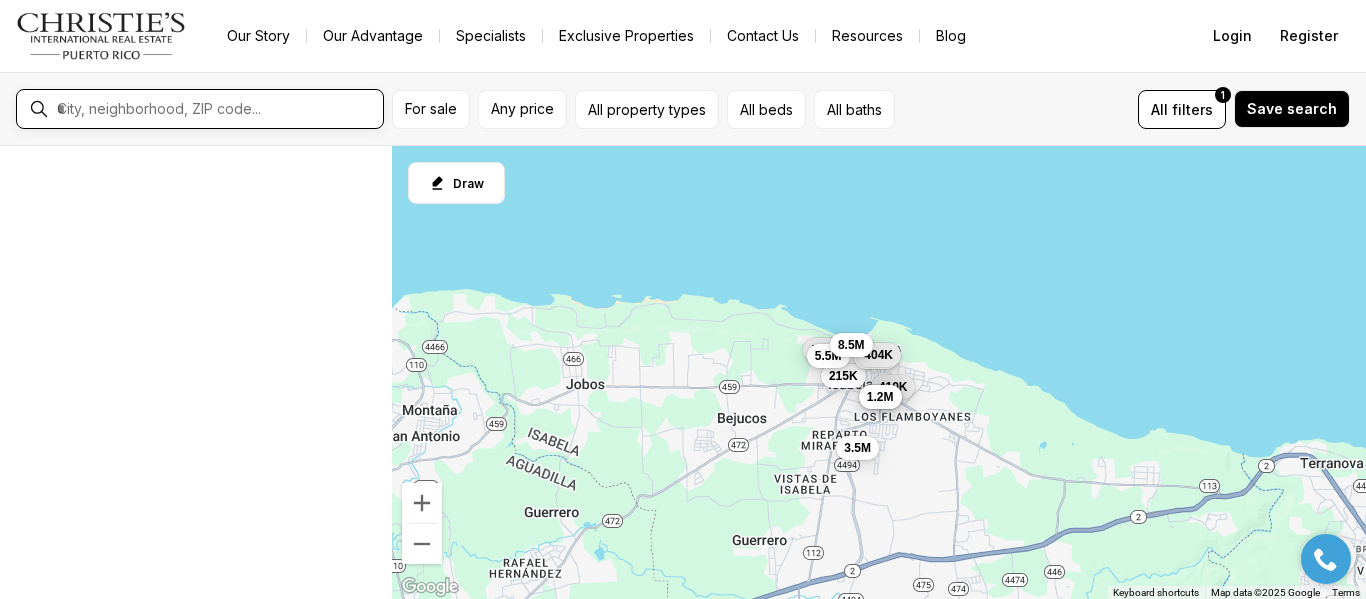 scroll, scrollTop: 90, scrollLeft: 0, axis: vertical 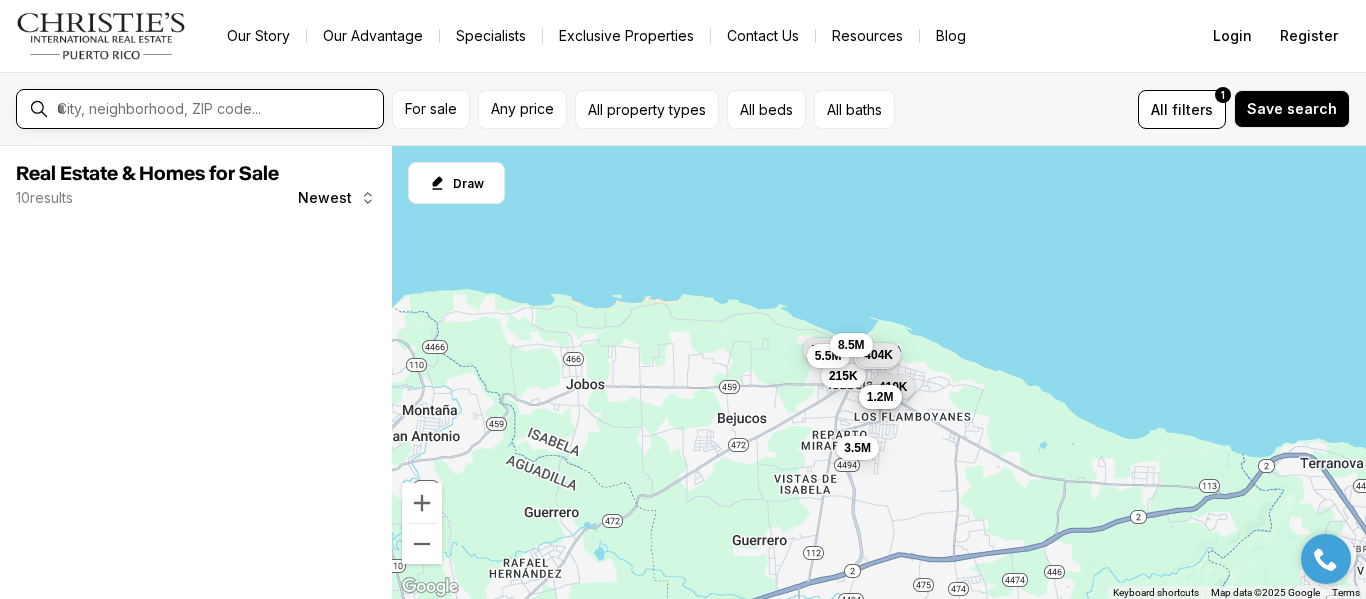 click at bounding box center (216, 109) 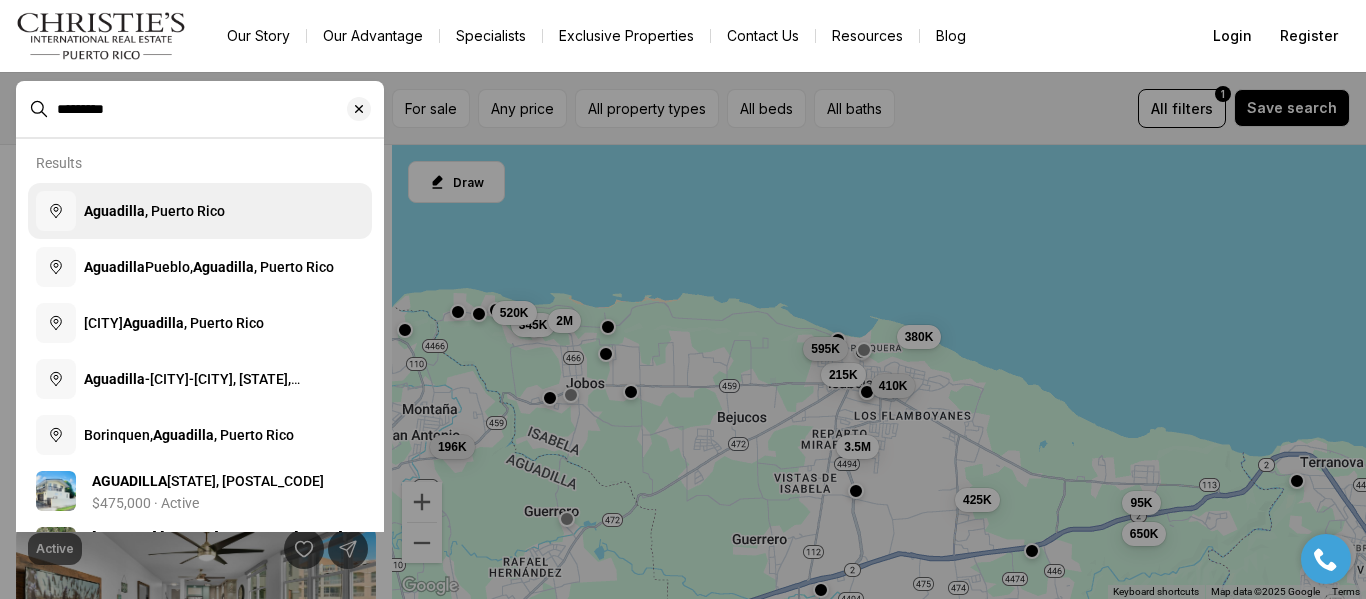 type on "*********" 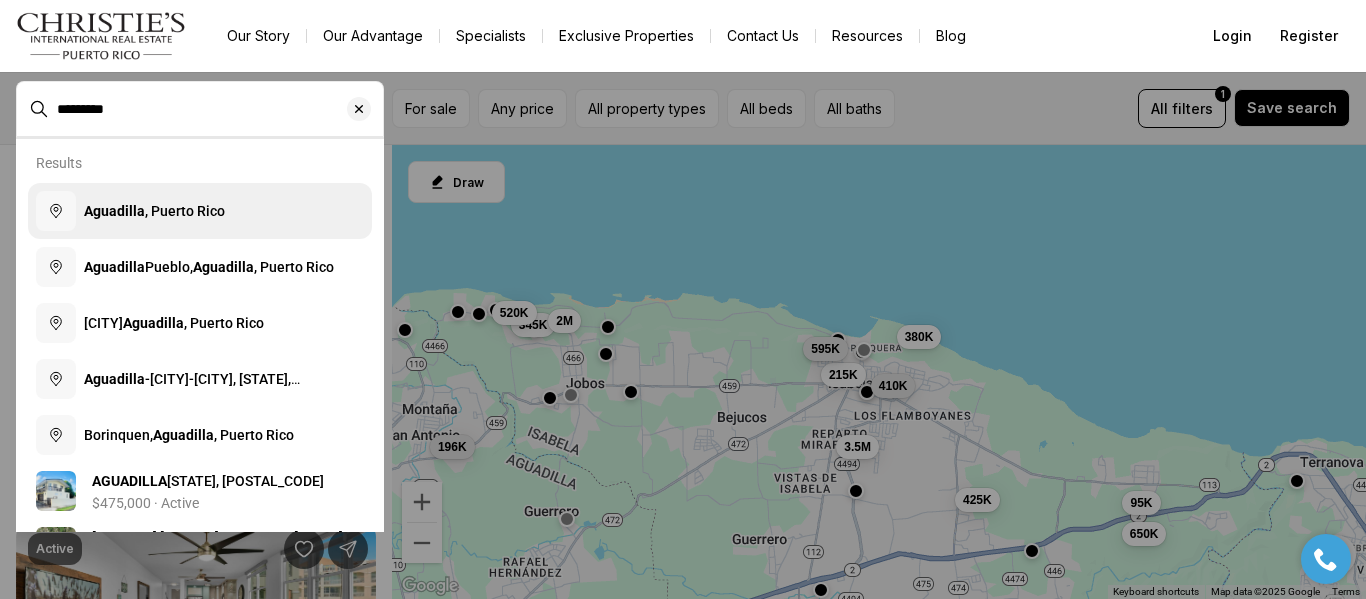 click on "Aguadilla" at bounding box center [114, 211] 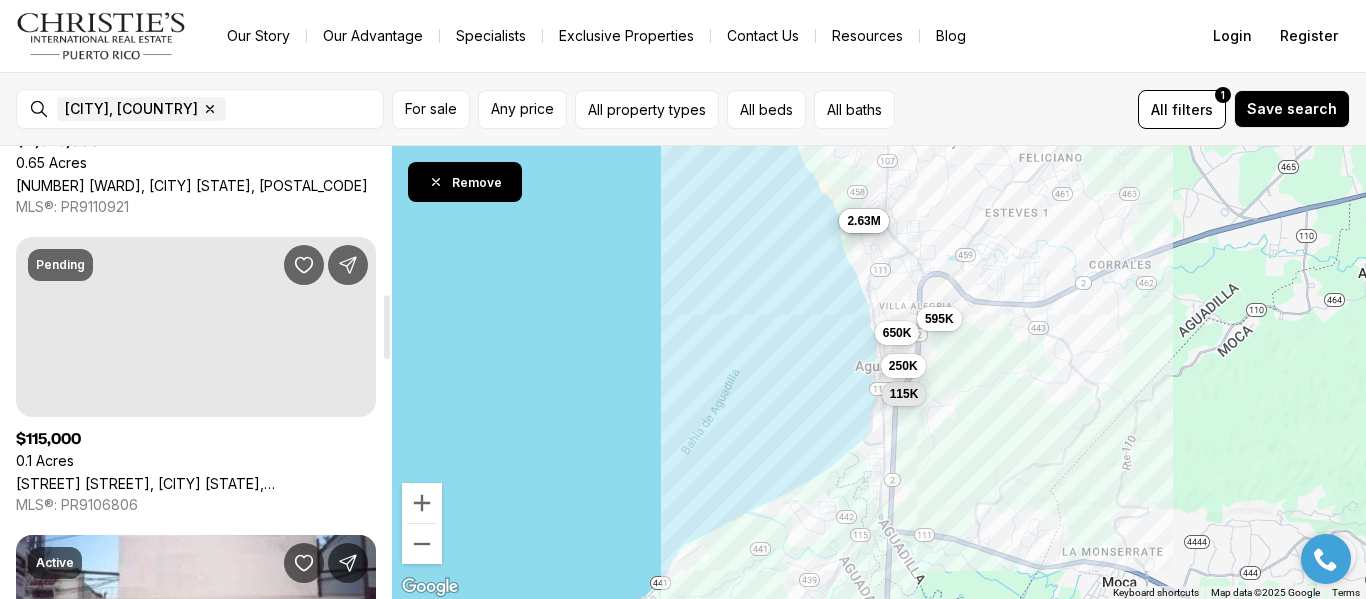 scroll, scrollTop: 1000, scrollLeft: 0, axis: vertical 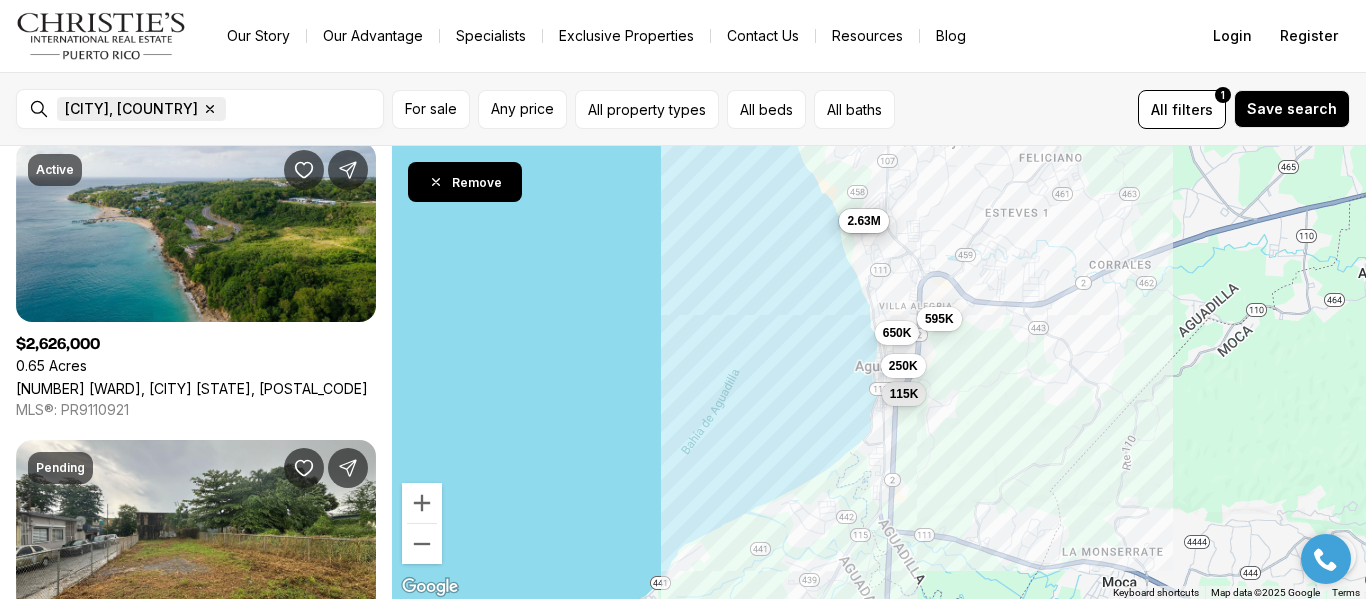 click 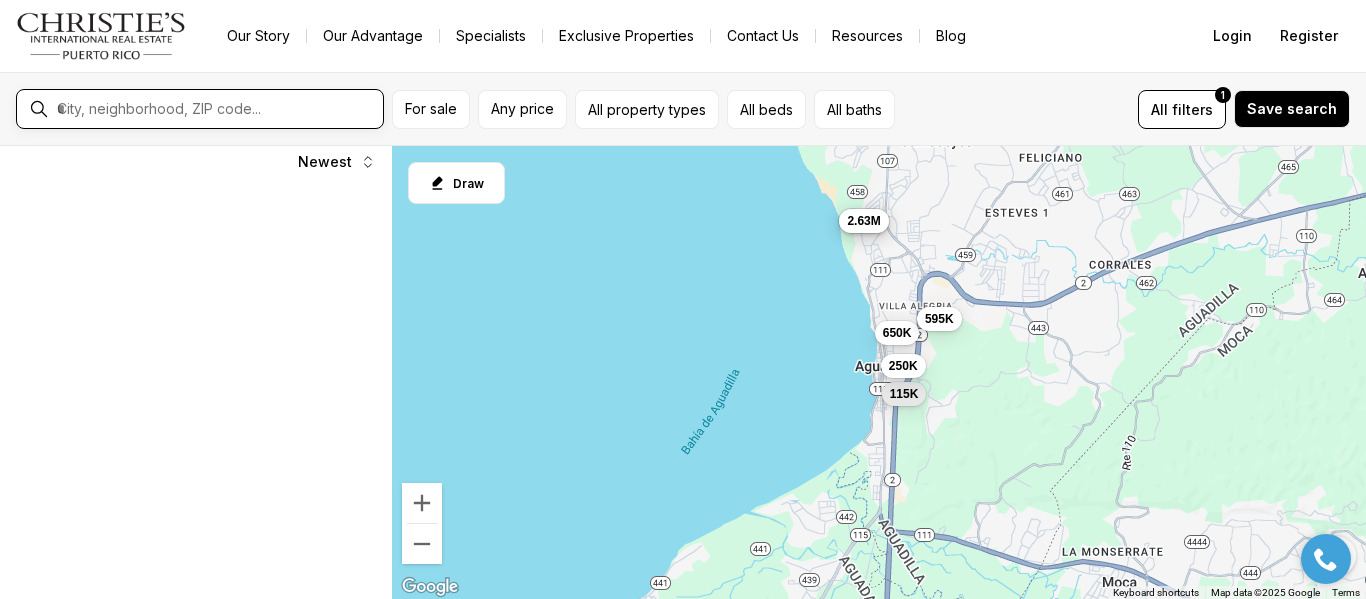 scroll, scrollTop: 0, scrollLeft: 0, axis: both 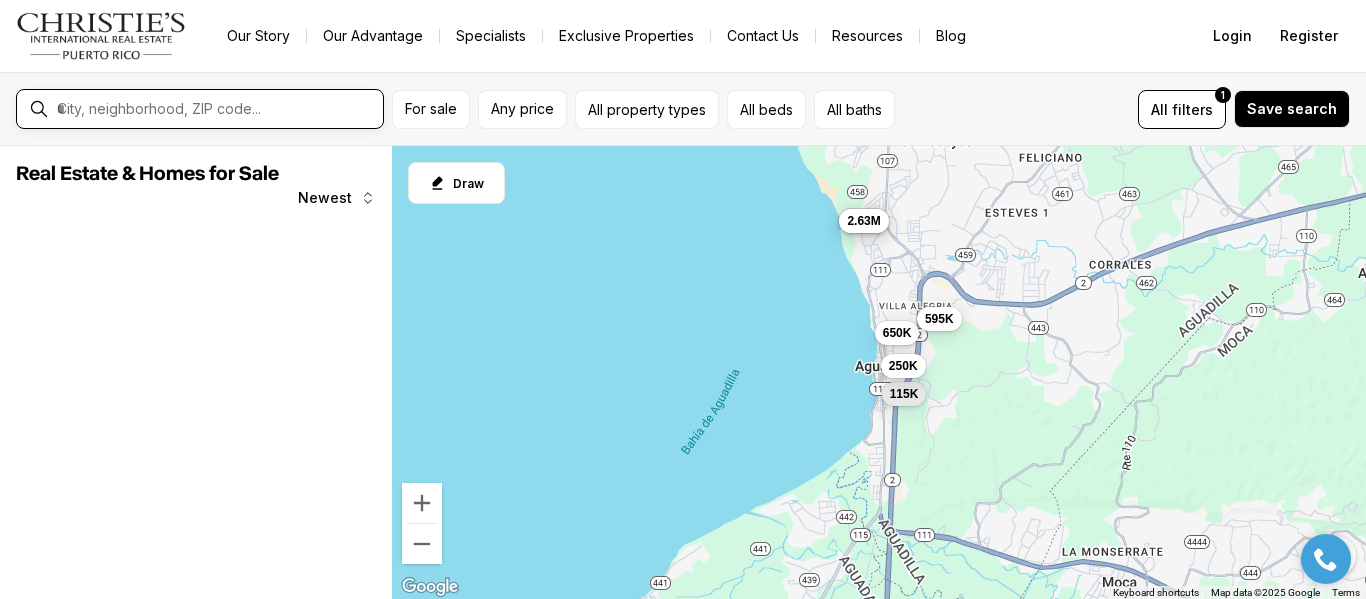 click at bounding box center (216, 109) 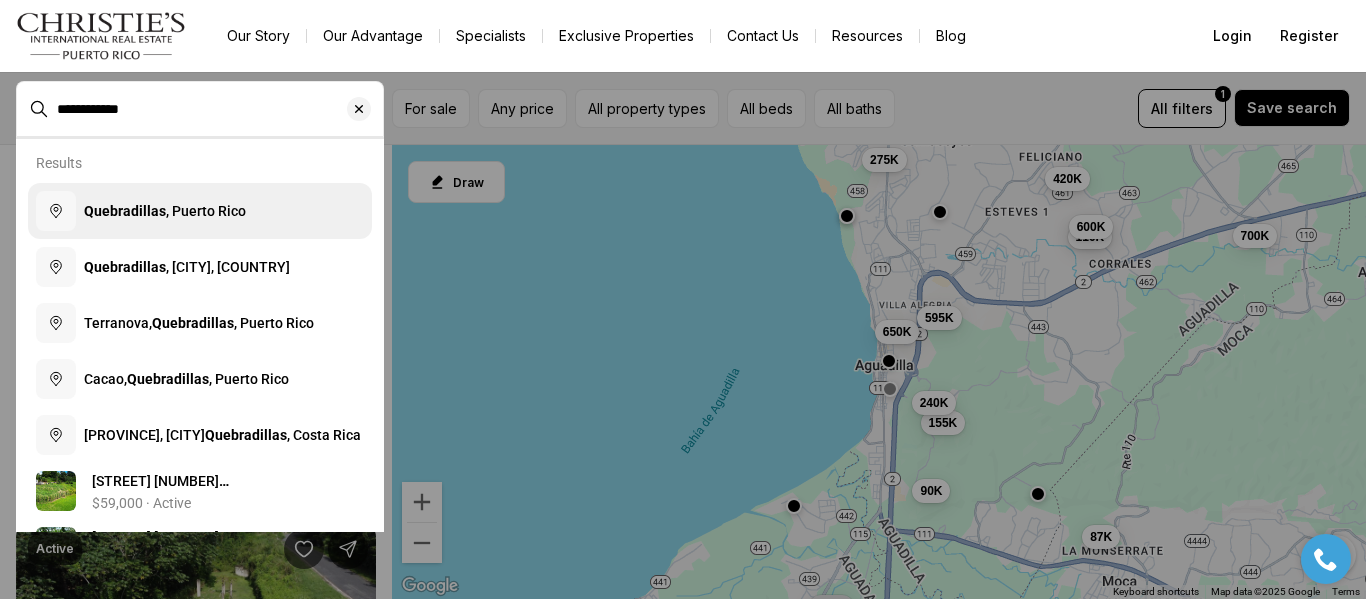 click on "Quebradillas" at bounding box center (125, 211) 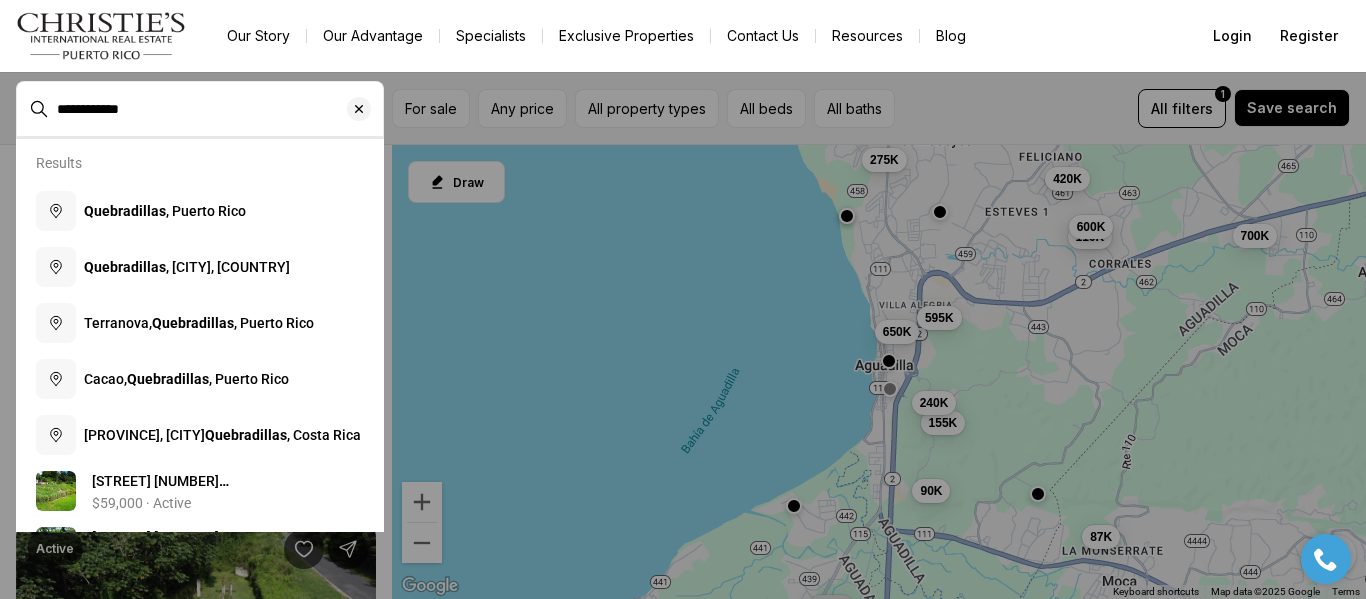 type on "**********" 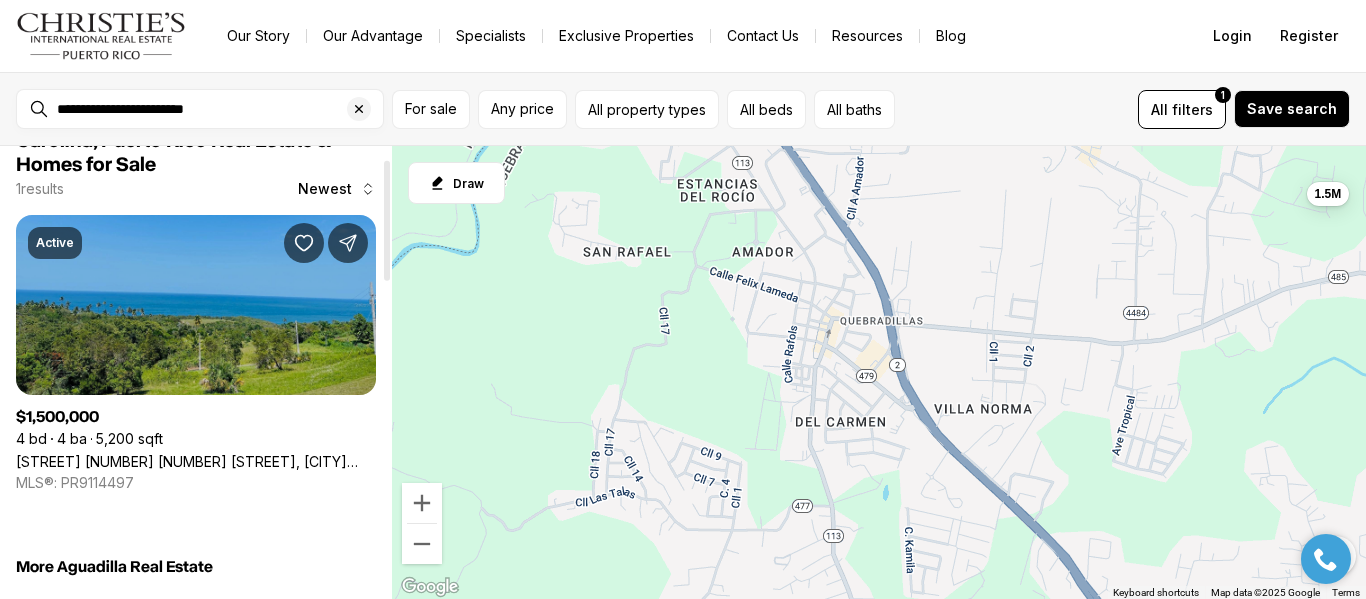 scroll, scrollTop: 0, scrollLeft: 0, axis: both 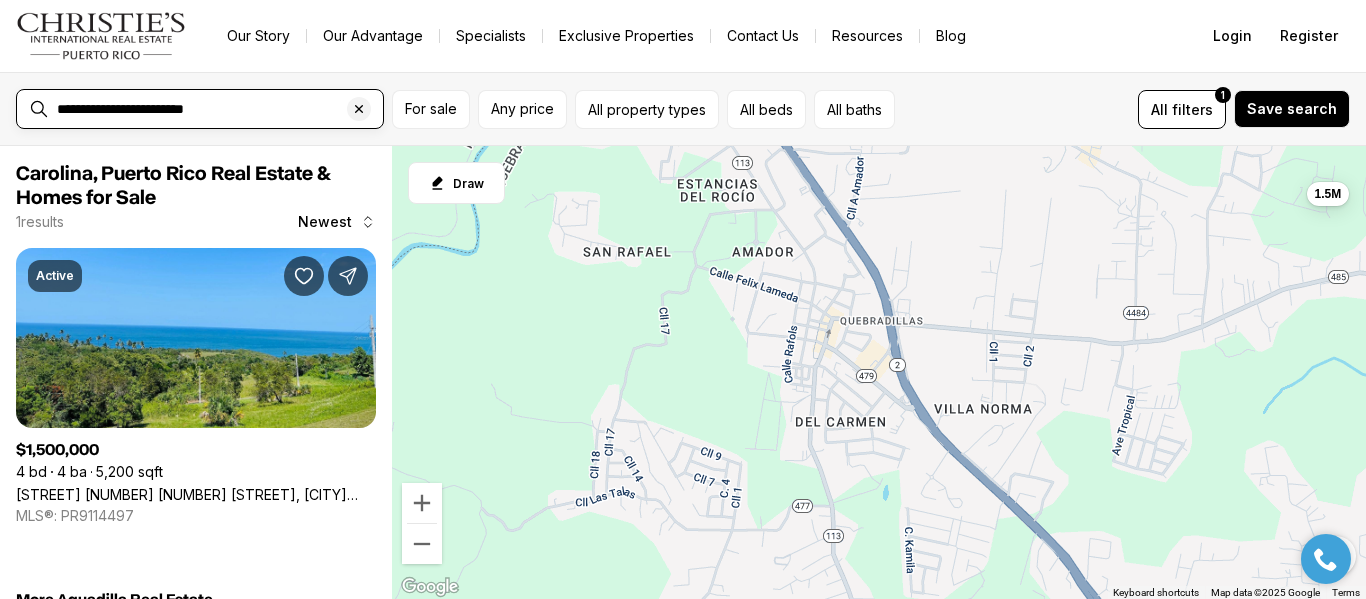 click at bounding box center [359, 109] 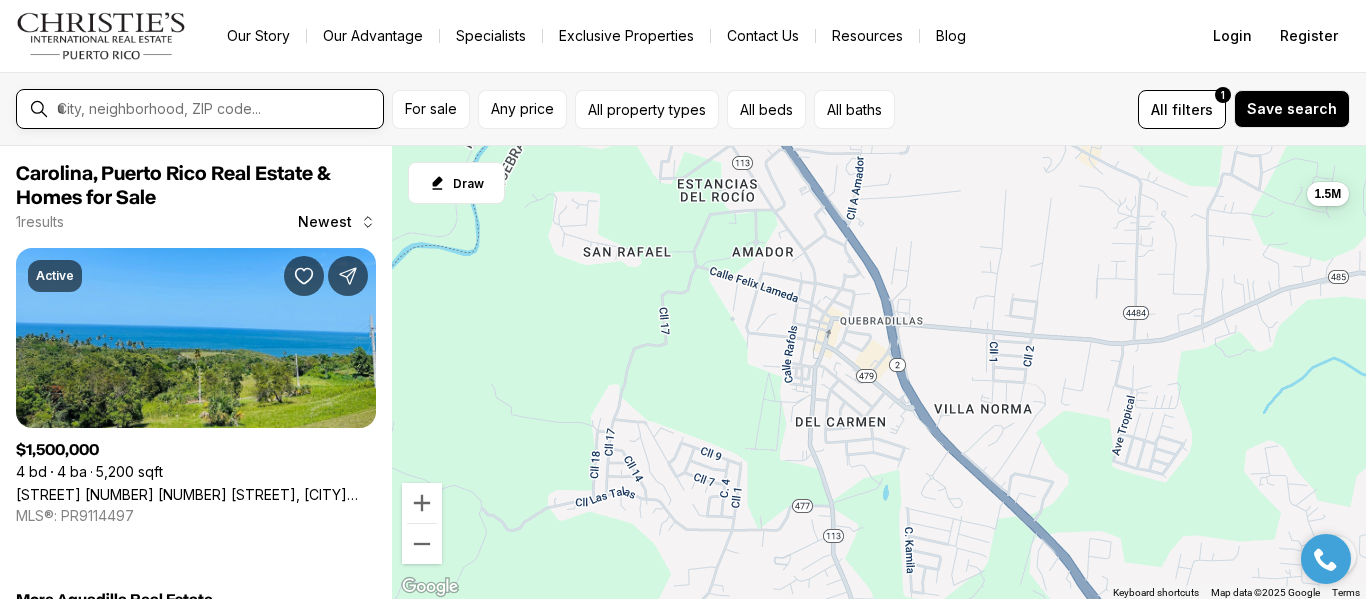drag, startPoint x: 93, startPoint y: 104, endPoint x: 67, endPoint y: 127, distance: 34.713108 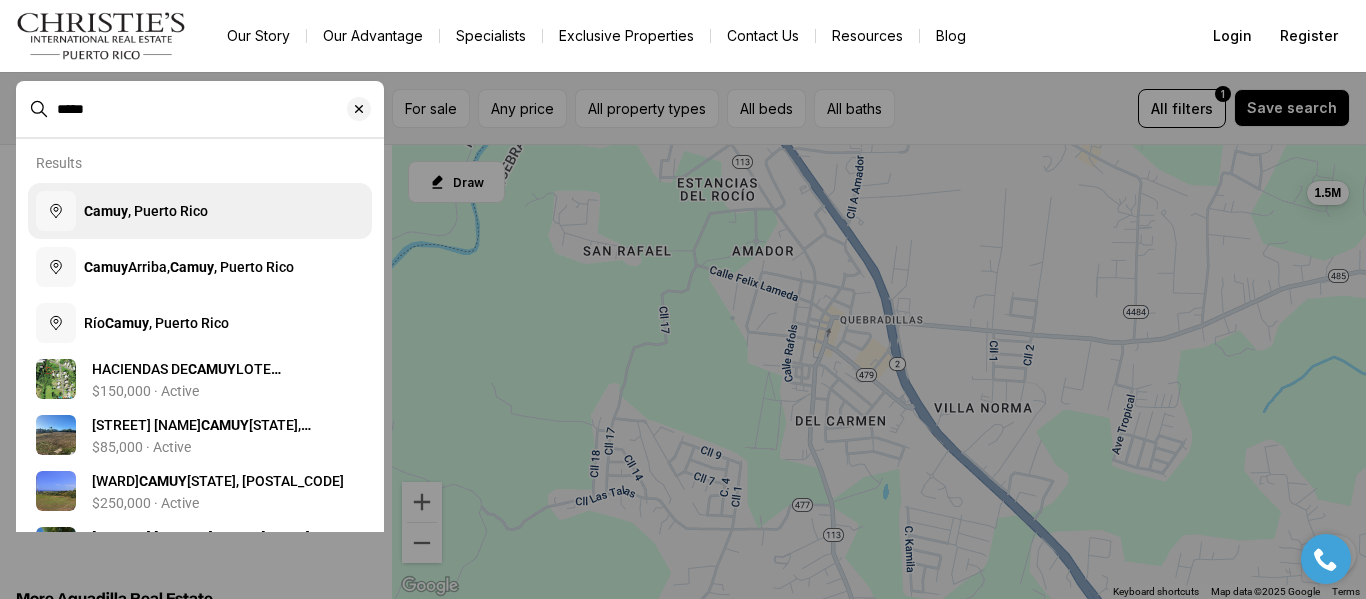 type on "*****" 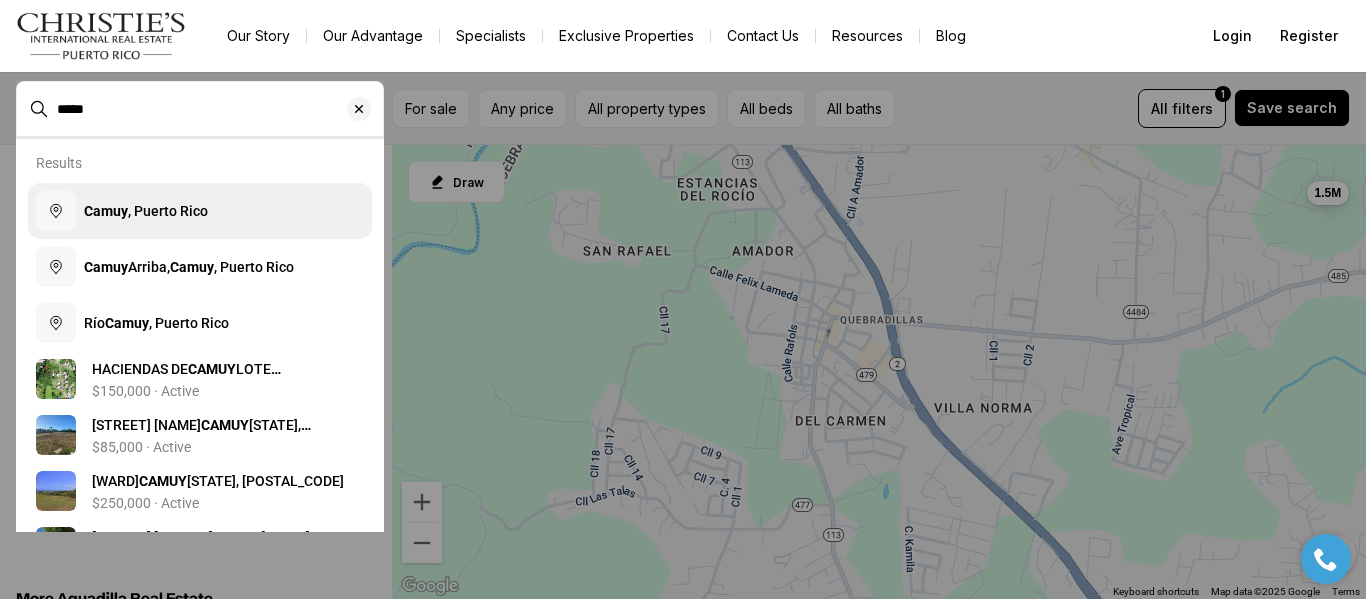 click on "Camuy" at bounding box center [106, 211] 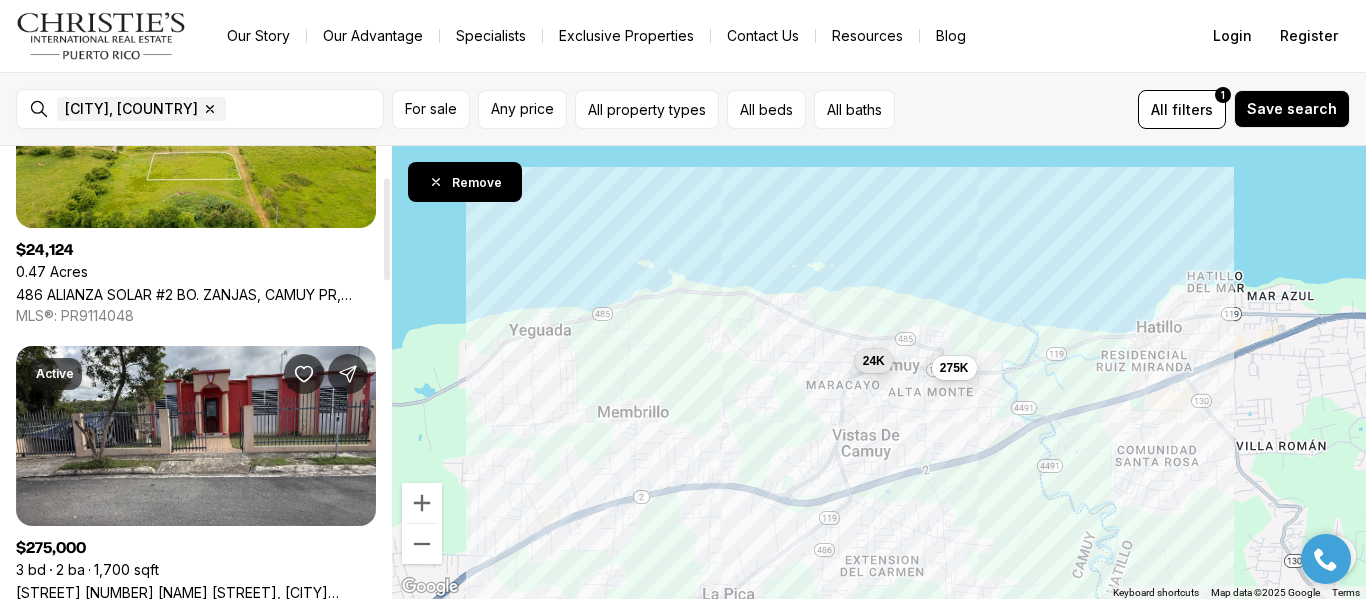 scroll, scrollTop: 0, scrollLeft: 0, axis: both 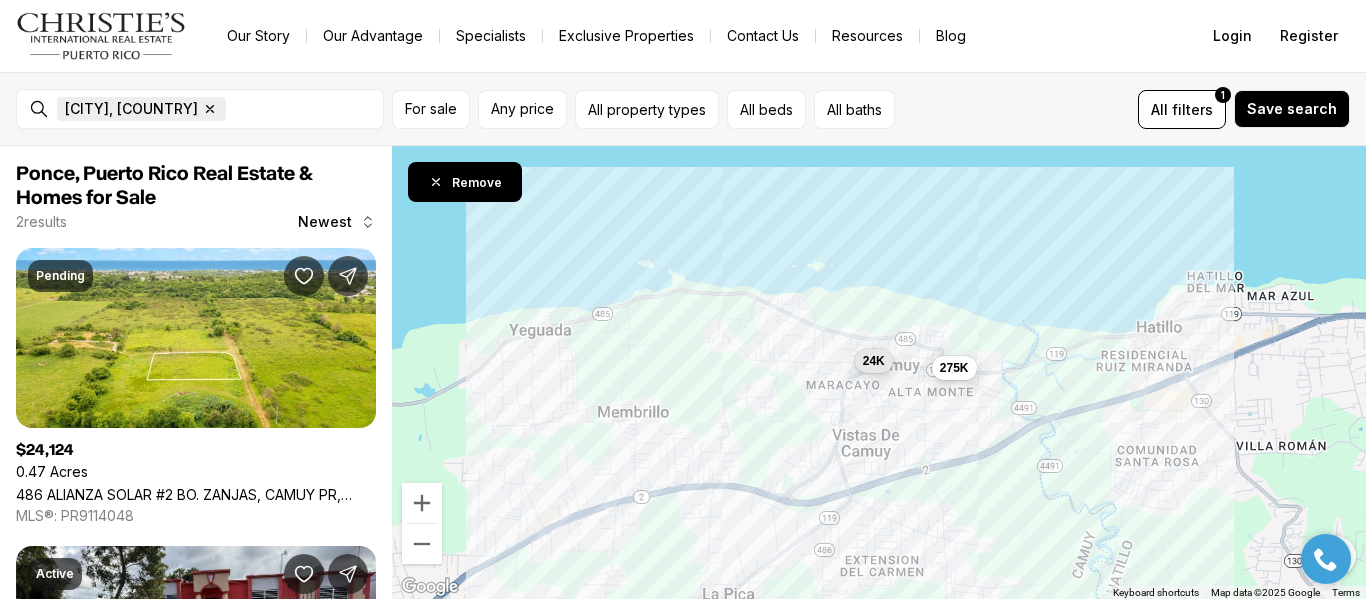click 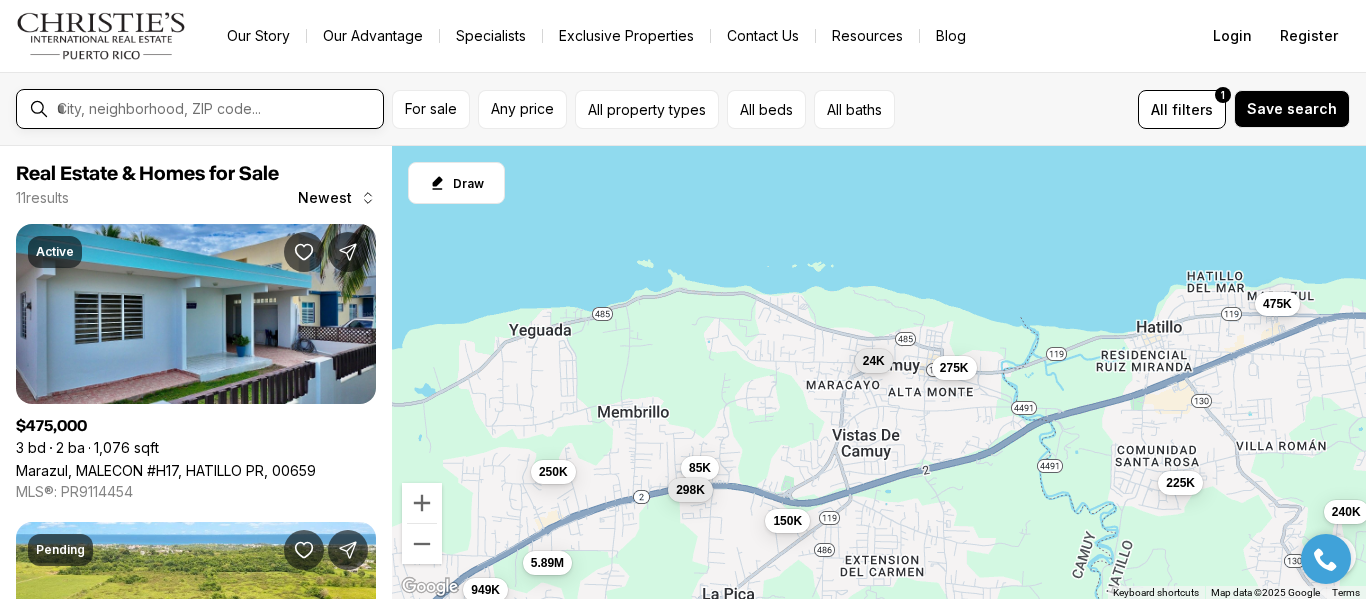 click at bounding box center [216, 109] 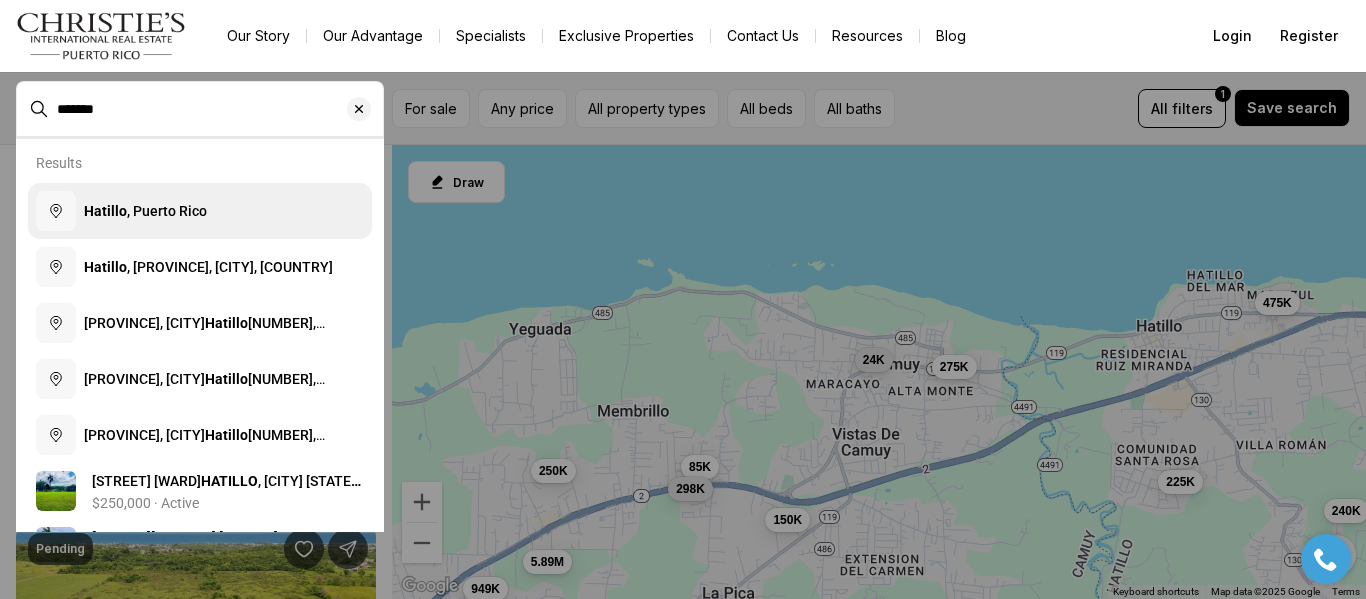 click on "Hatillo" at bounding box center [105, 211] 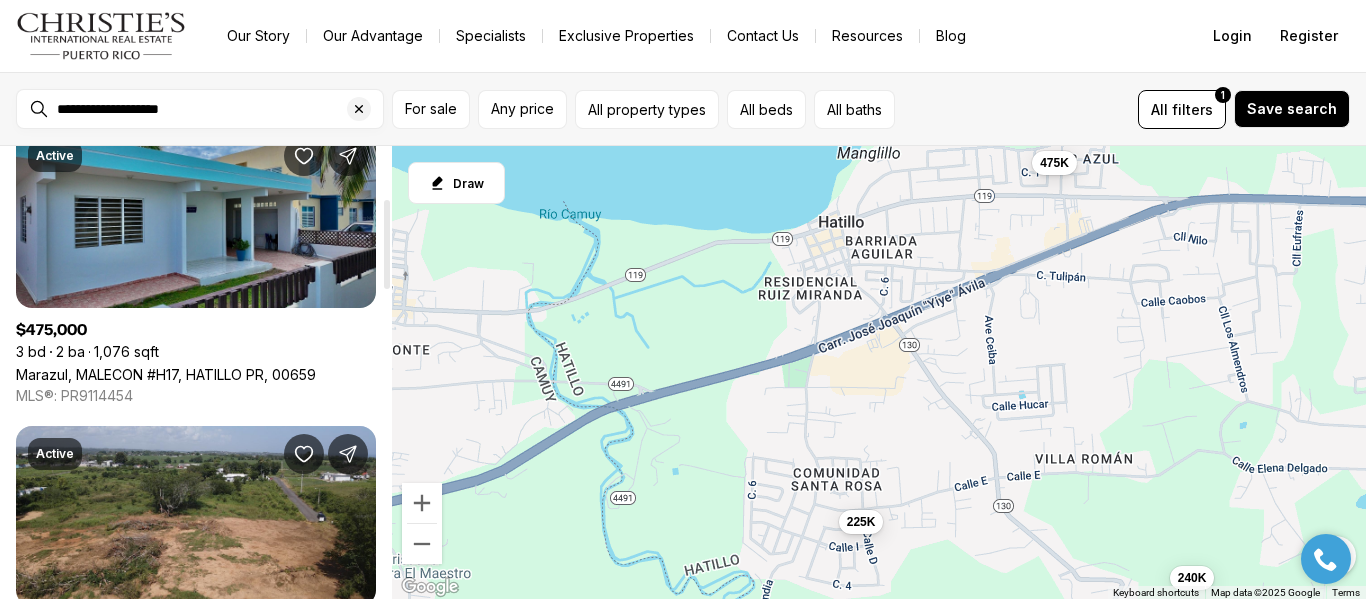 scroll, scrollTop: 0, scrollLeft: 0, axis: both 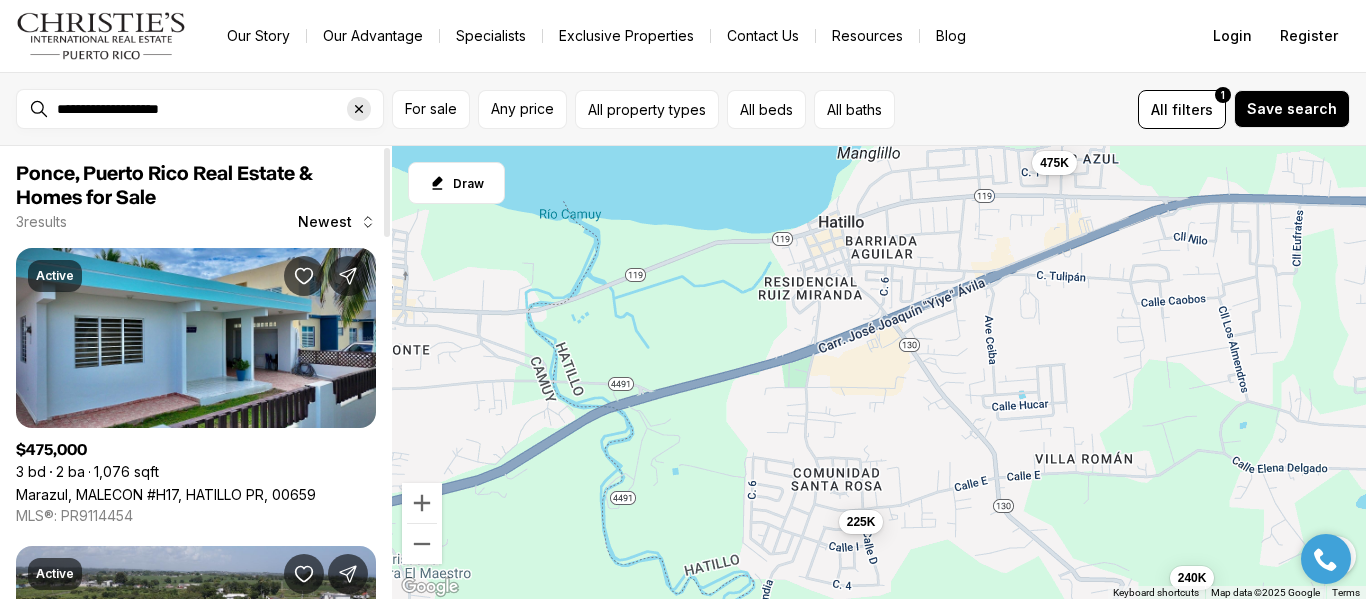 click 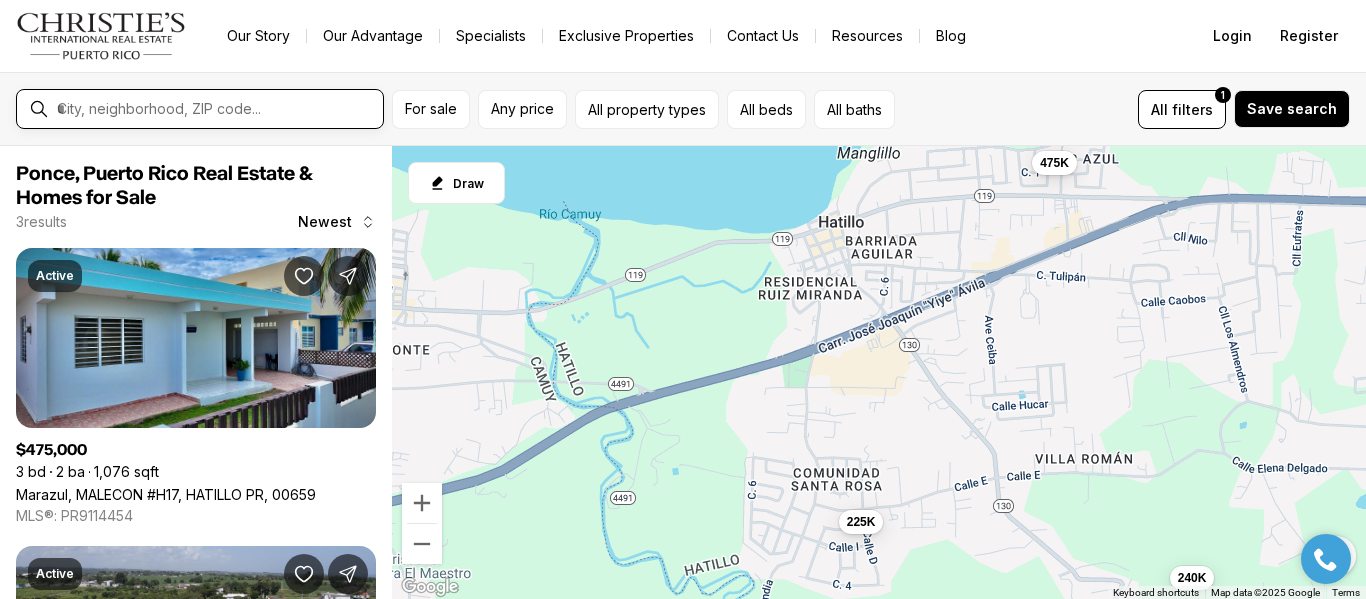 click at bounding box center (216, 109) 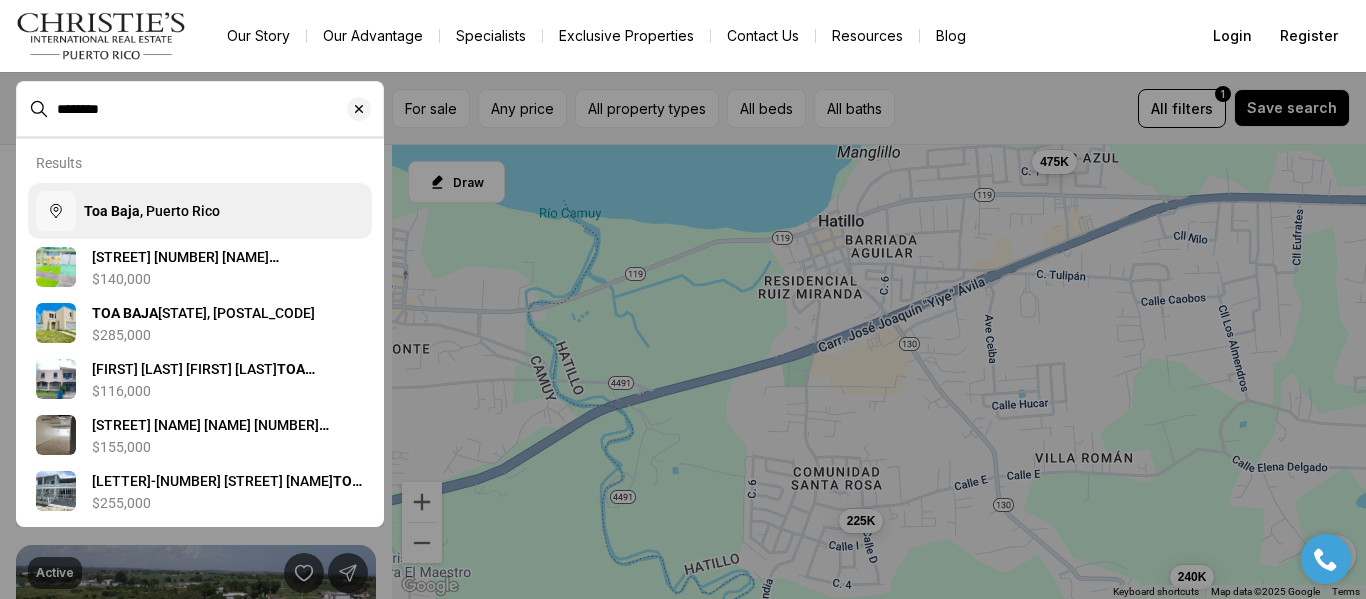 click on "Toa Baja , Puerto Rico" at bounding box center (152, 211) 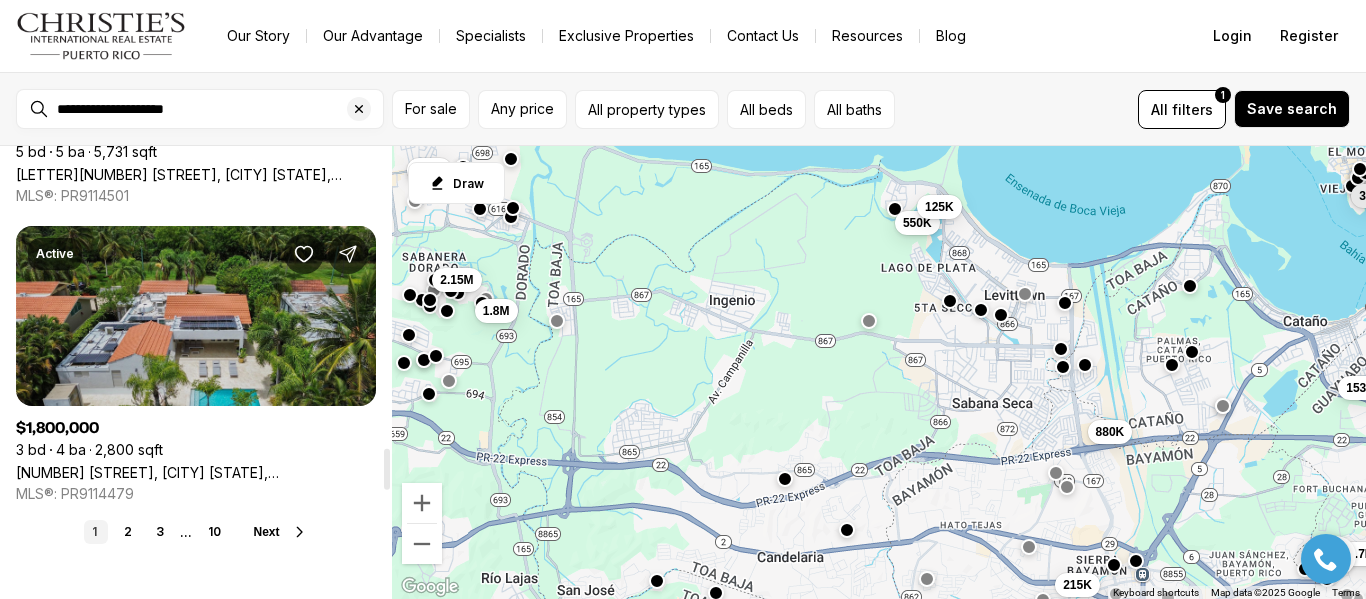 scroll, scrollTop: 3400, scrollLeft: 0, axis: vertical 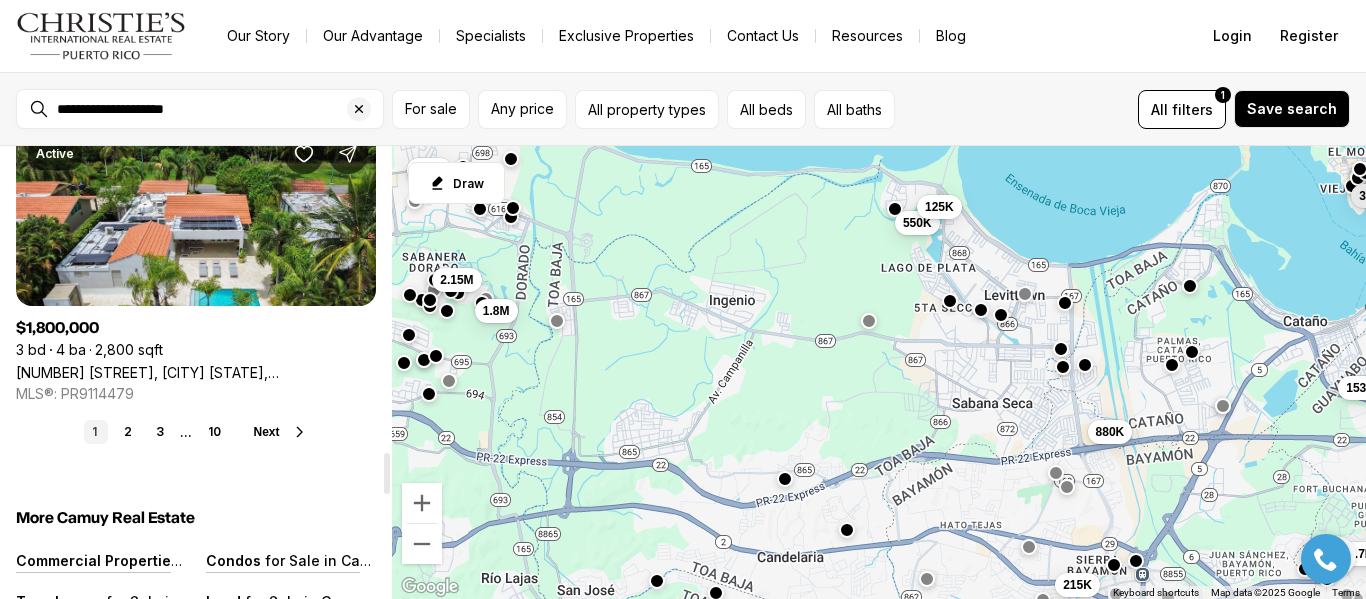 click on "Next" at bounding box center (266, 432) 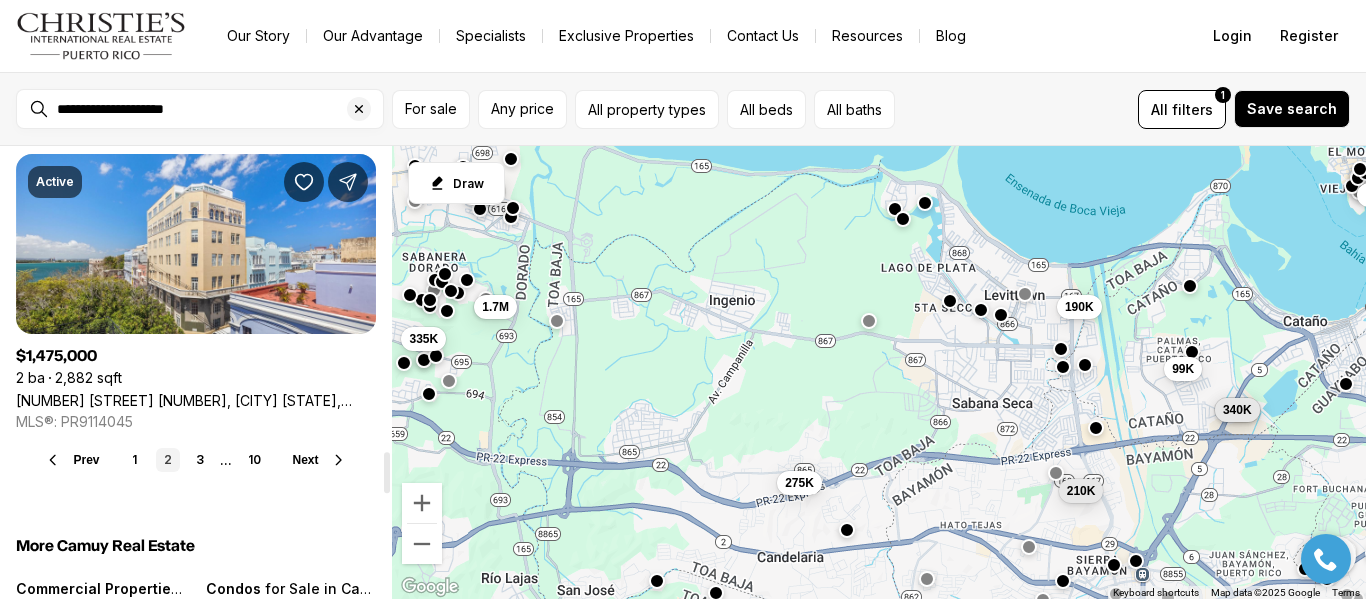scroll, scrollTop: 3400, scrollLeft: 0, axis: vertical 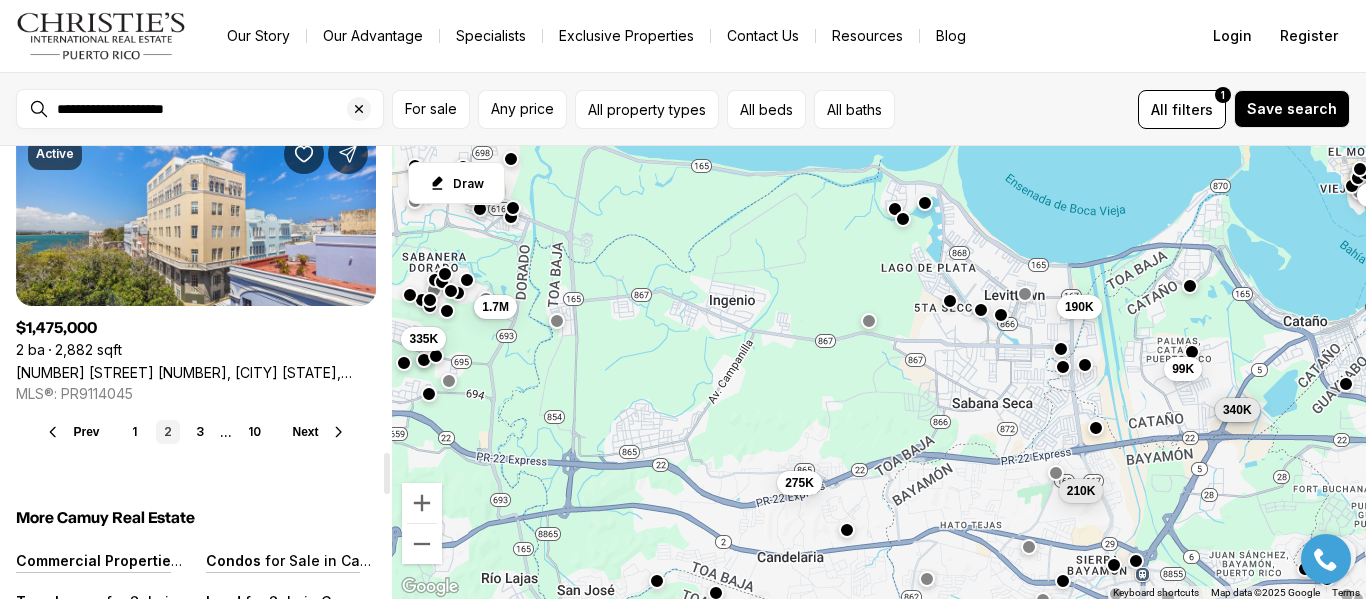 click on "Next" at bounding box center (320, 432) 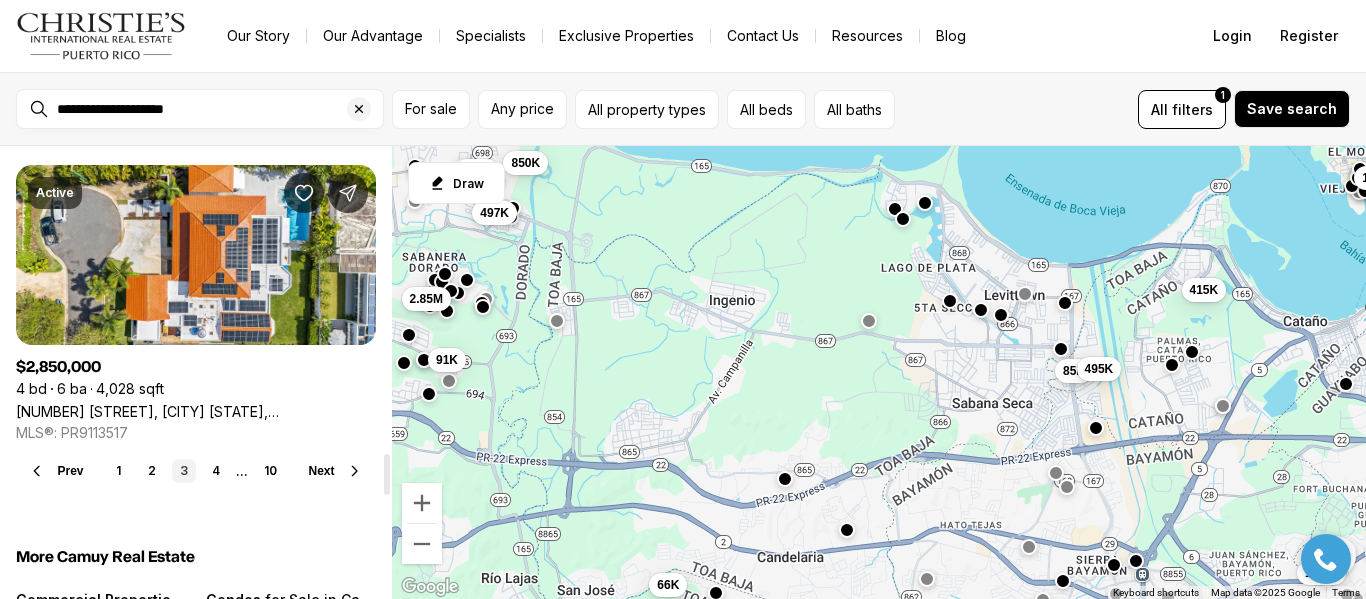 scroll, scrollTop: 3400, scrollLeft: 0, axis: vertical 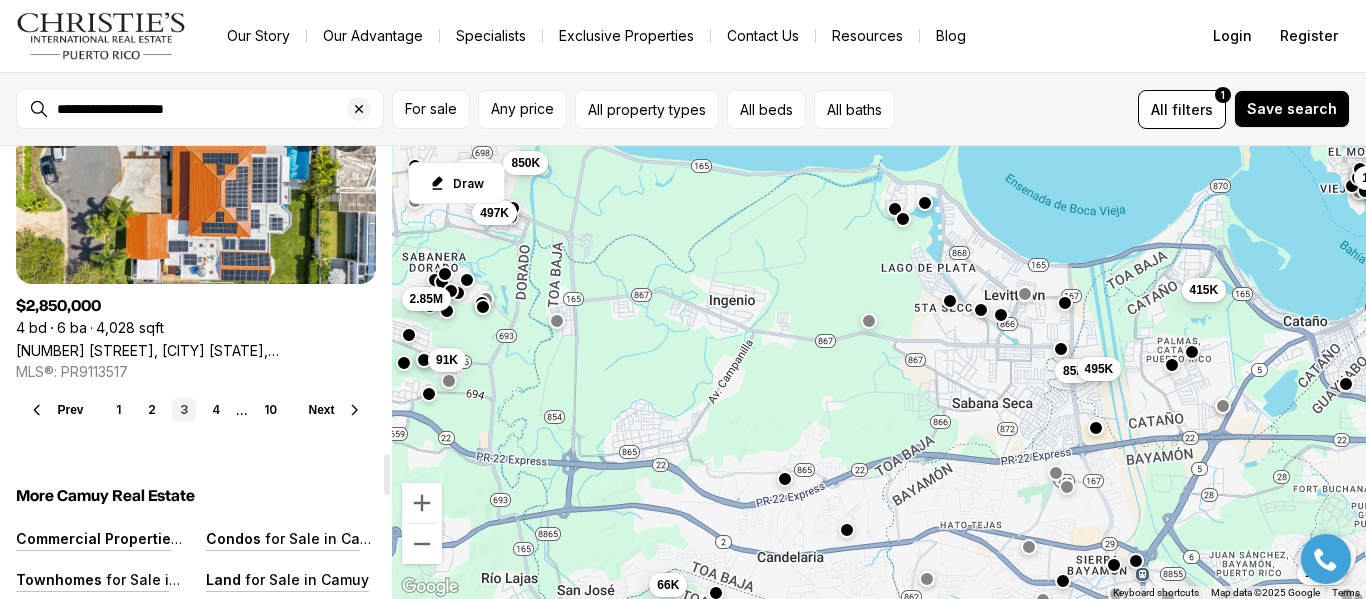 click on "Next" at bounding box center (322, 410) 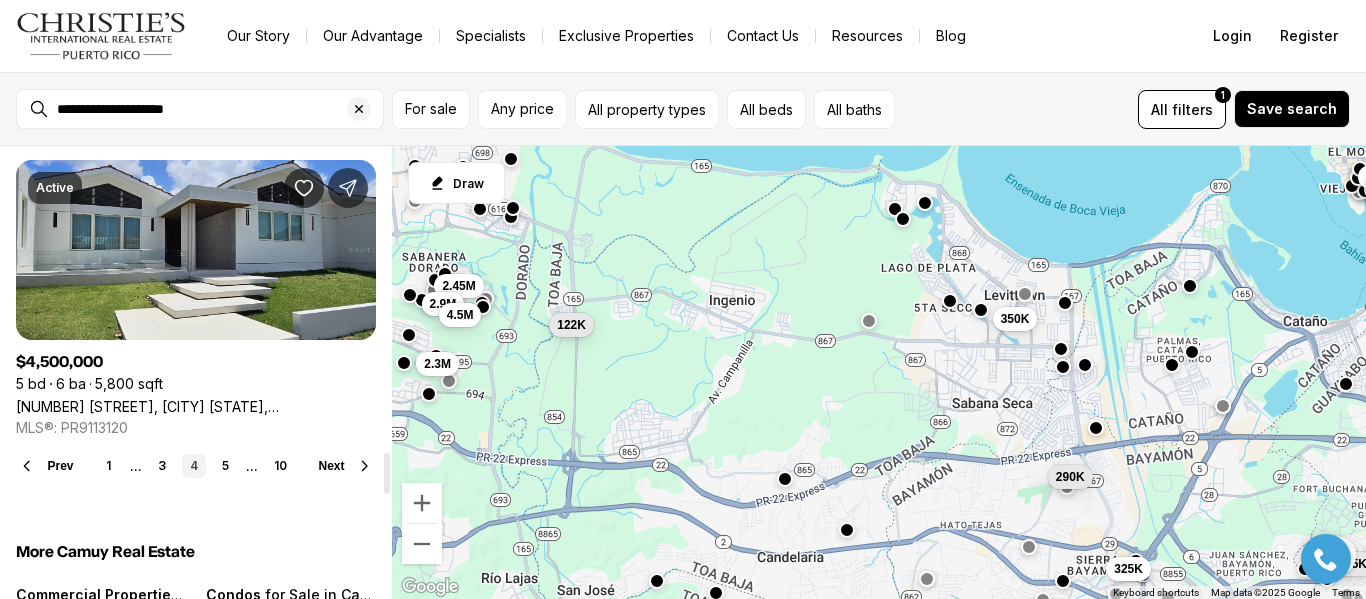 scroll, scrollTop: 3400, scrollLeft: 0, axis: vertical 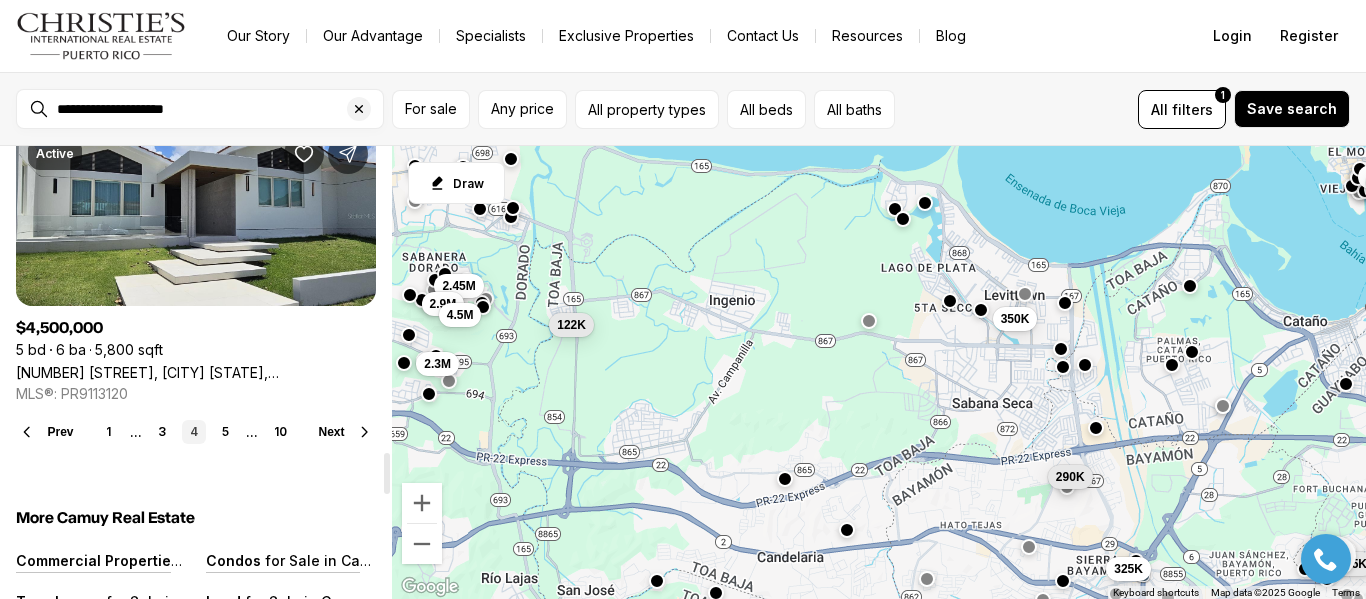 click on "Next" at bounding box center (332, 432) 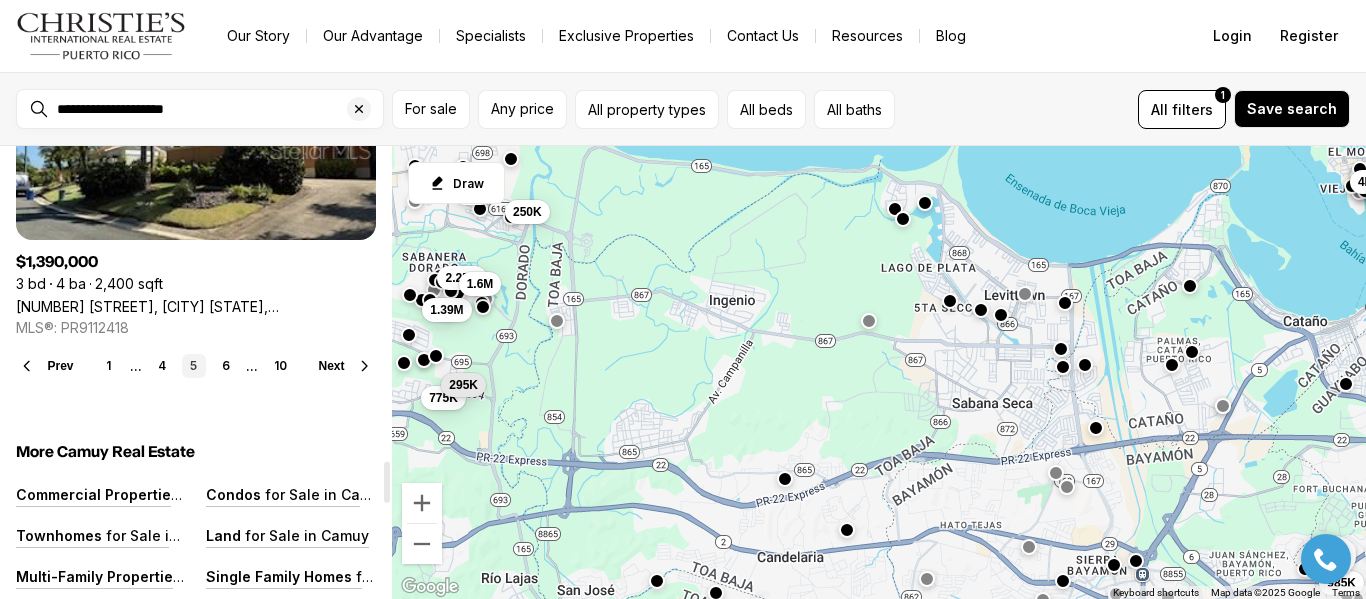 scroll, scrollTop: 3500, scrollLeft: 0, axis: vertical 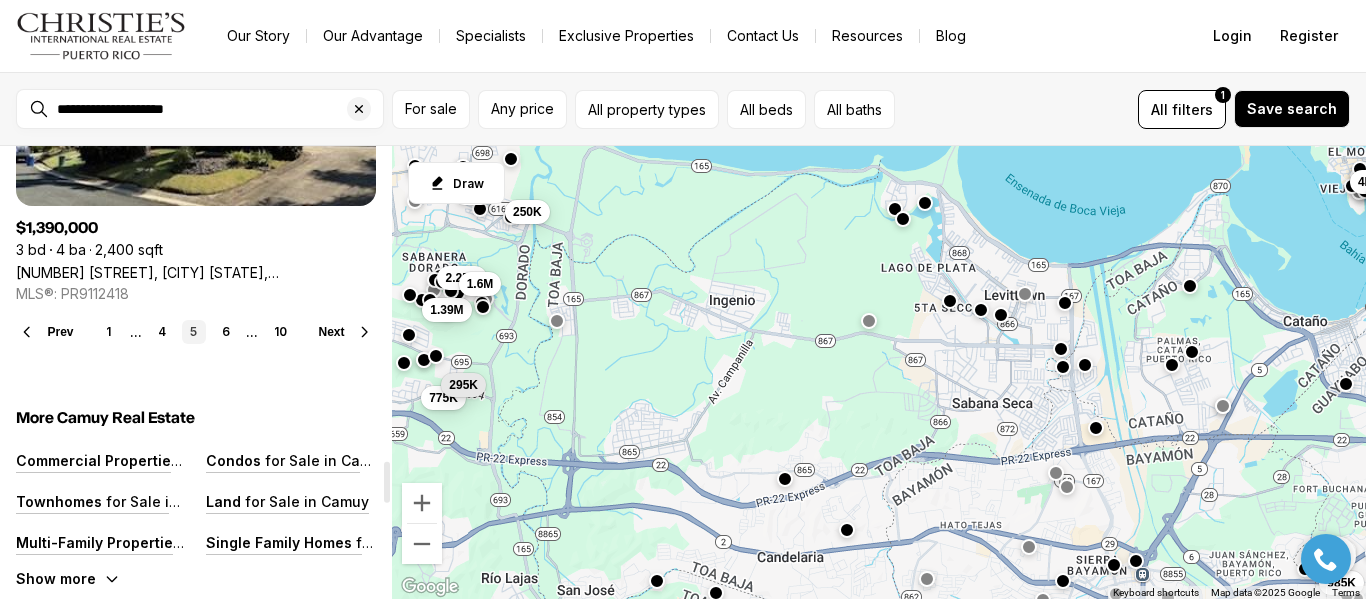 click on "Next" at bounding box center (332, 332) 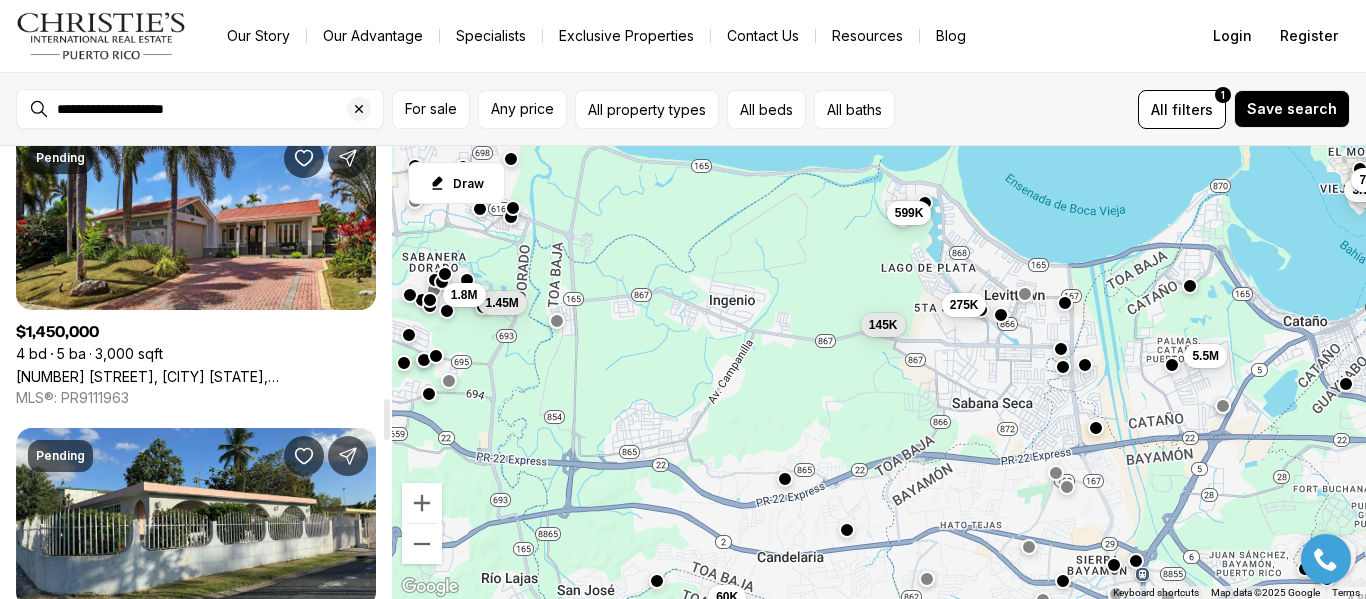 scroll, scrollTop: 3000, scrollLeft: 0, axis: vertical 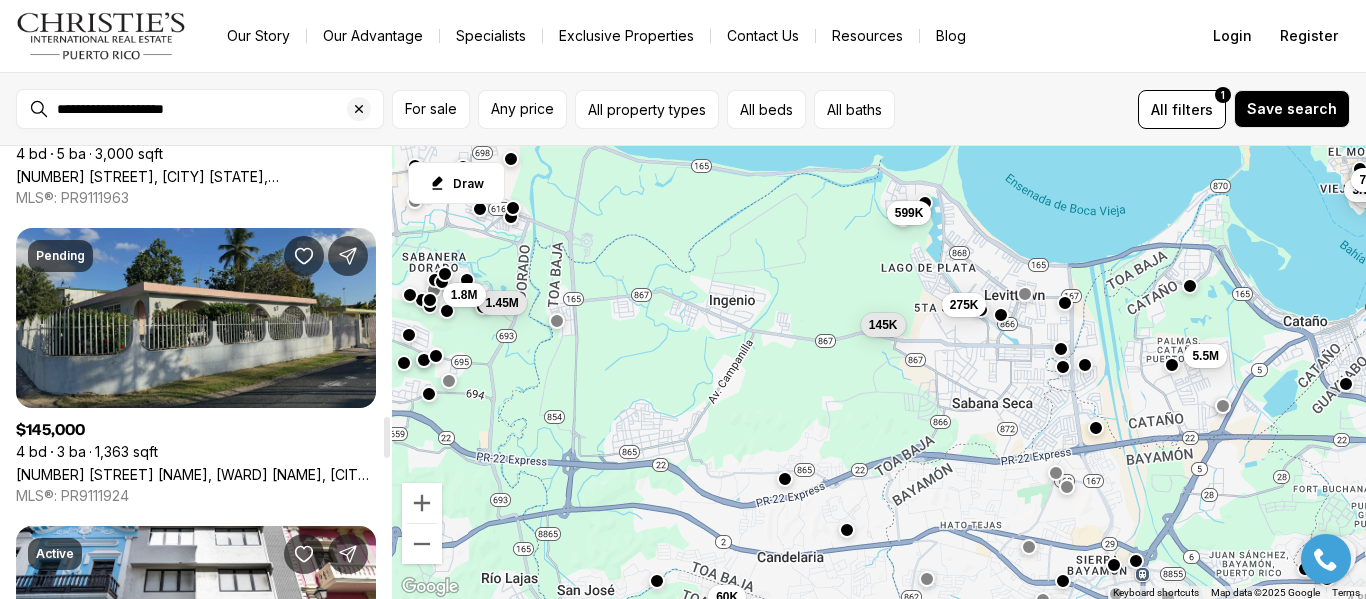 click on "#[NUMBER] [STREET] [NEIGHBORHOOD], [SECTOR] [CITY] [STATE], [POSTAL_CODE]" at bounding box center [196, 474] 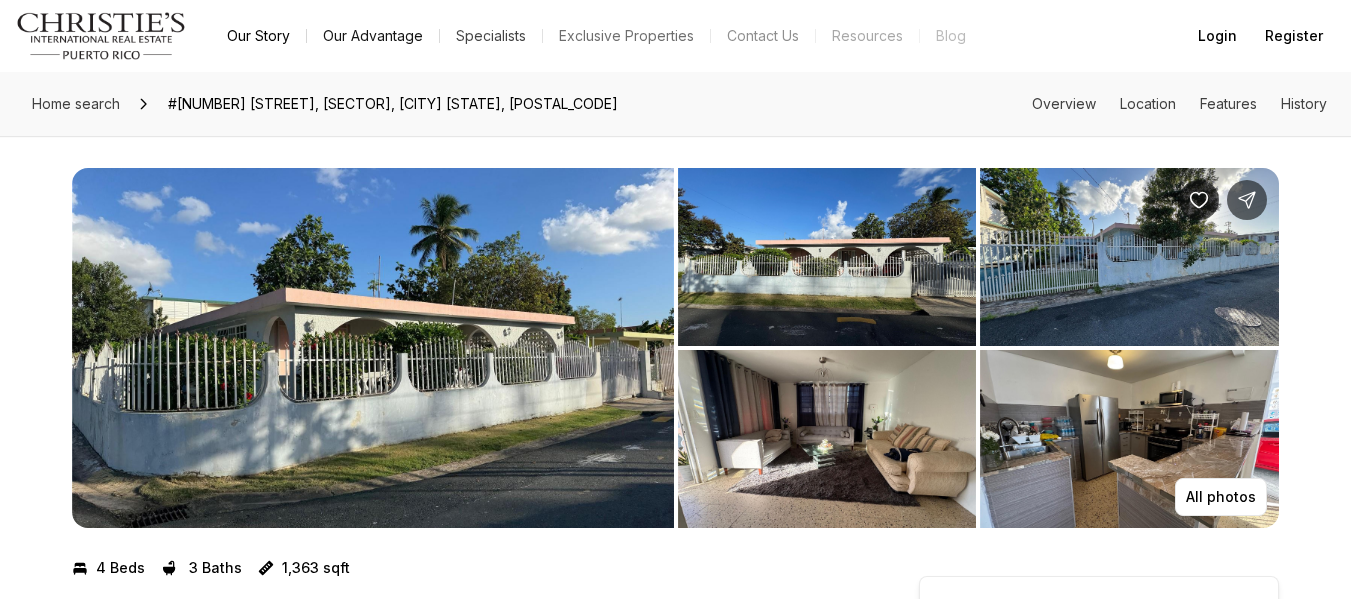 scroll, scrollTop: 0, scrollLeft: 0, axis: both 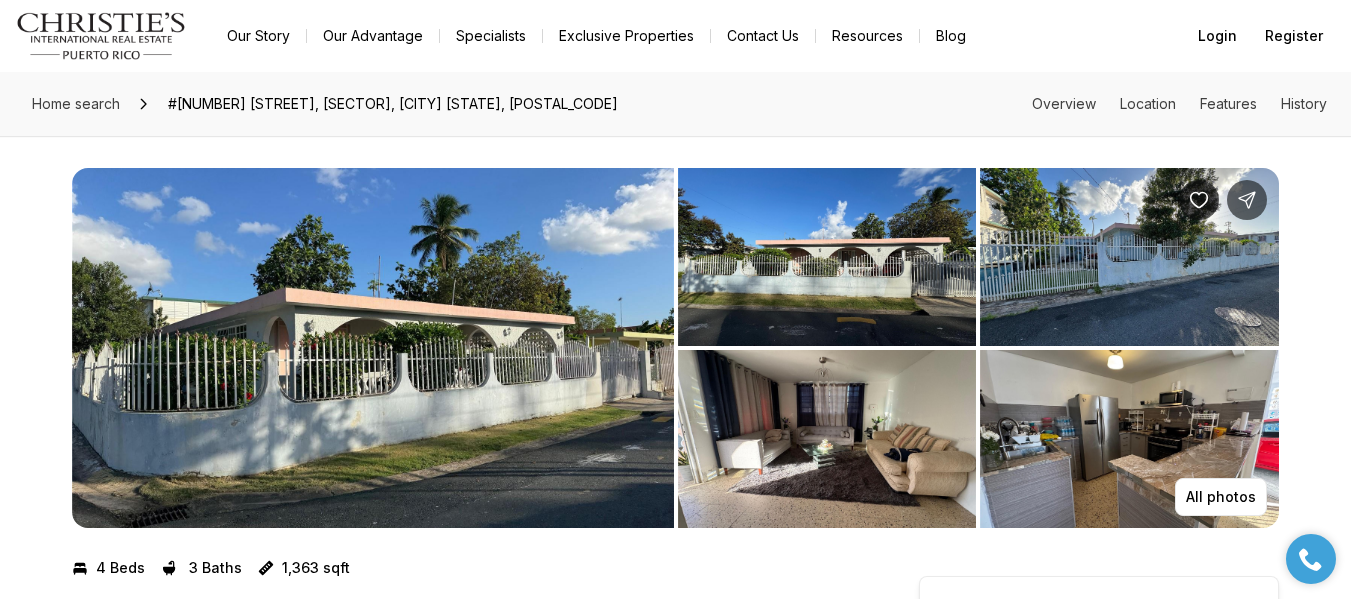 click at bounding box center (373, 348) 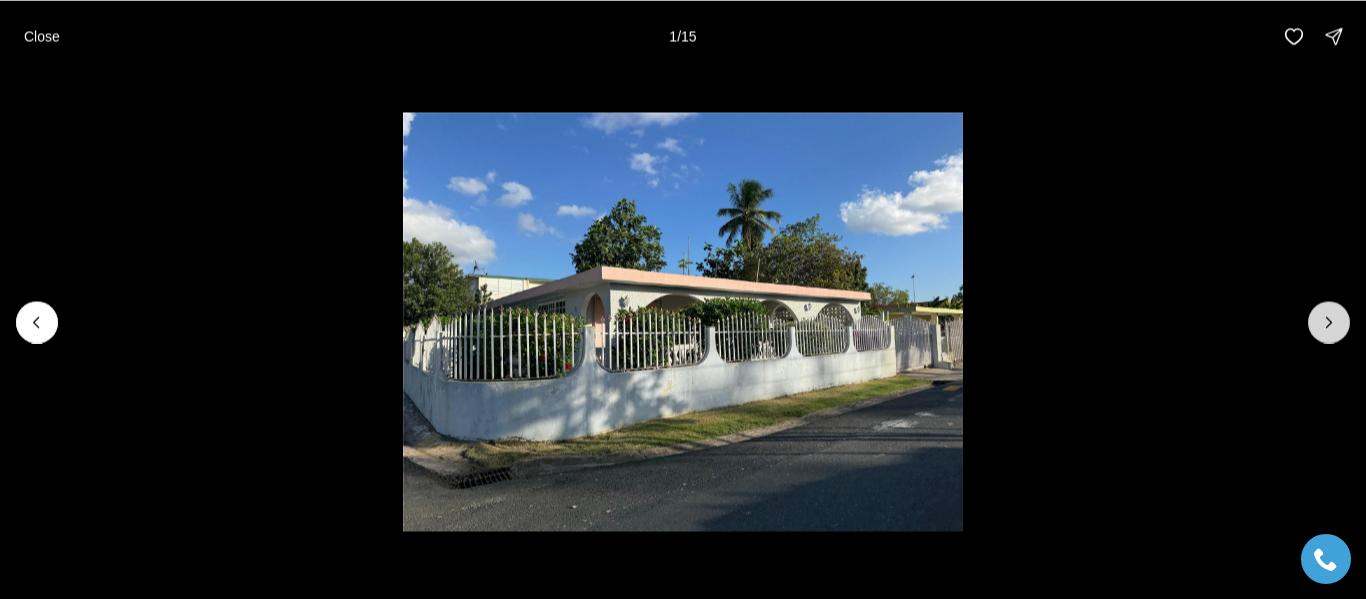 click at bounding box center [1329, 322] 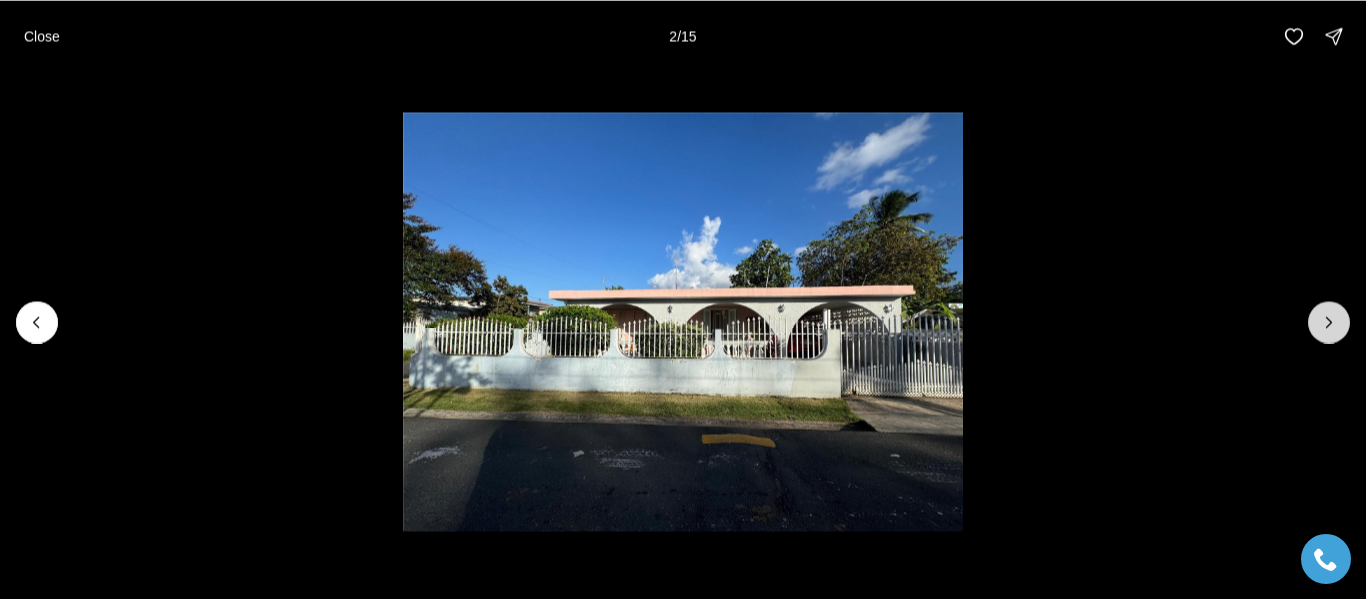 click at bounding box center (1329, 322) 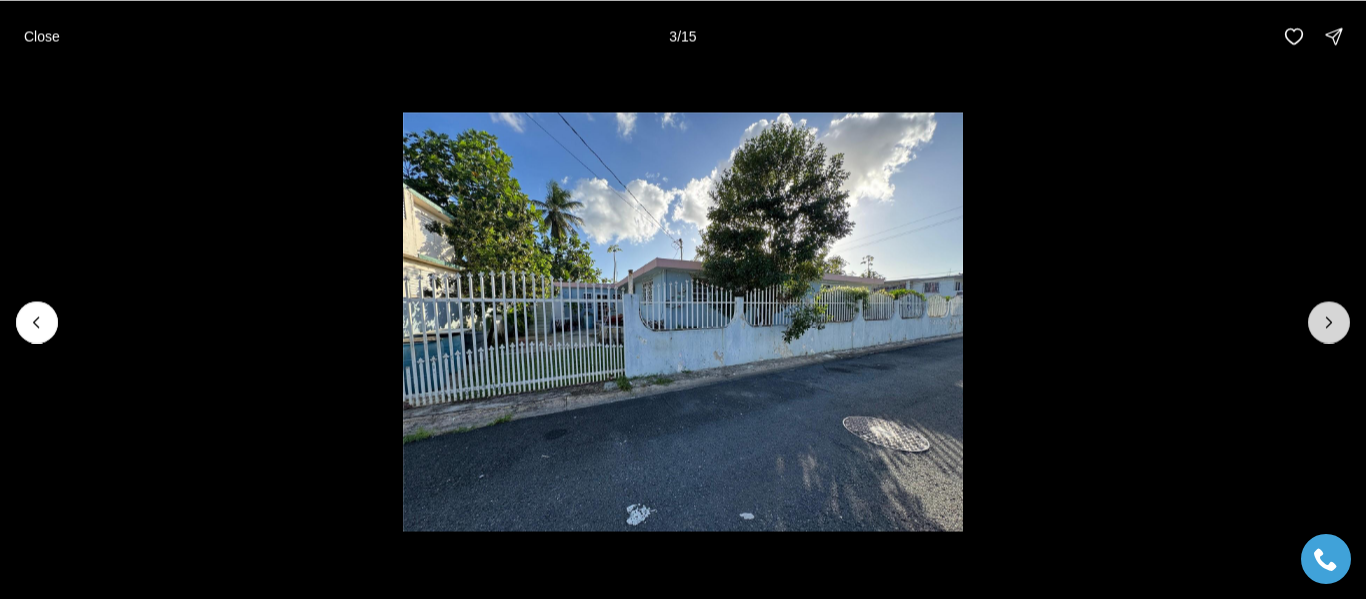 click at bounding box center [1329, 322] 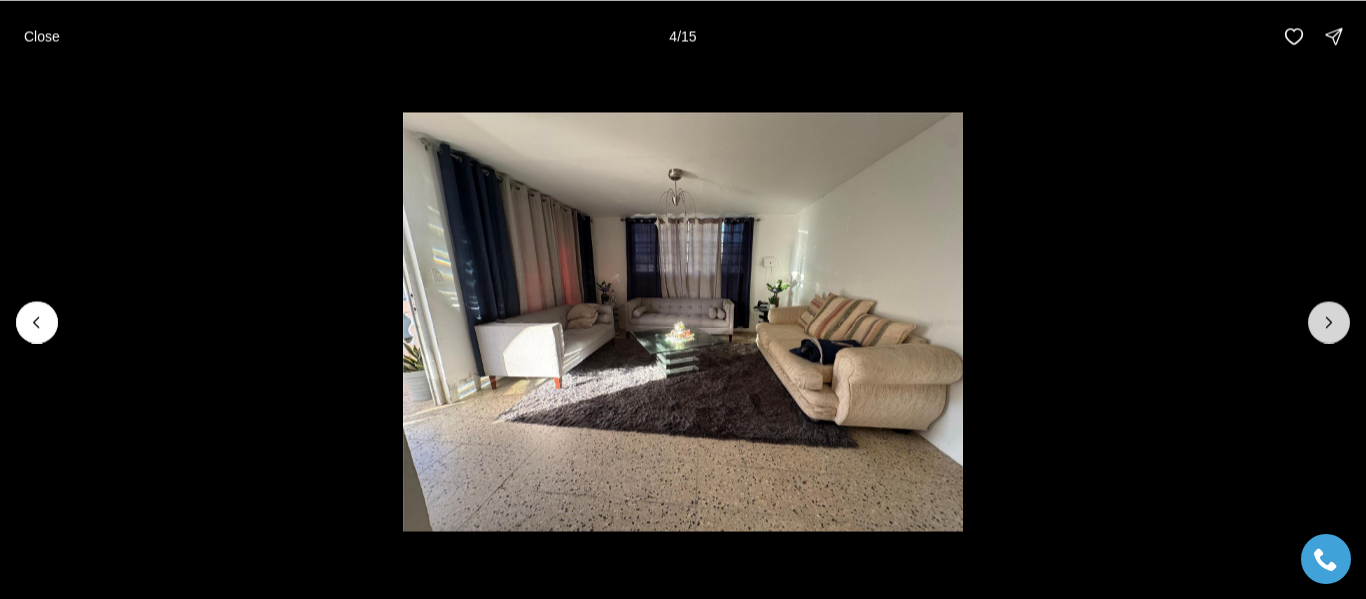 click at bounding box center (1329, 322) 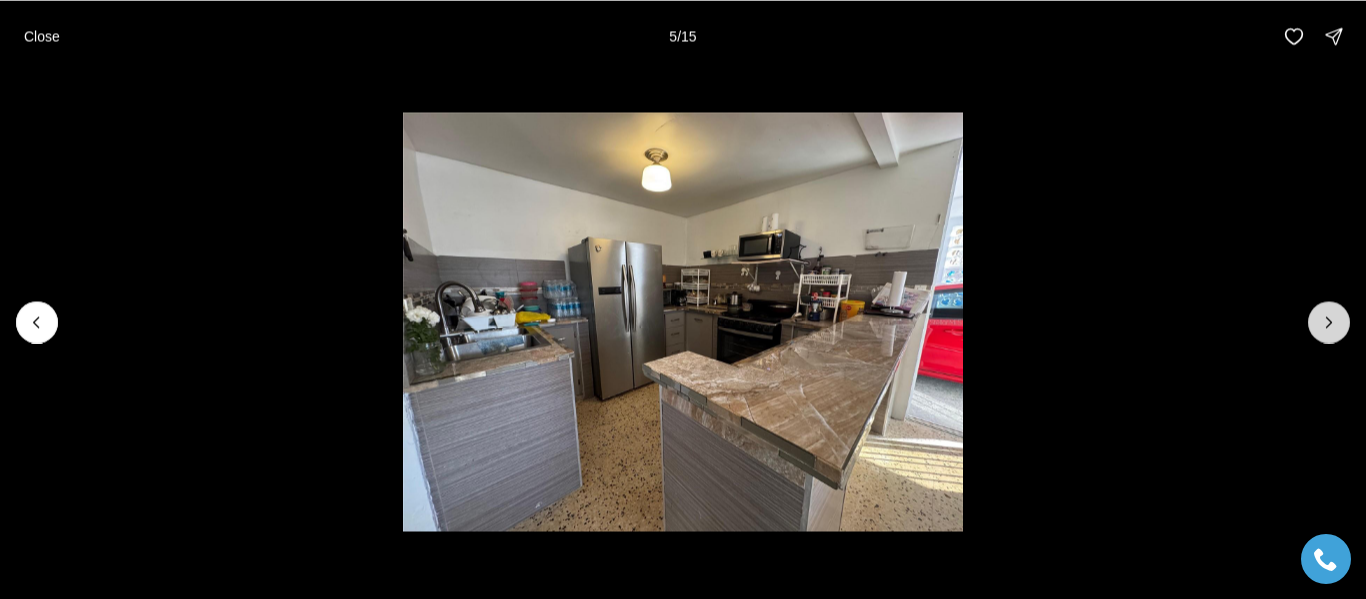 click at bounding box center [1329, 322] 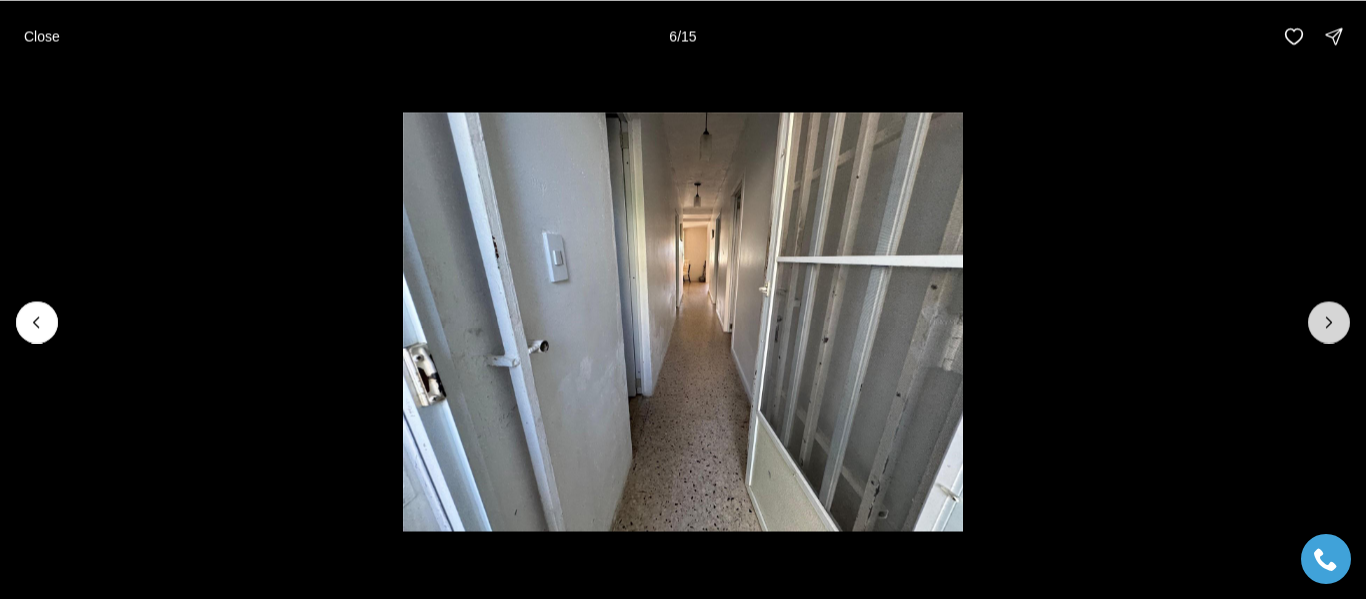 click at bounding box center (1329, 322) 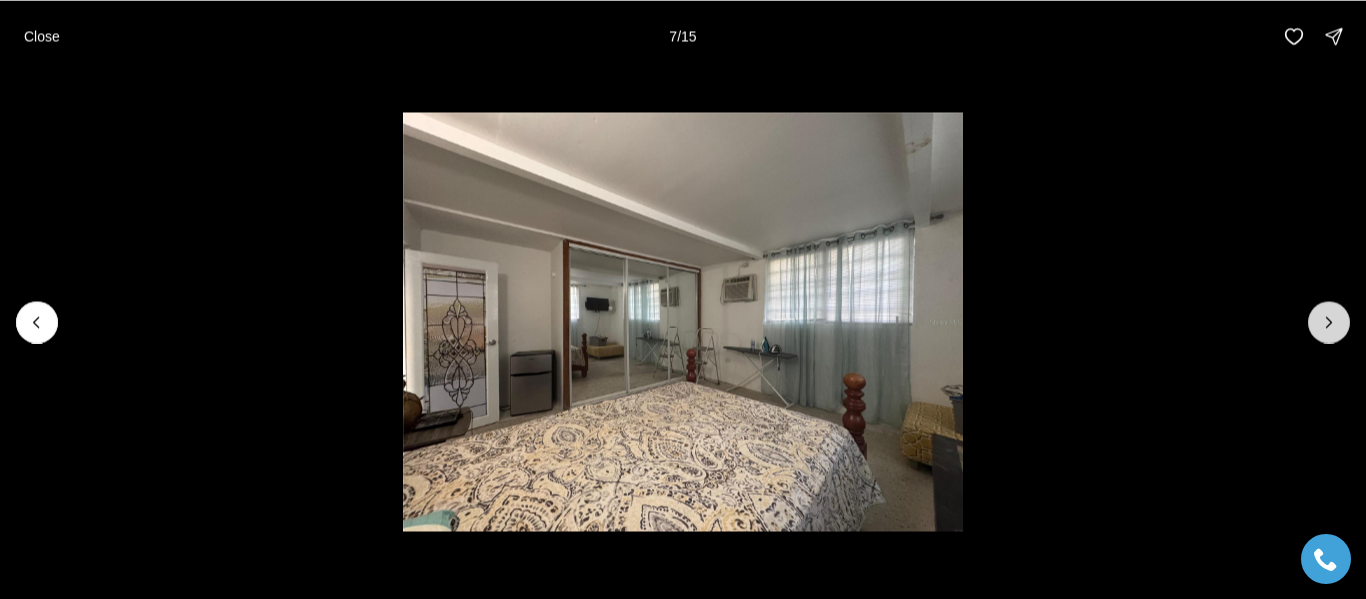 click at bounding box center [1329, 322] 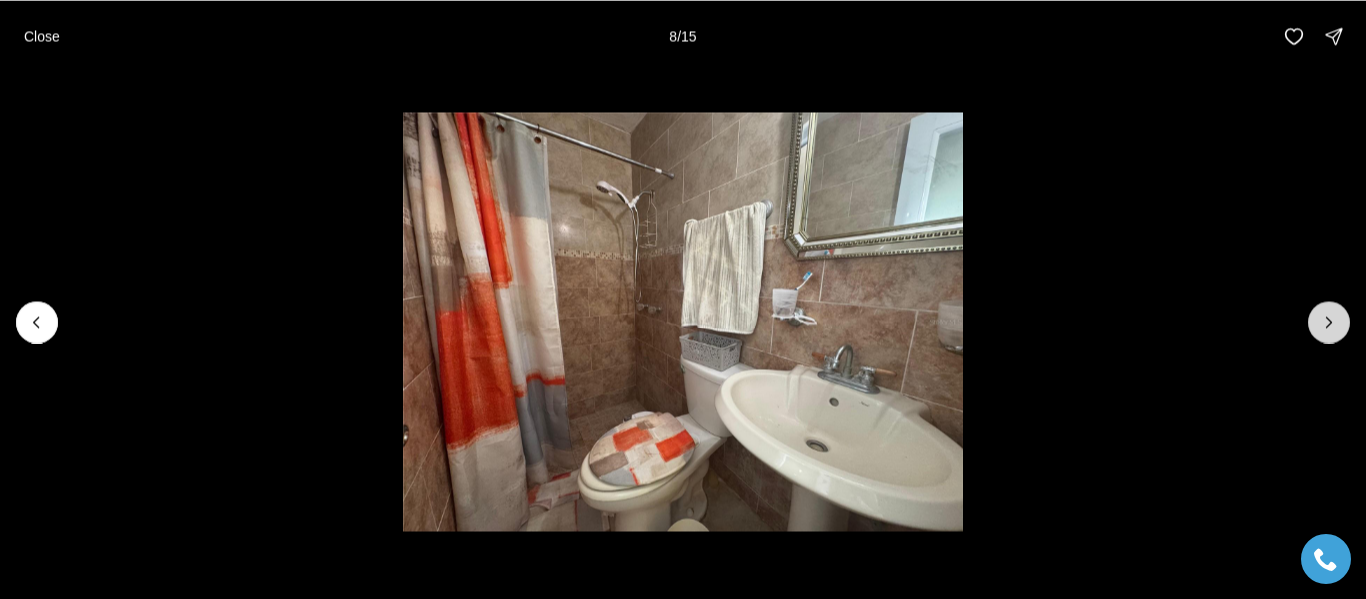 click at bounding box center (1329, 322) 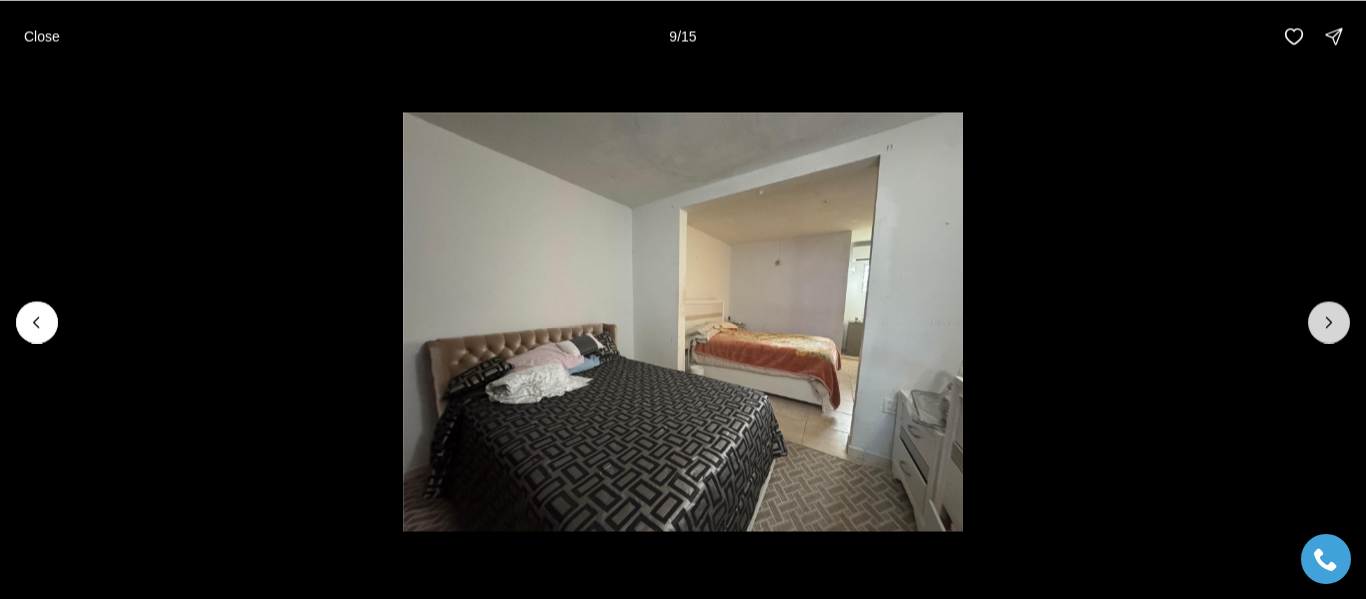 click at bounding box center [1329, 322] 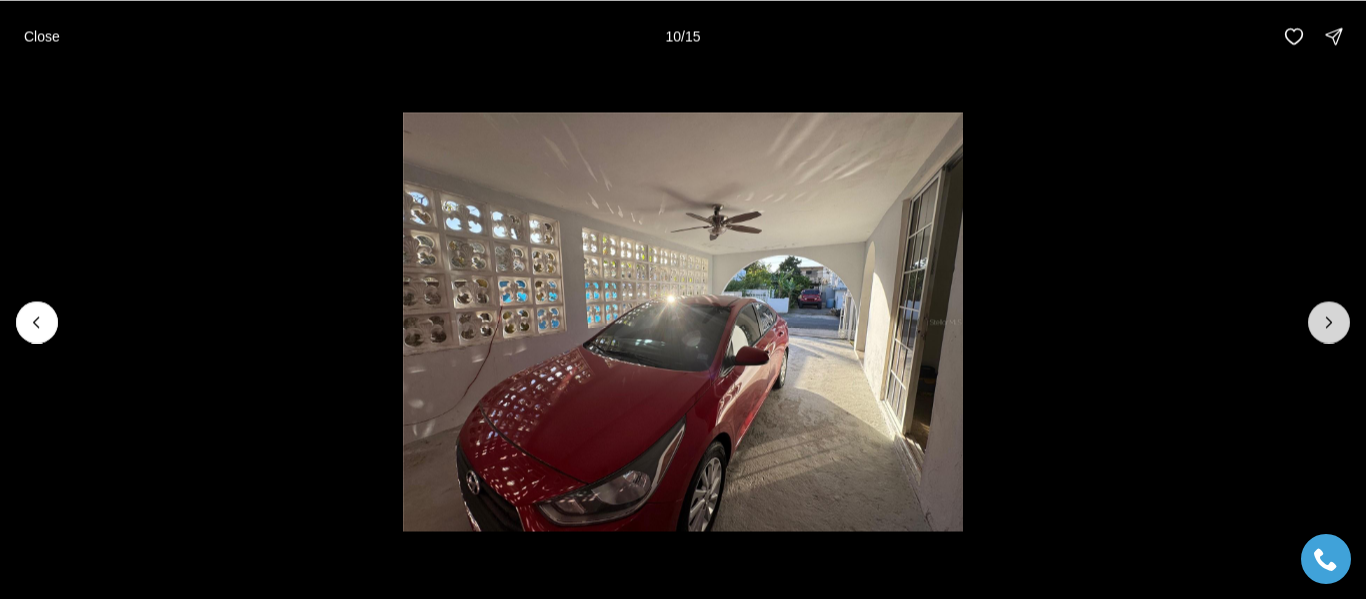 click at bounding box center (1329, 322) 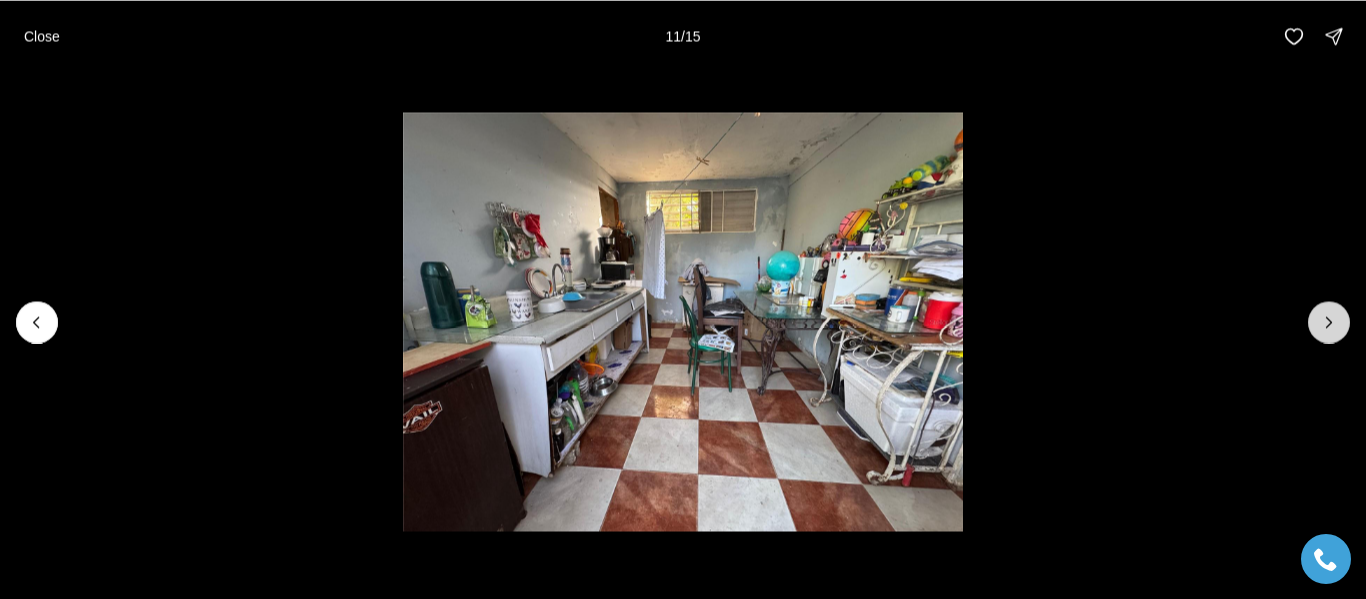 click 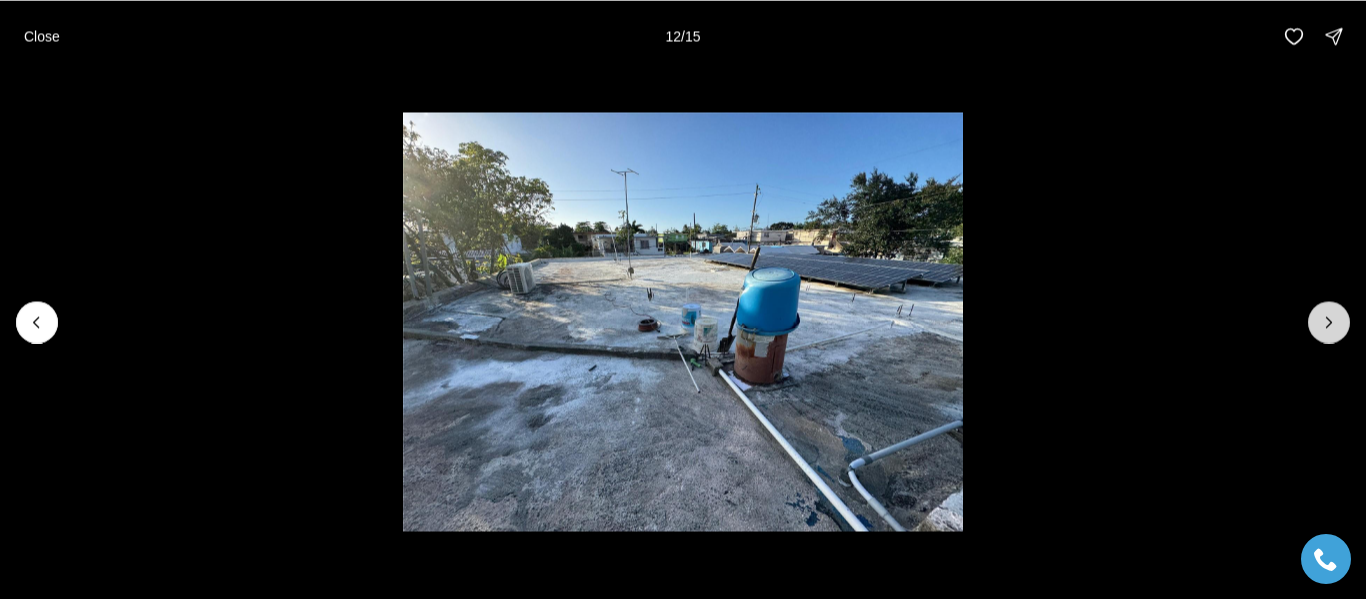 click 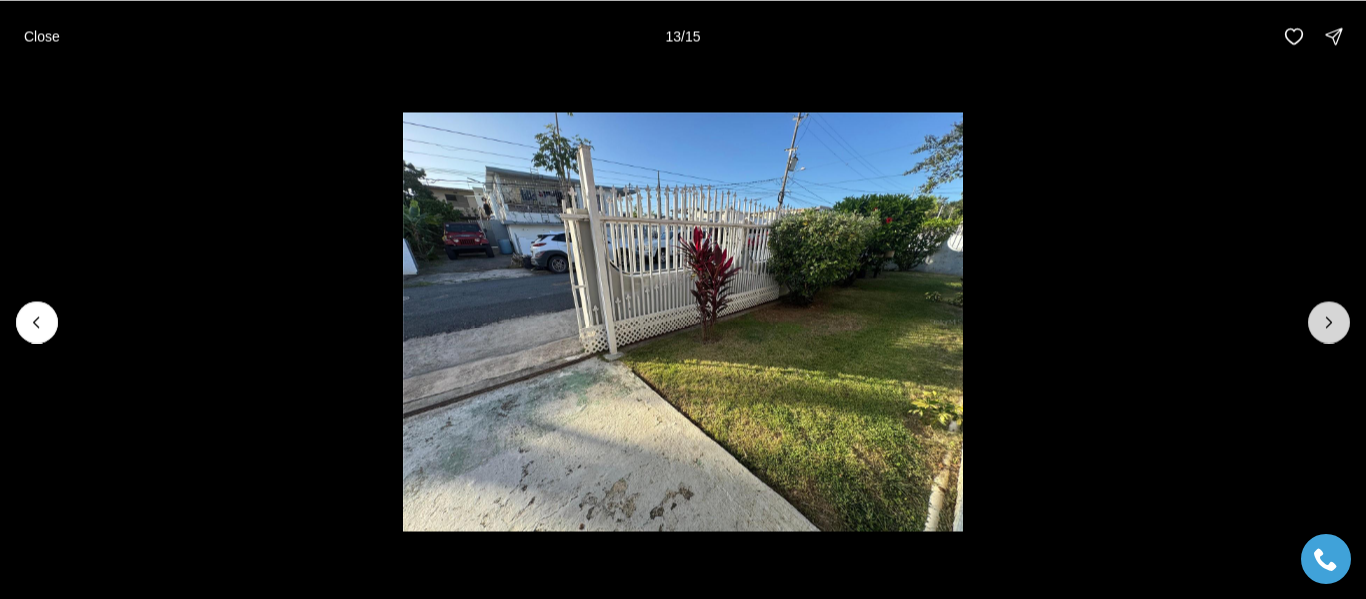 click 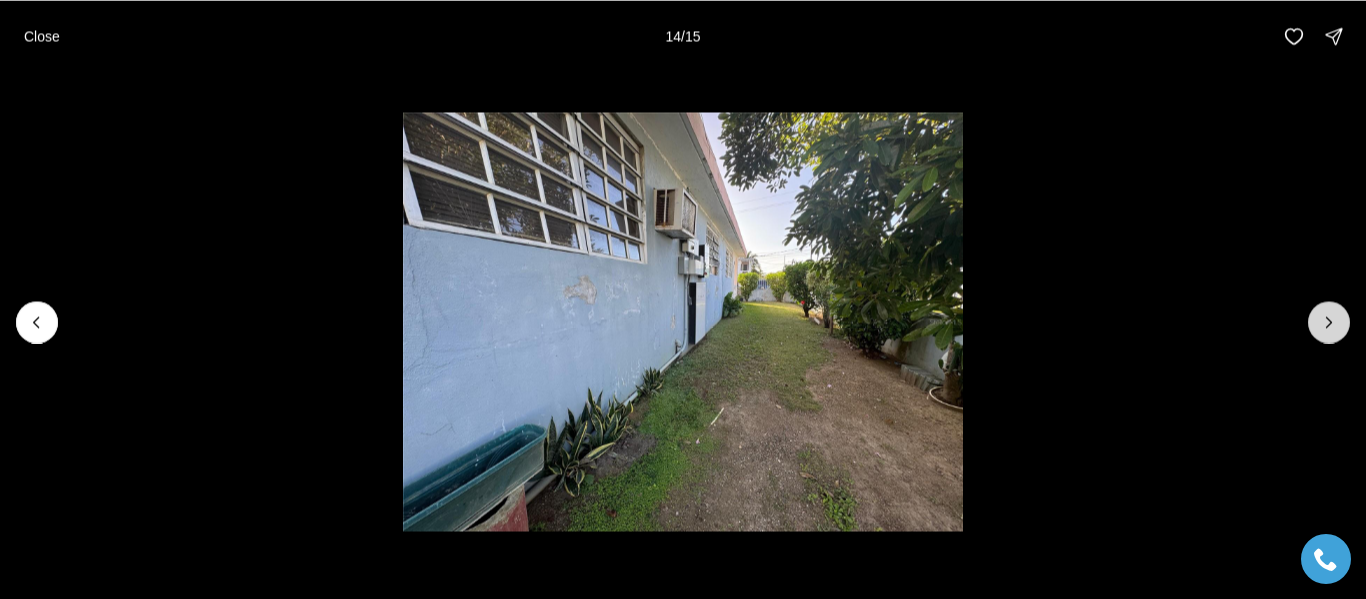 click 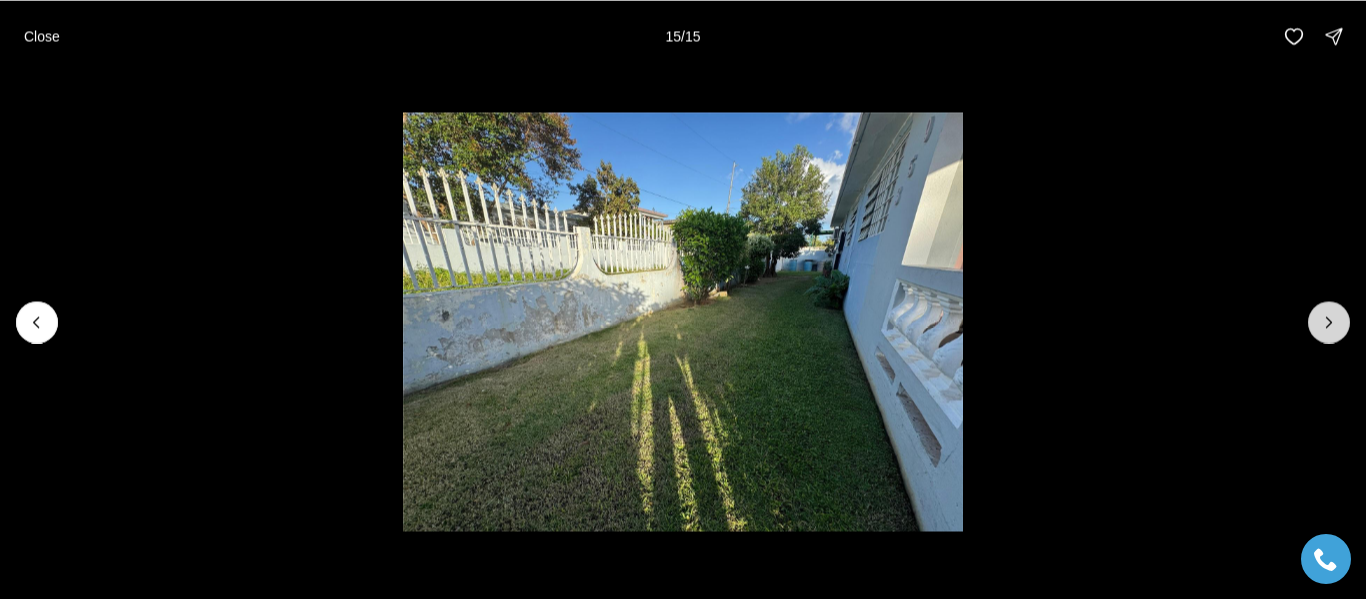 click at bounding box center (1329, 322) 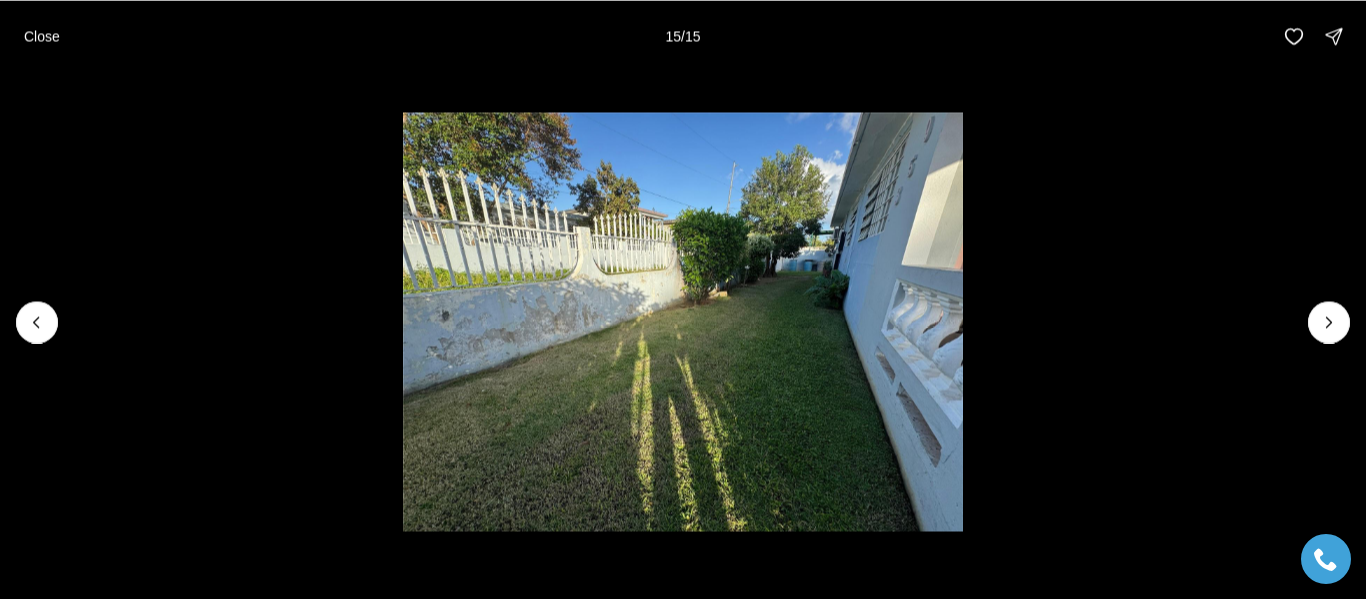 click at bounding box center (1329, 322) 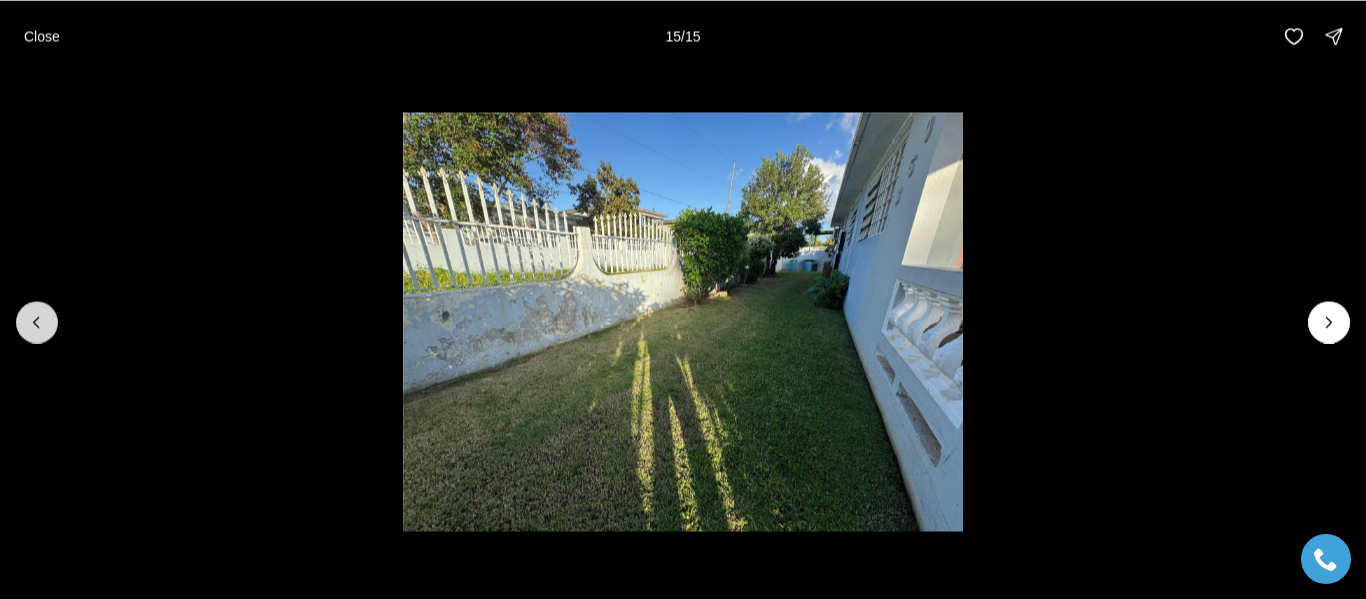 click 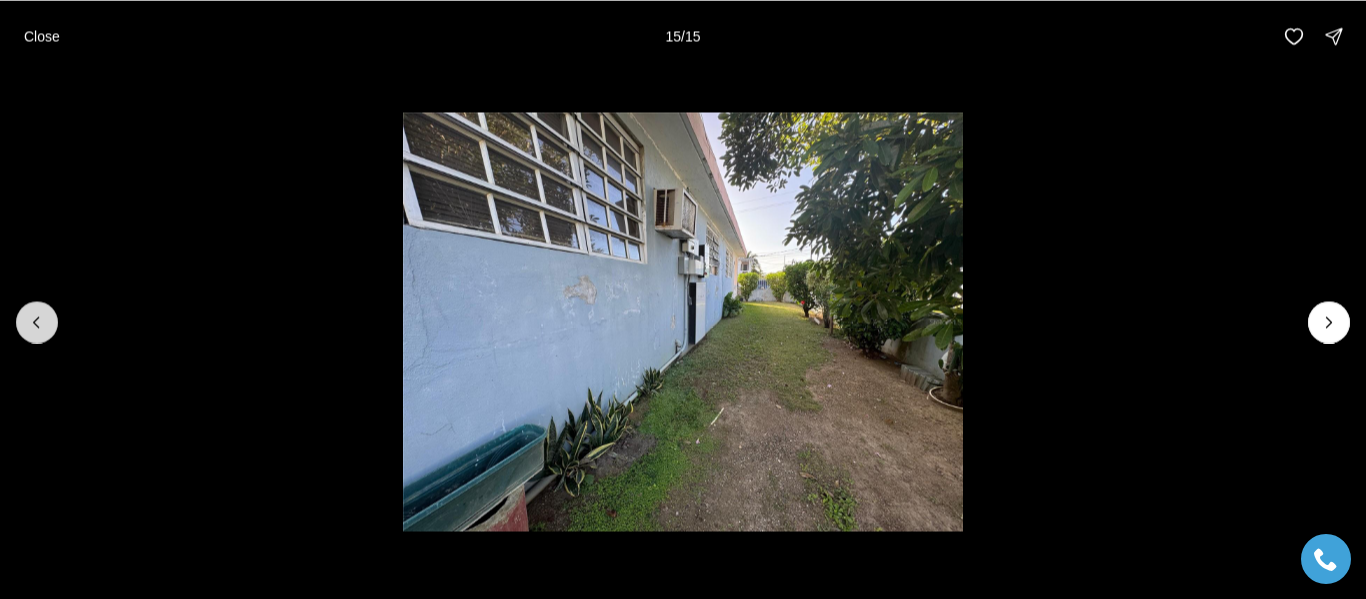 click 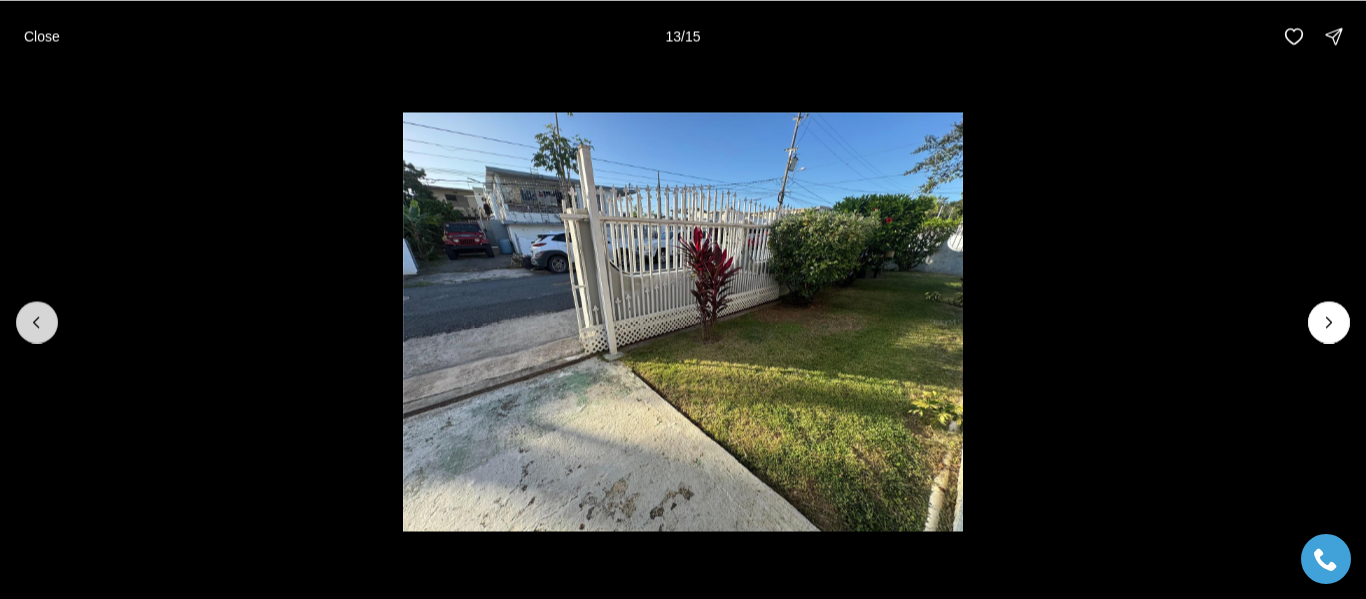 click 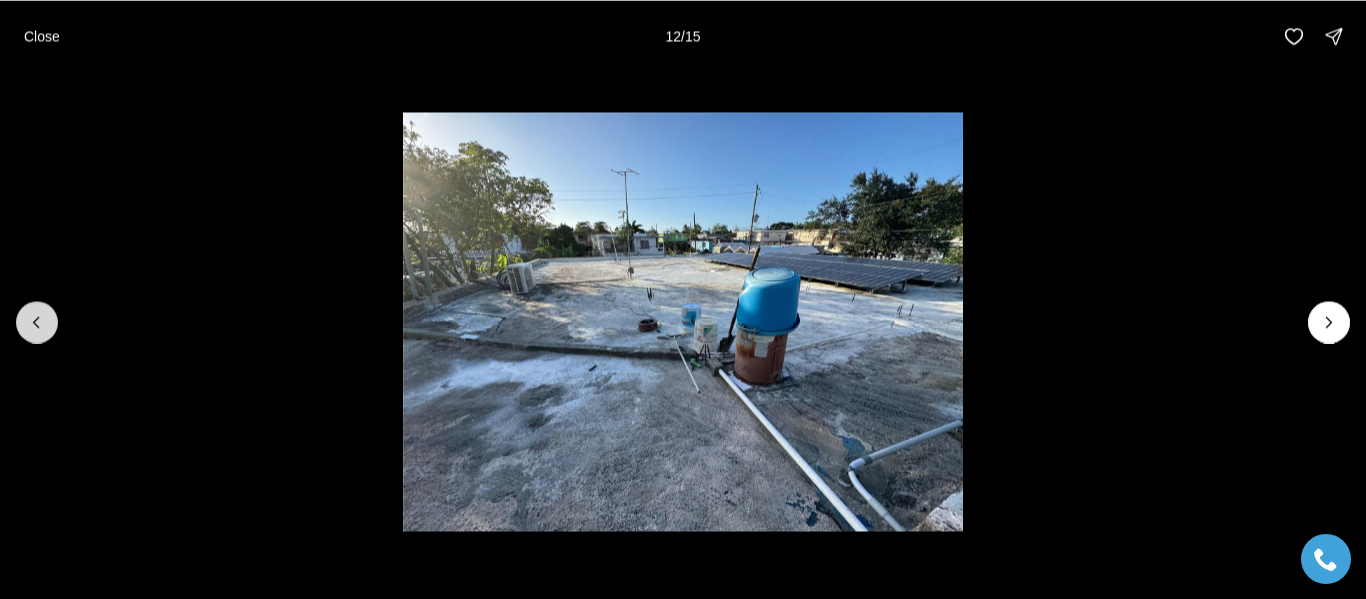 click 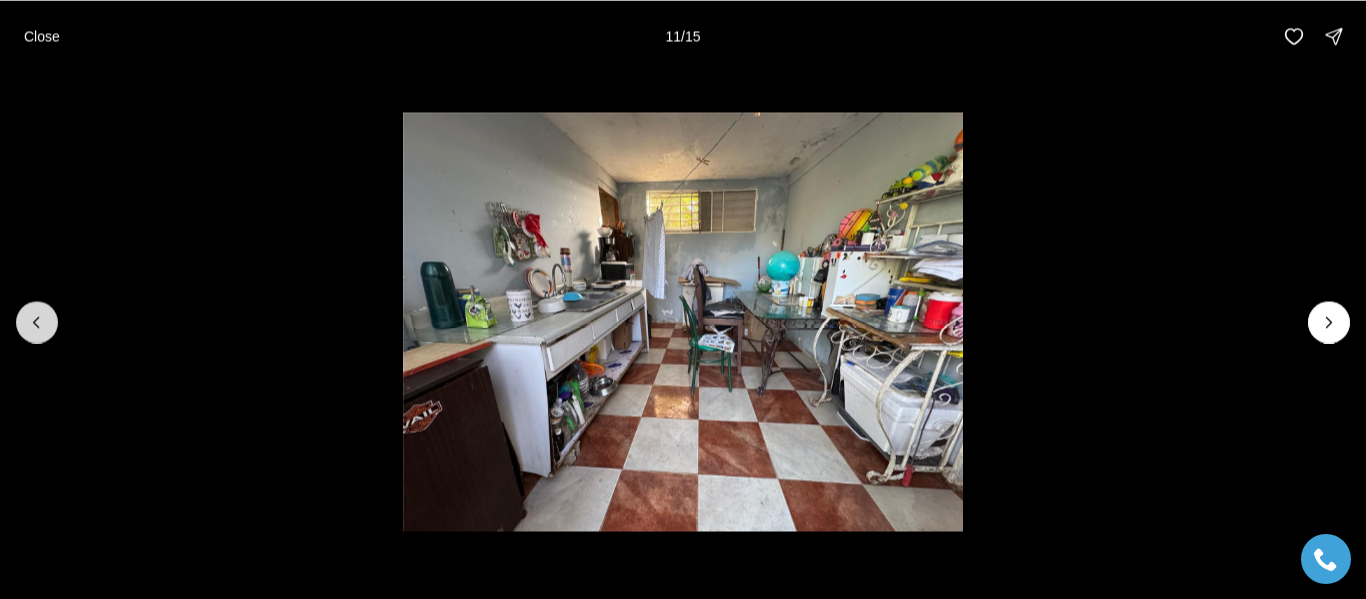 click 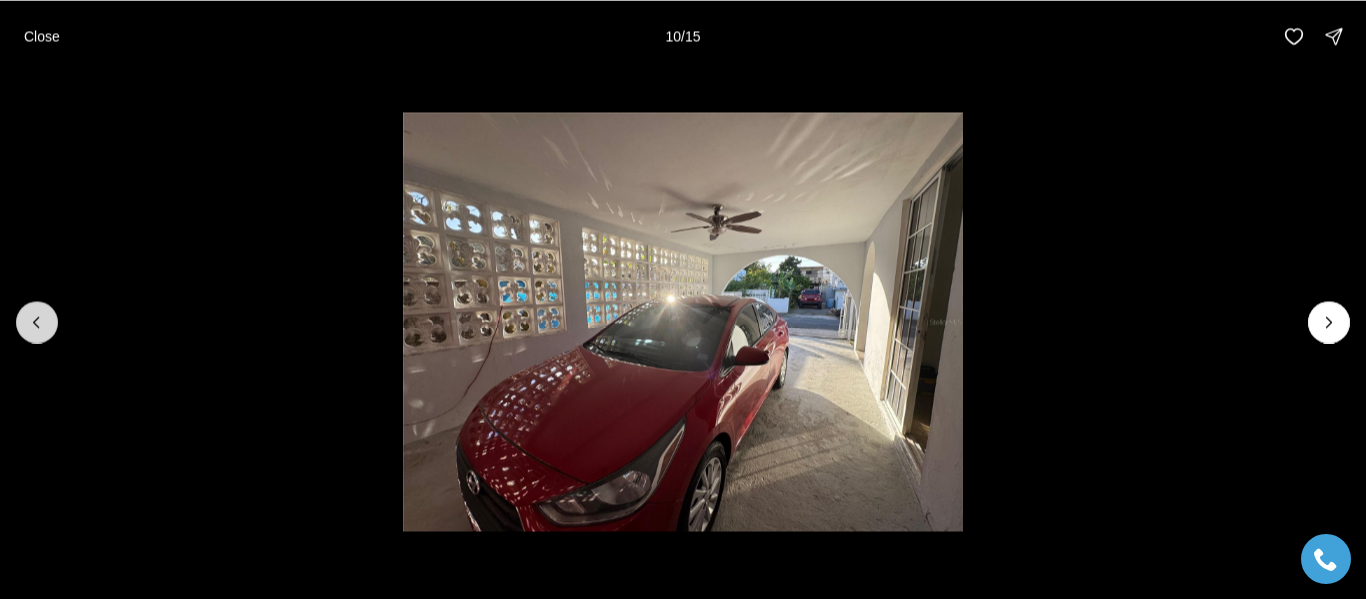 click 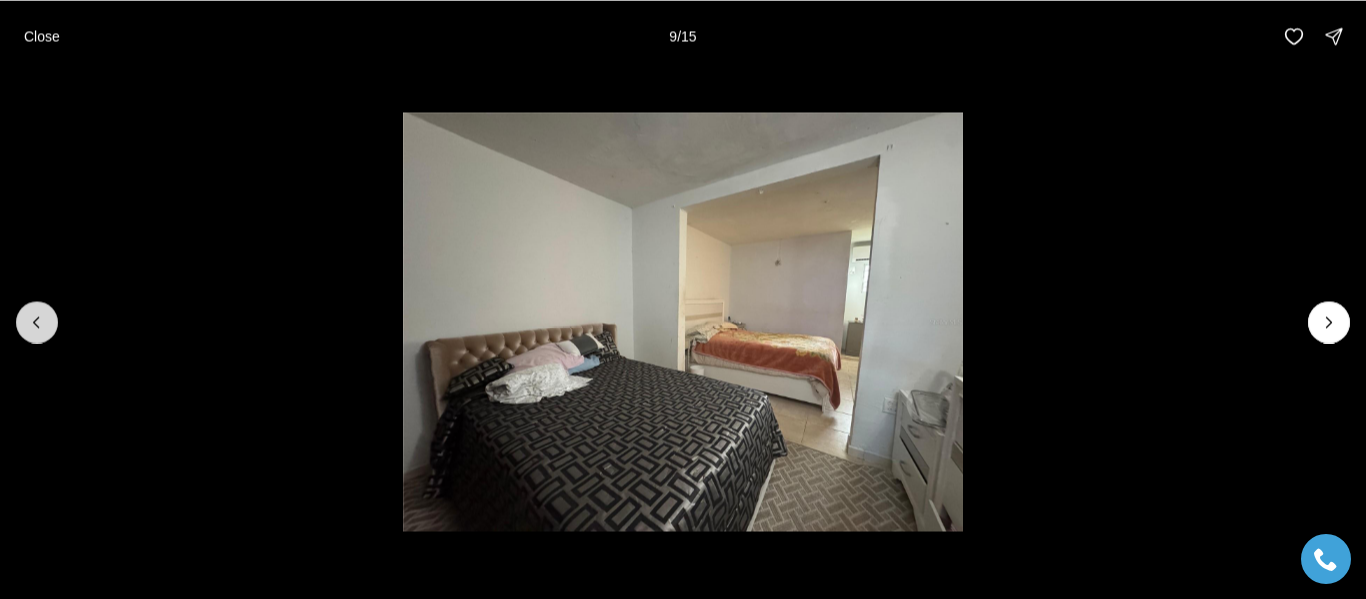 click 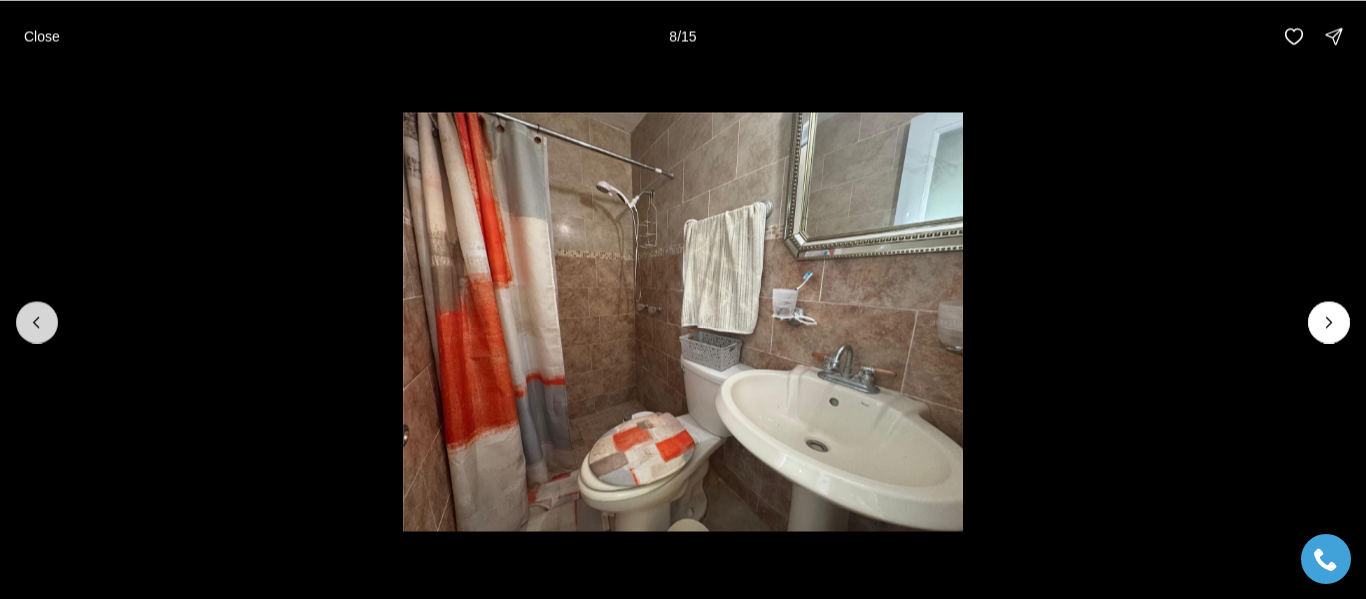 click 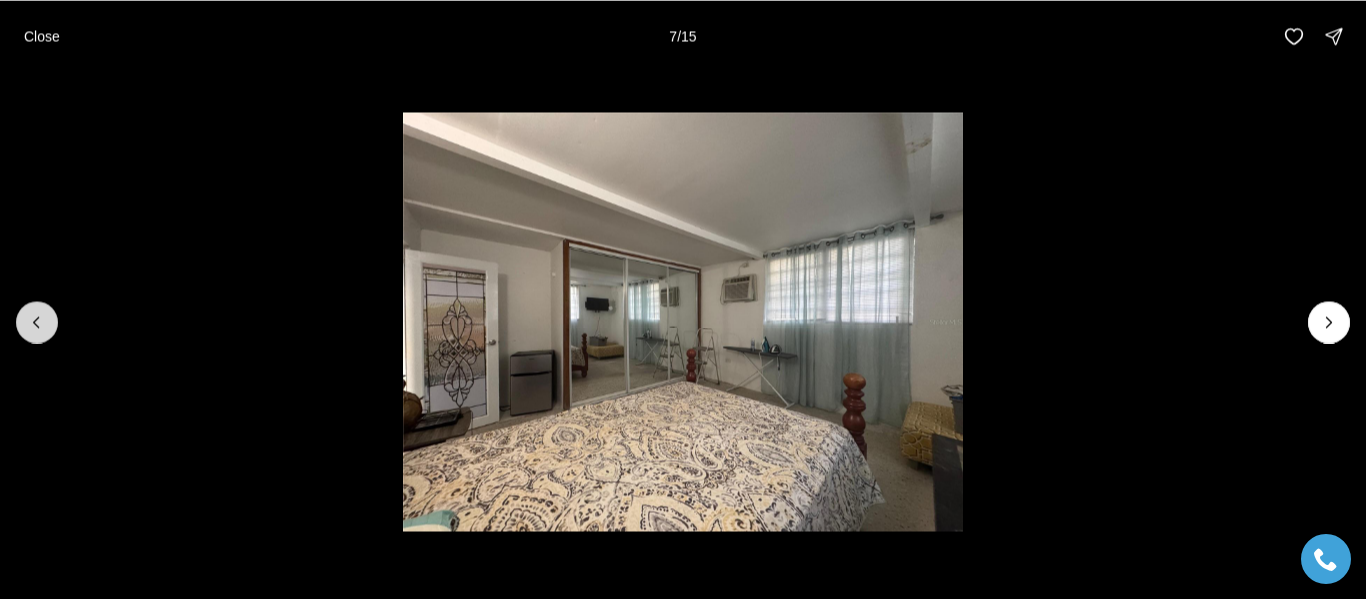 click 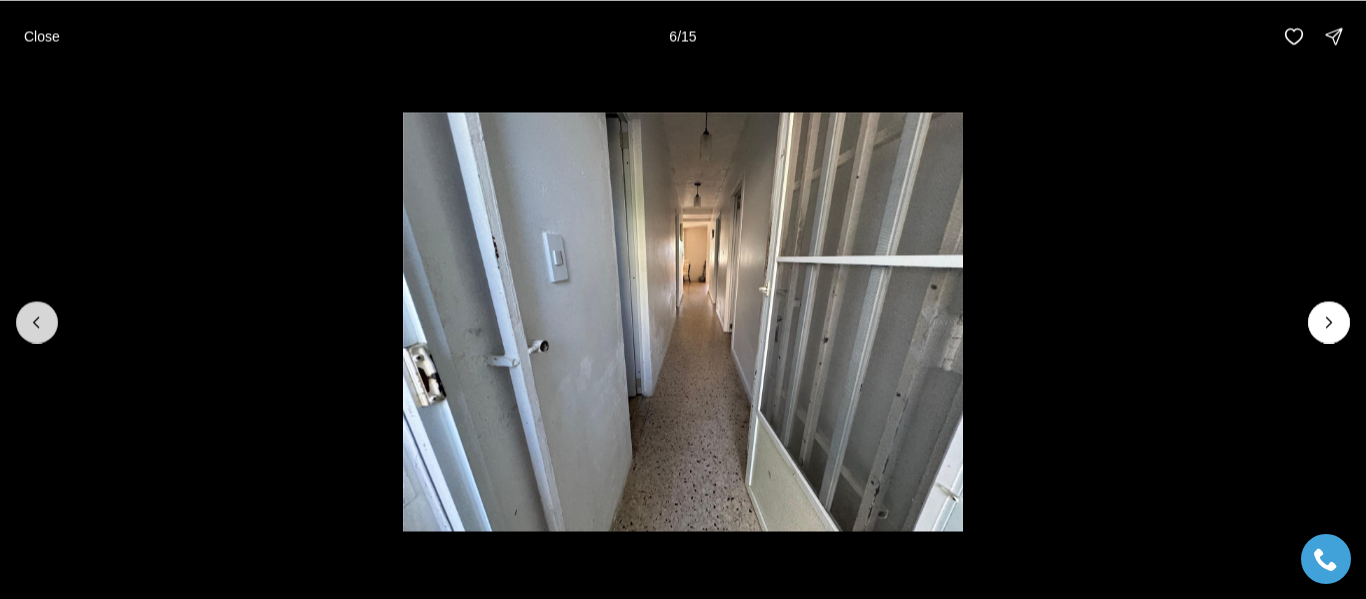 click 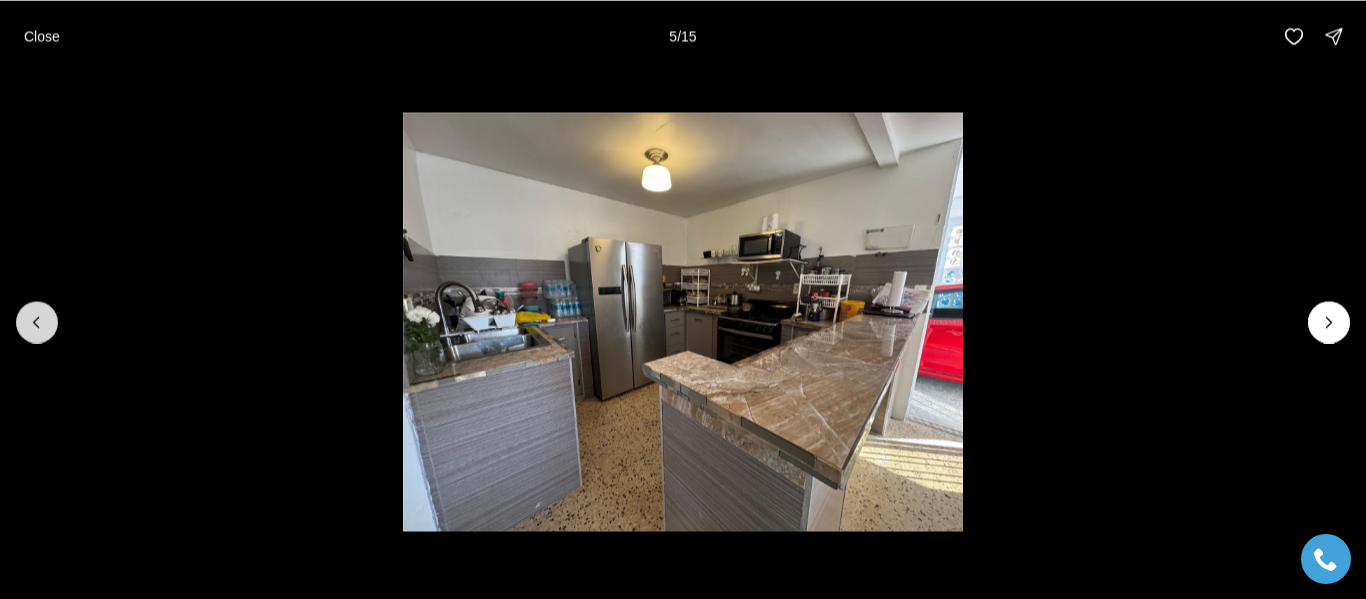click 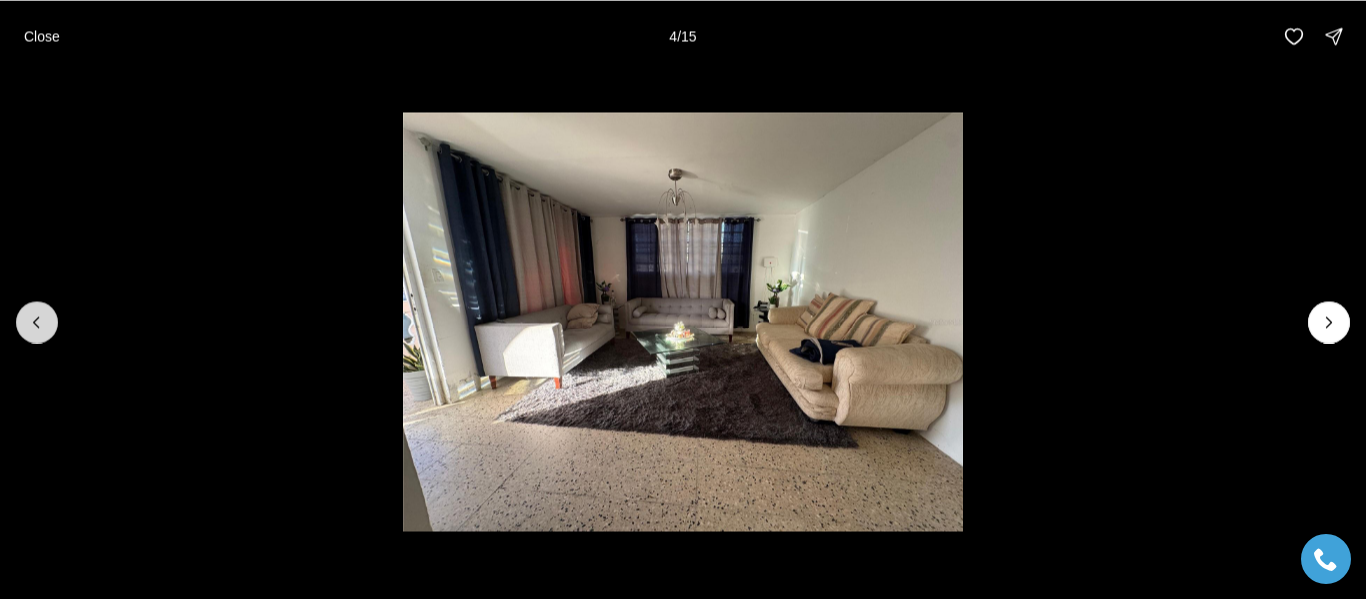 click 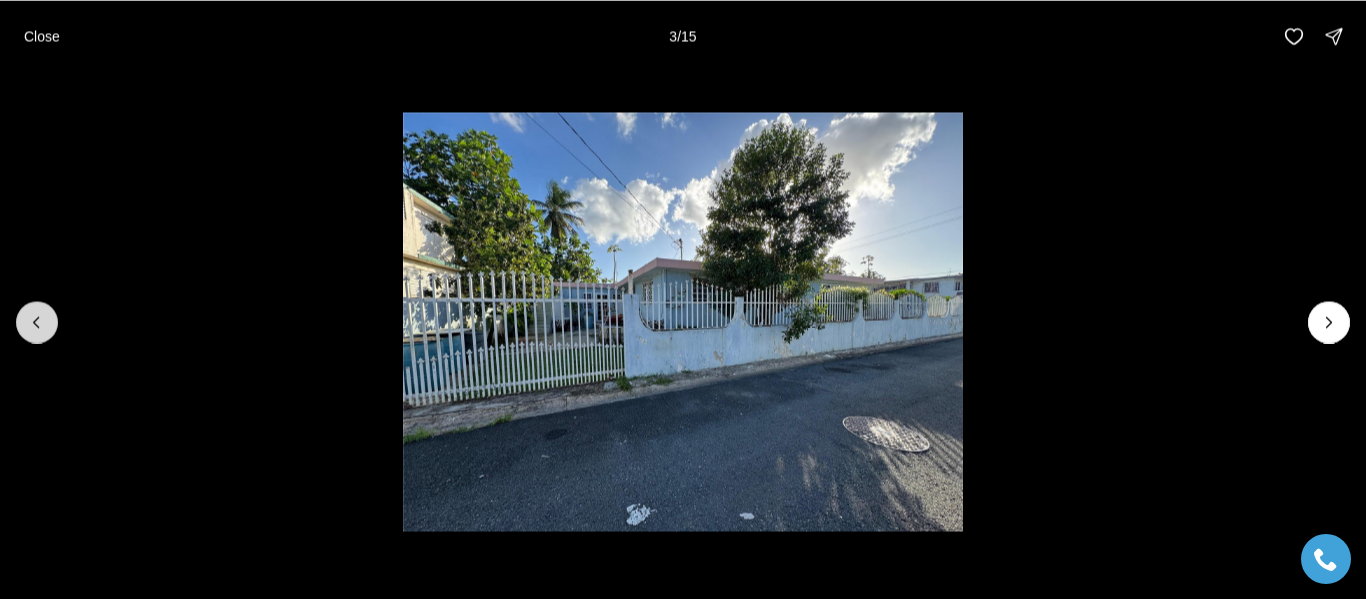 click at bounding box center (37, 322) 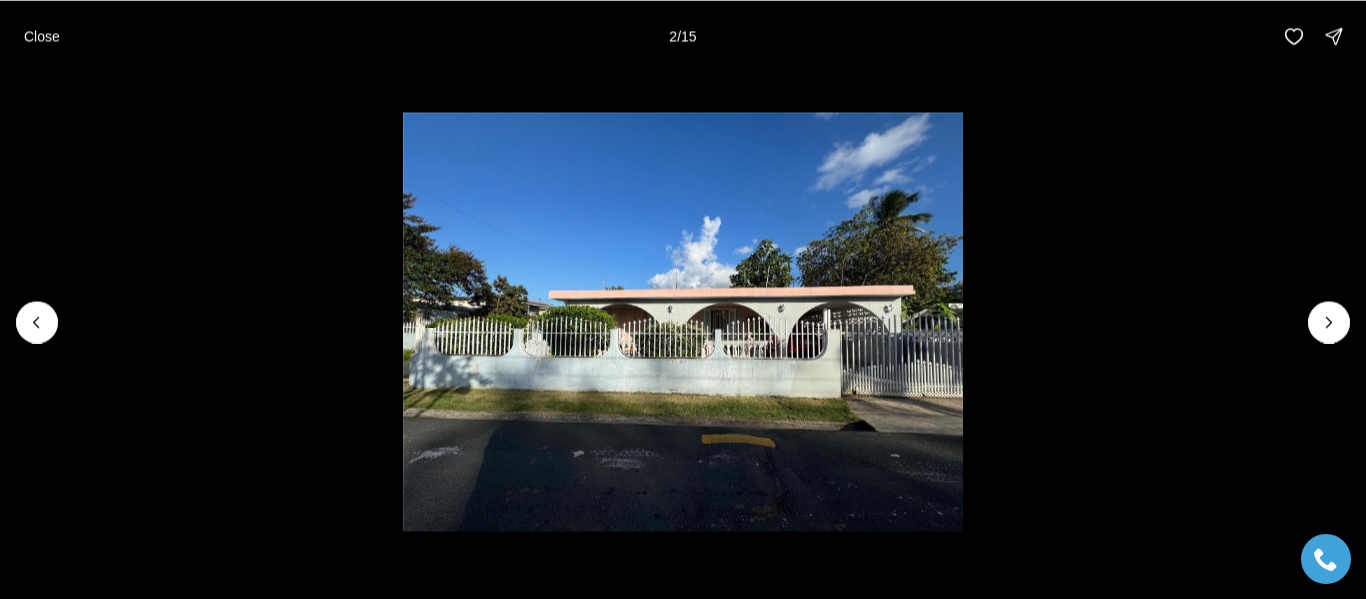 click on "Close" at bounding box center [42, 36] 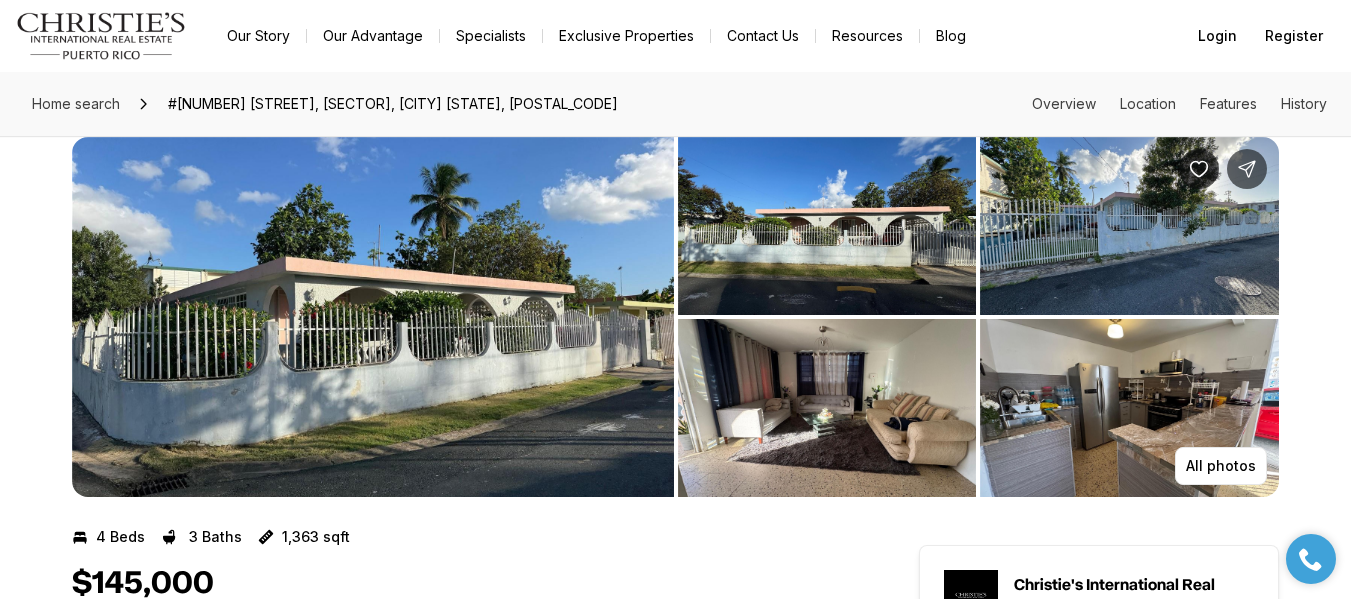 scroll, scrollTop: 0, scrollLeft: 0, axis: both 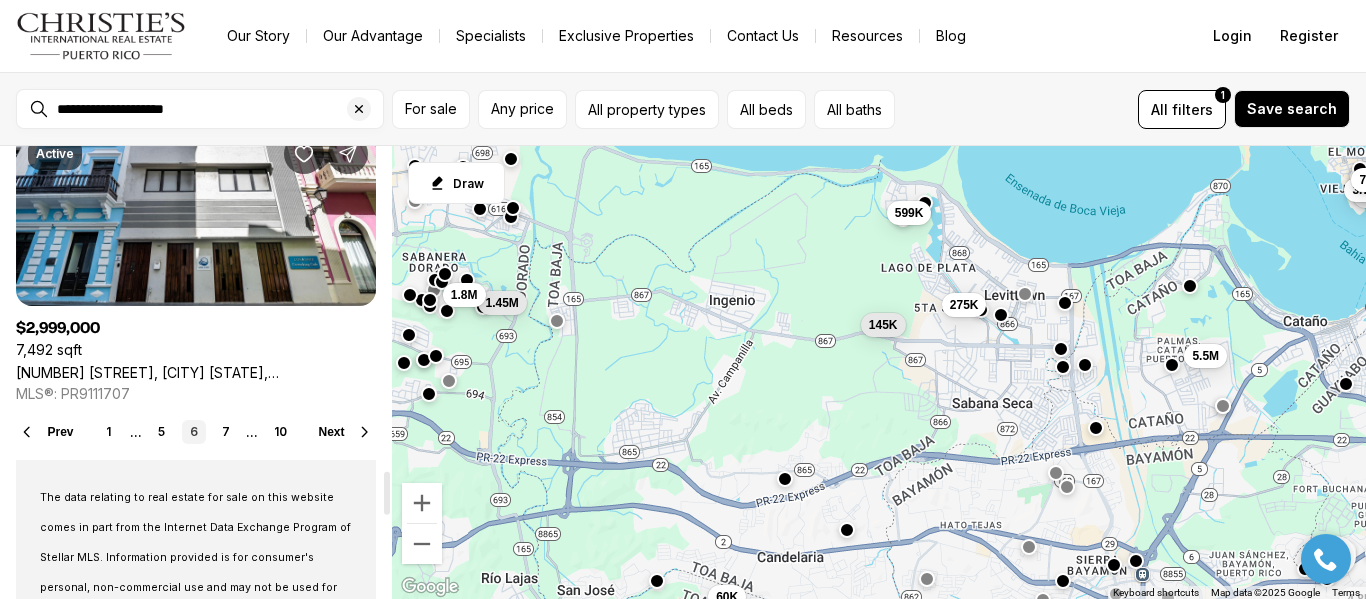 click on "Next" at bounding box center (332, 432) 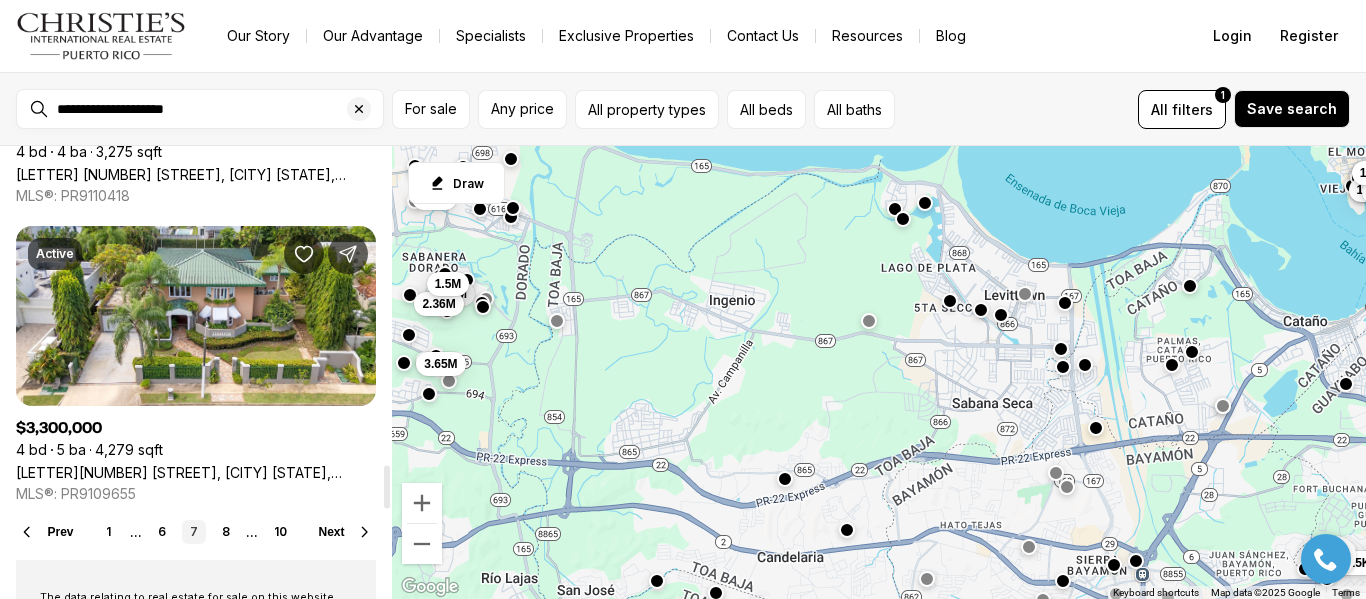 scroll, scrollTop: 3400, scrollLeft: 0, axis: vertical 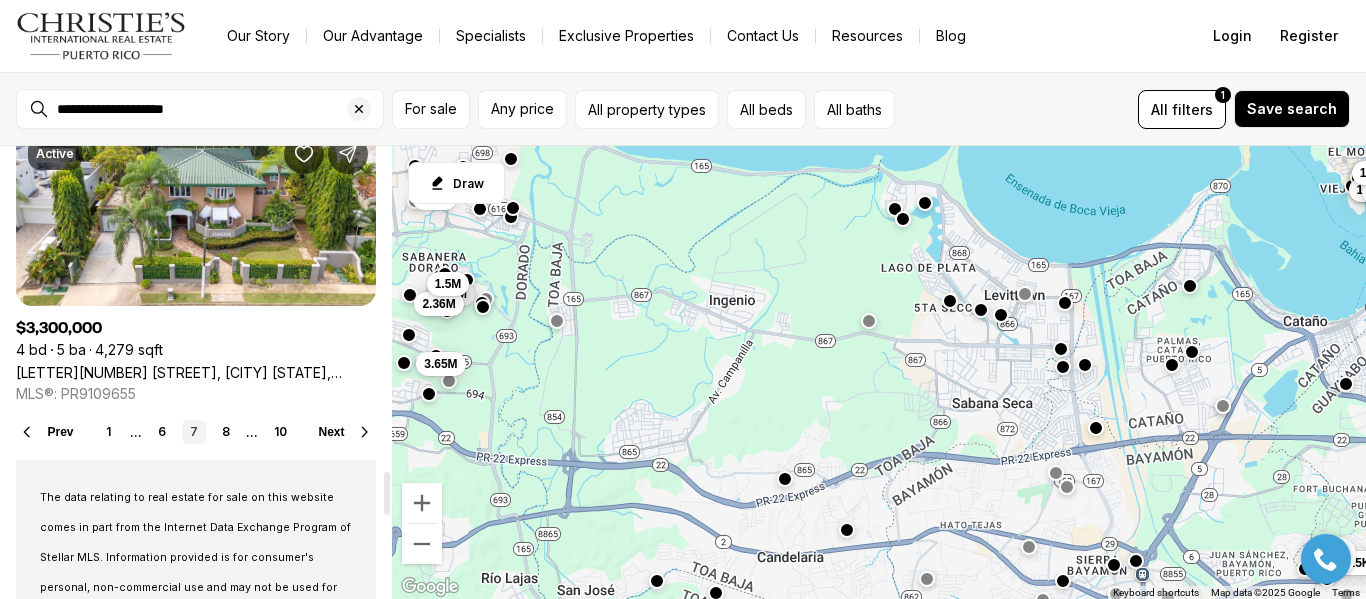 click on "Next" at bounding box center (332, 432) 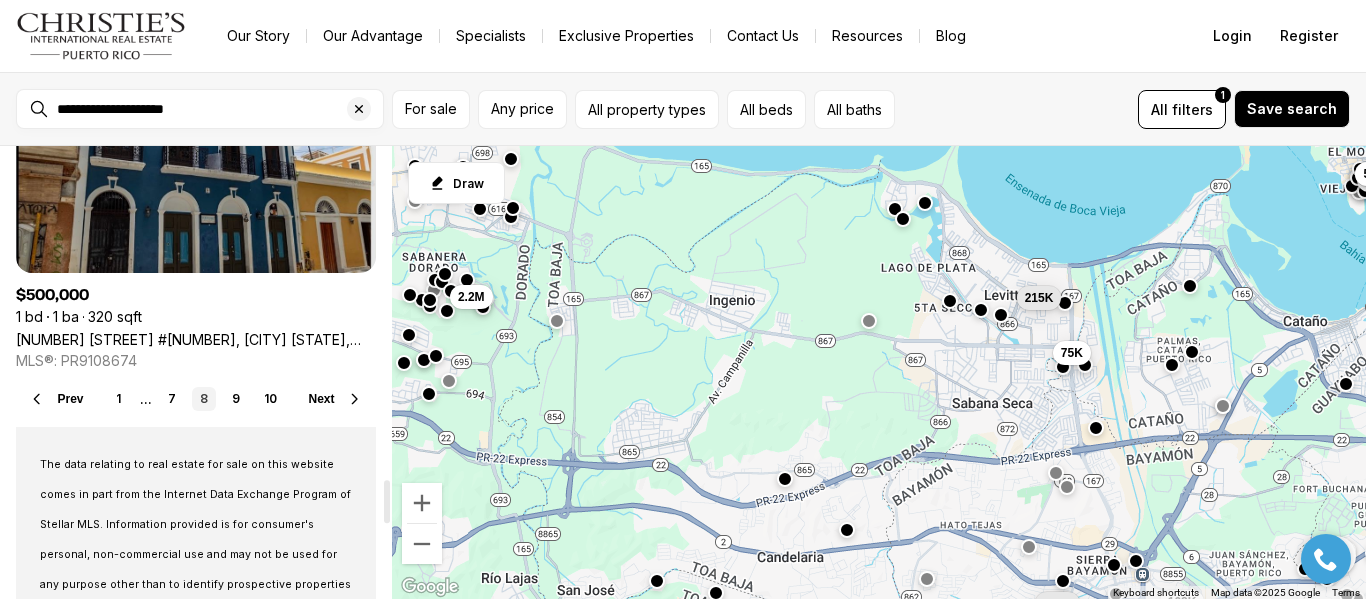 scroll, scrollTop: 3500, scrollLeft: 0, axis: vertical 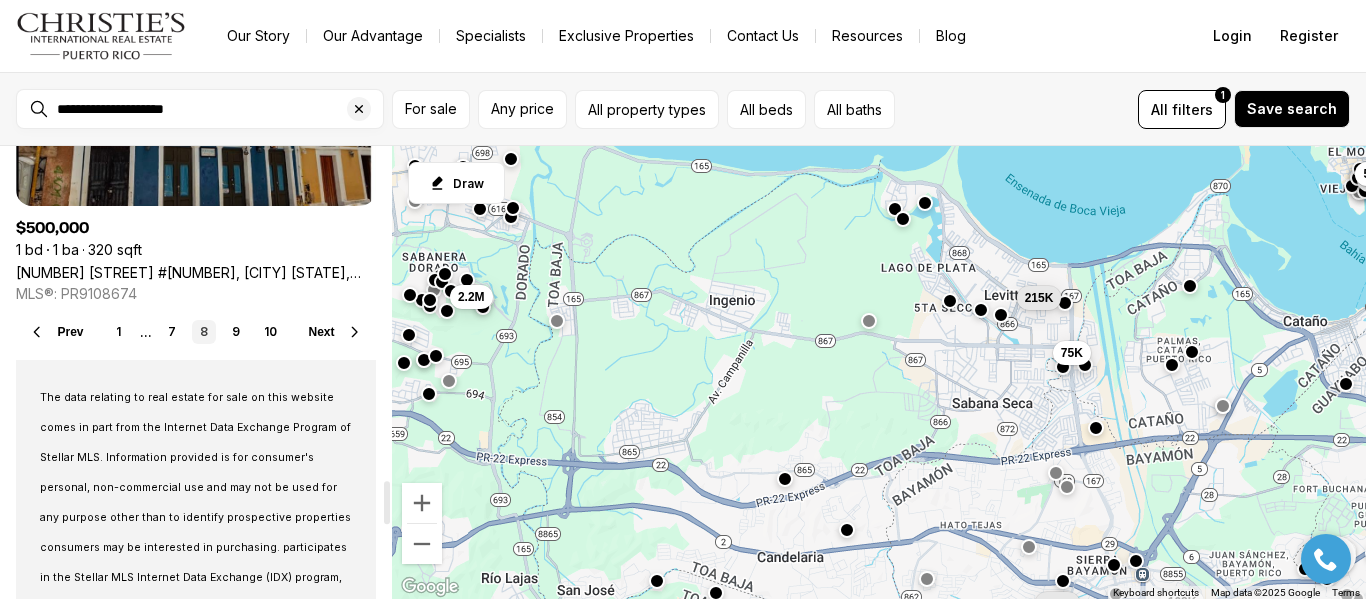 click on "Next" at bounding box center [322, 332] 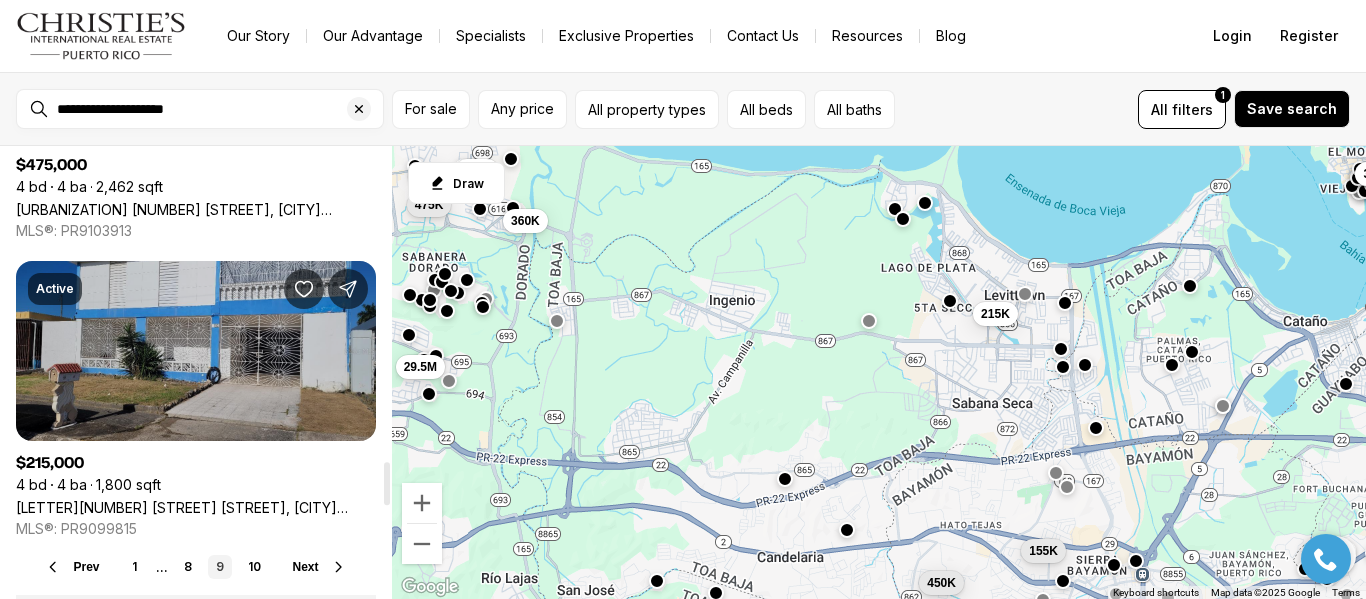 scroll, scrollTop: 3300, scrollLeft: 0, axis: vertical 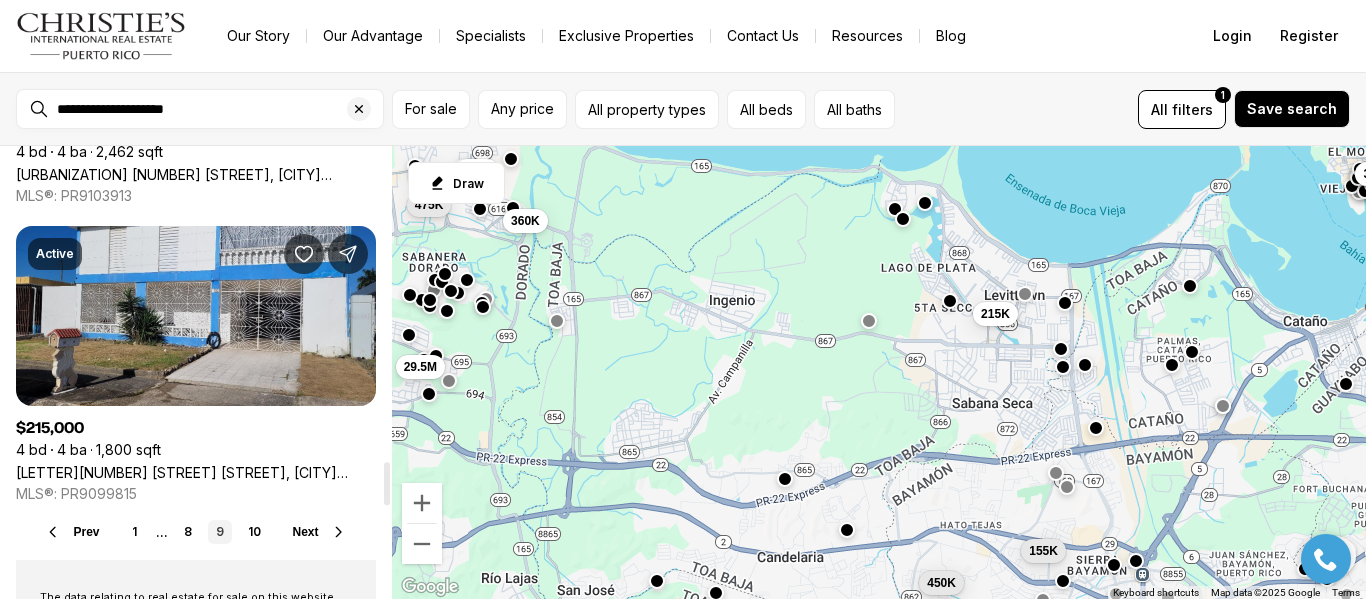 click on "Next" at bounding box center [306, 532] 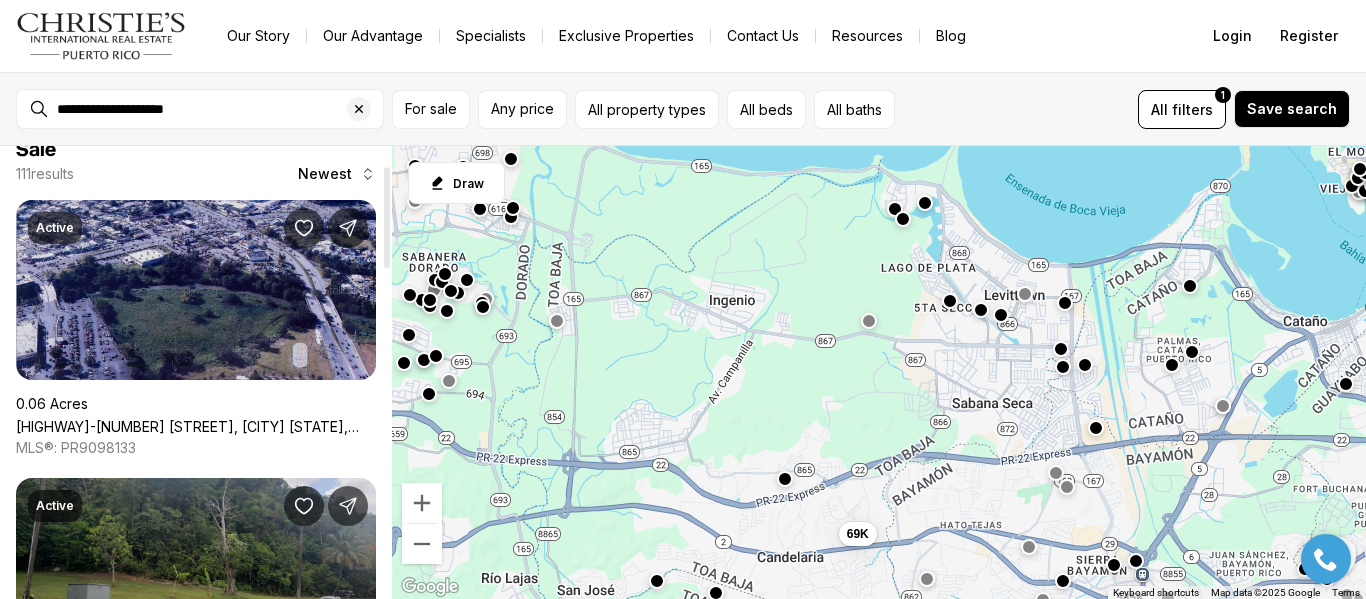 scroll, scrollTop: 0, scrollLeft: 0, axis: both 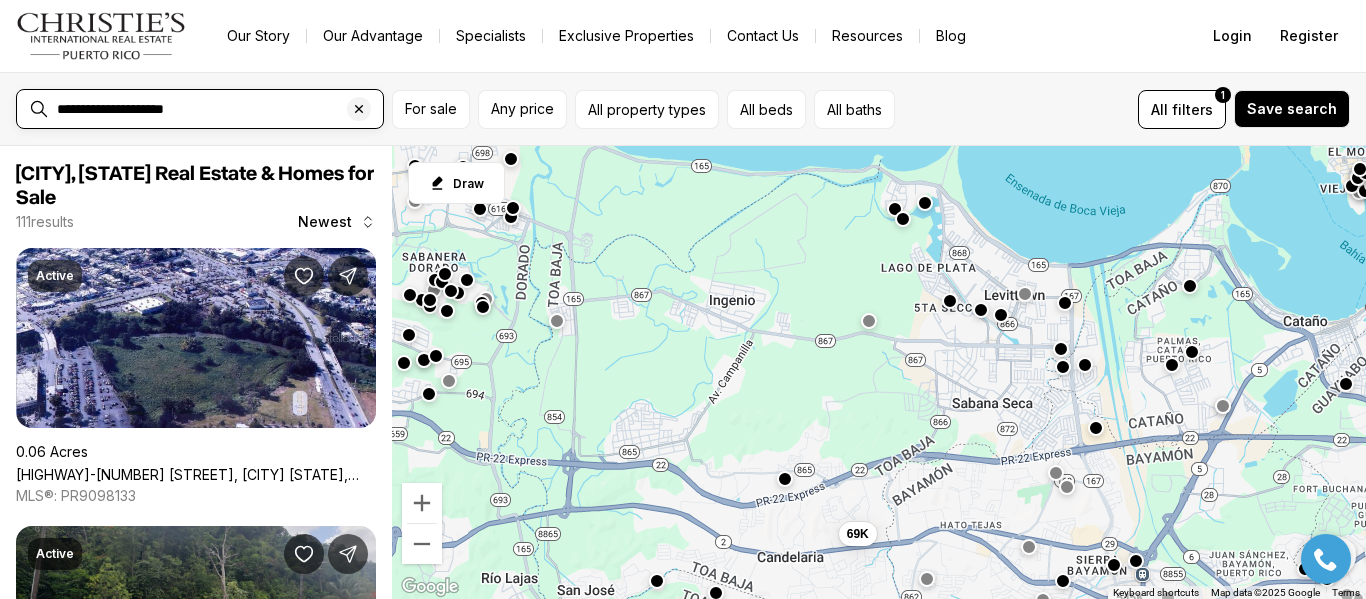 click 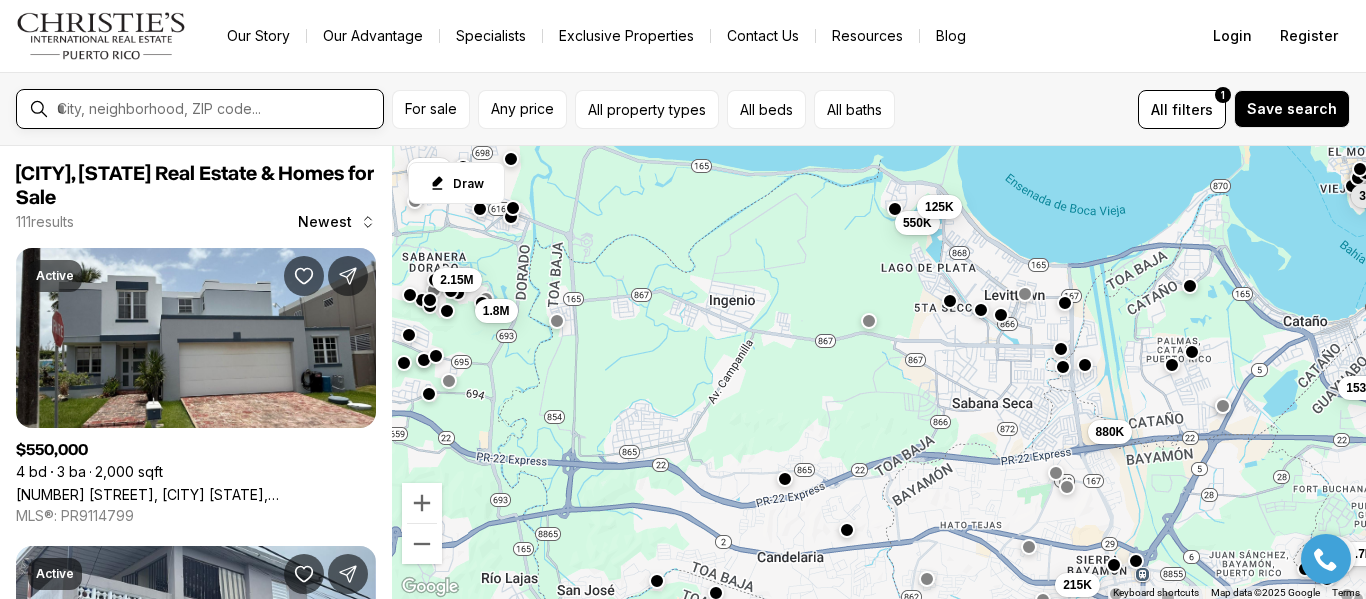 click at bounding box center (216, 109) 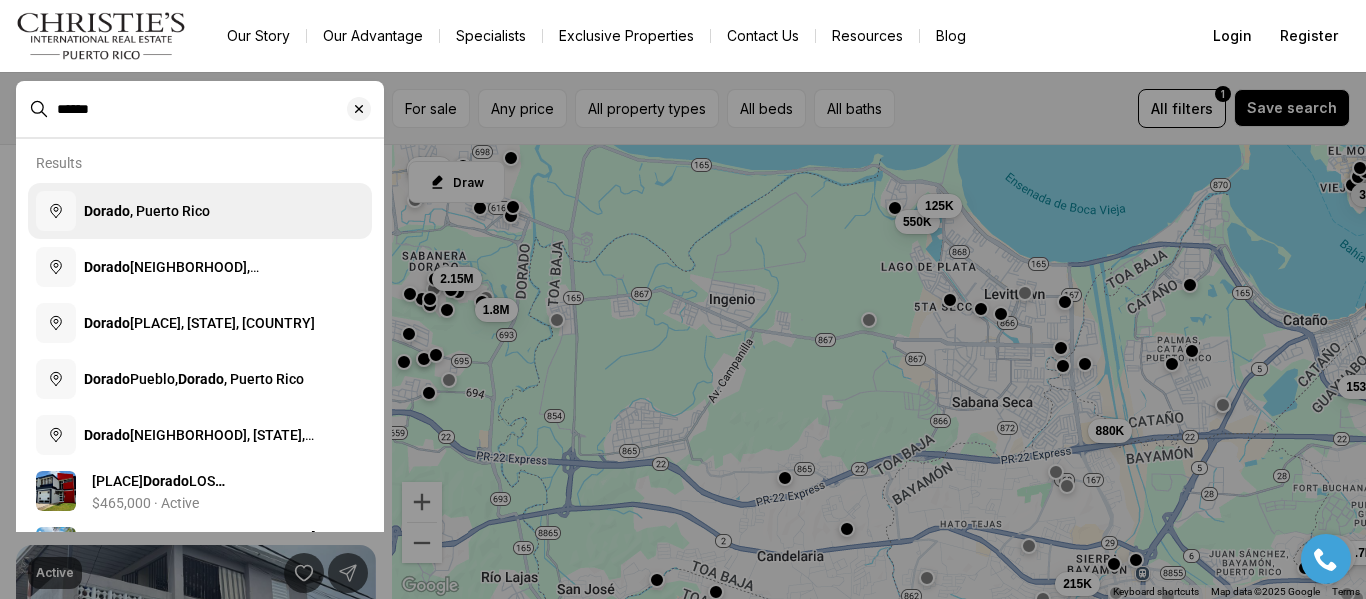 type on "******" 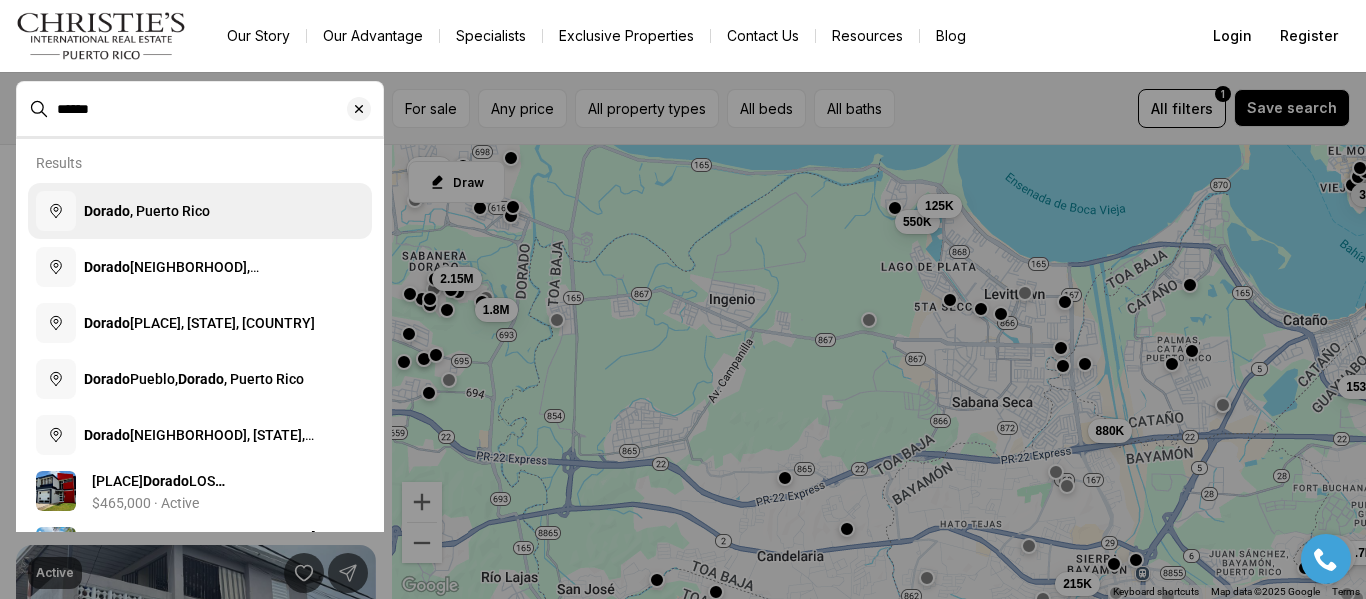 click on "[CITY] , [STATE]" at bounding box center [200, 211] 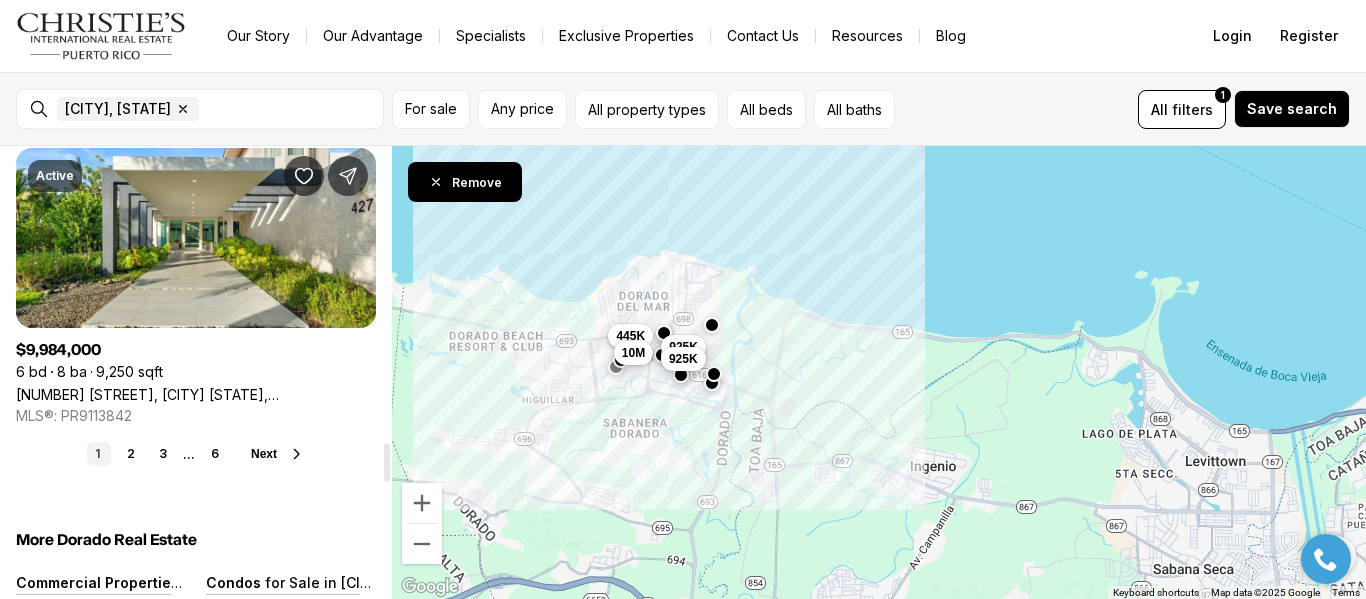 scroll, scrollTop: 3400, scrollLeft: 0, axis: vertical 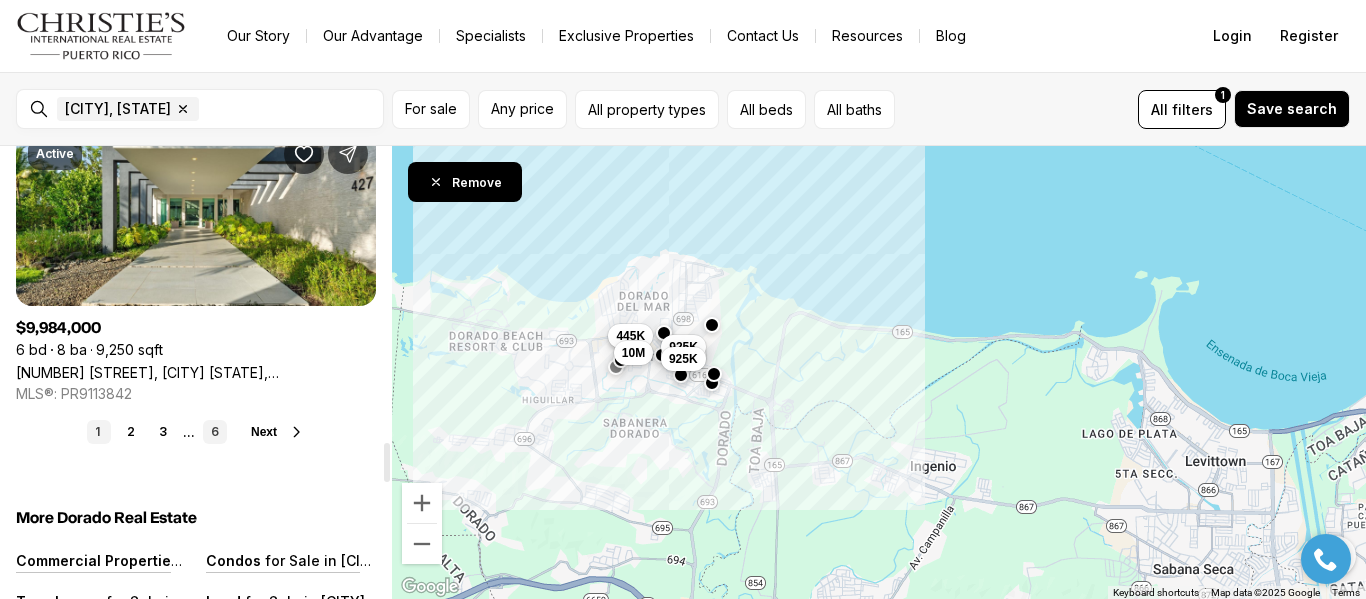 click on "Next" at bounding box center (264, 432) 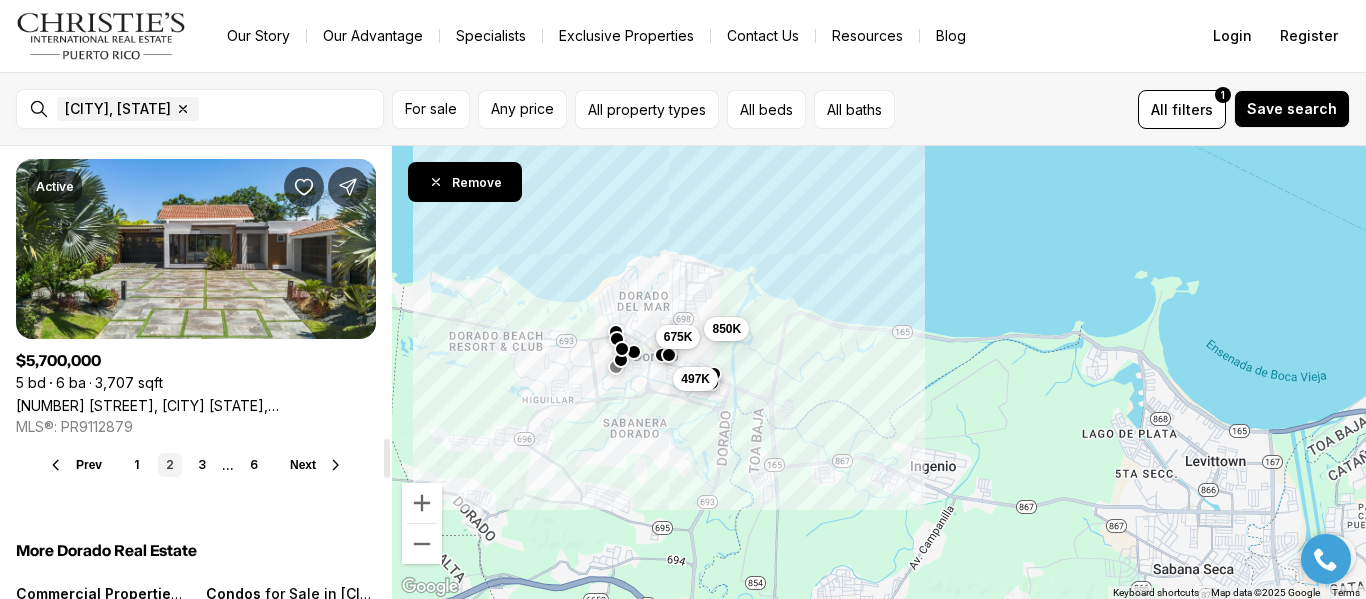 scroll, scrollTop: 3400, scrollLeft: 0, axis: vertical 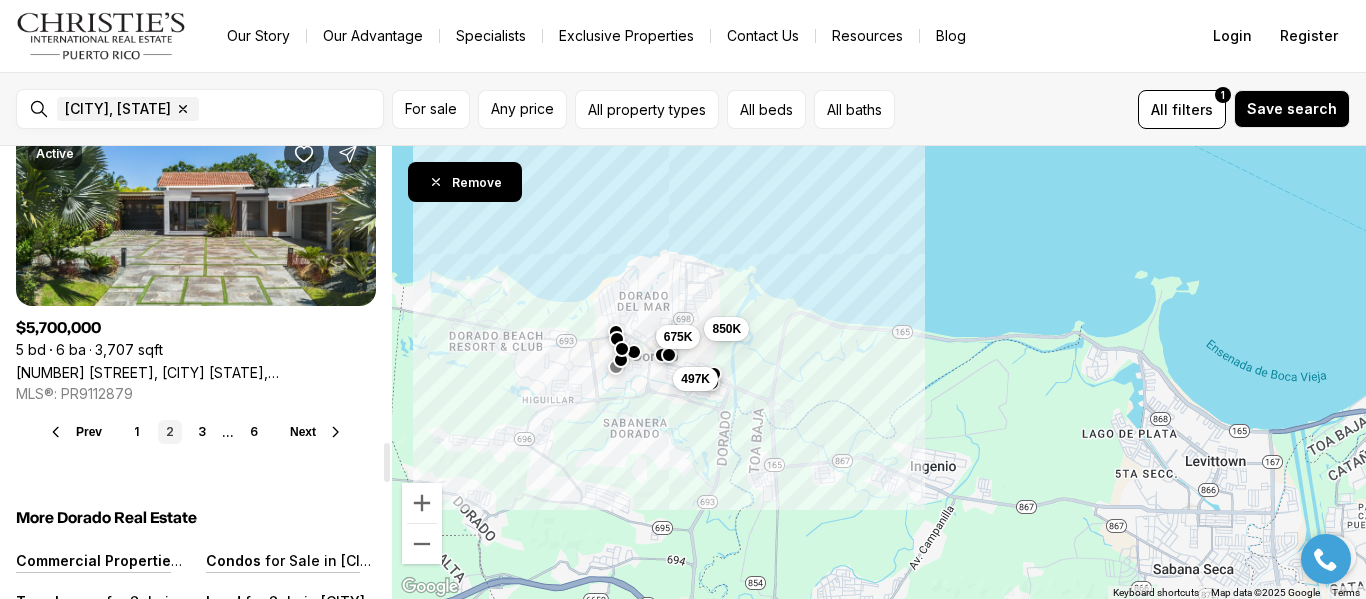 click on "Next" at bounding box center [303, 432] 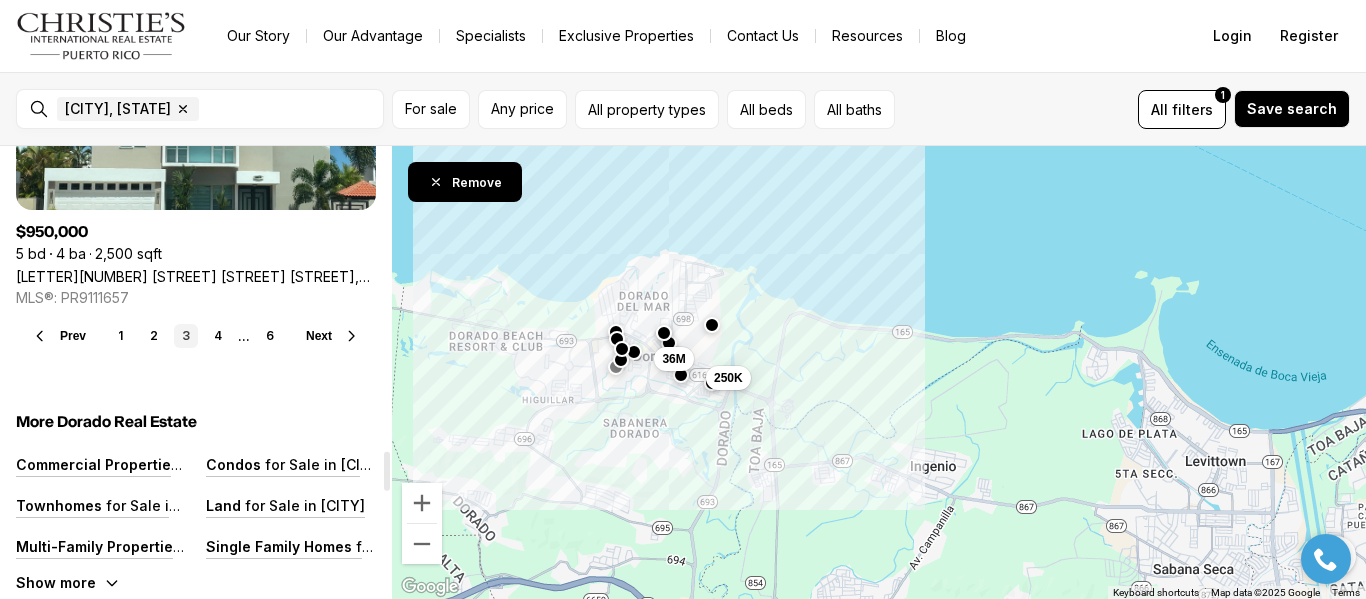 scroll, scrollTop: 3500, scrollLeft: 0, axis: vertical 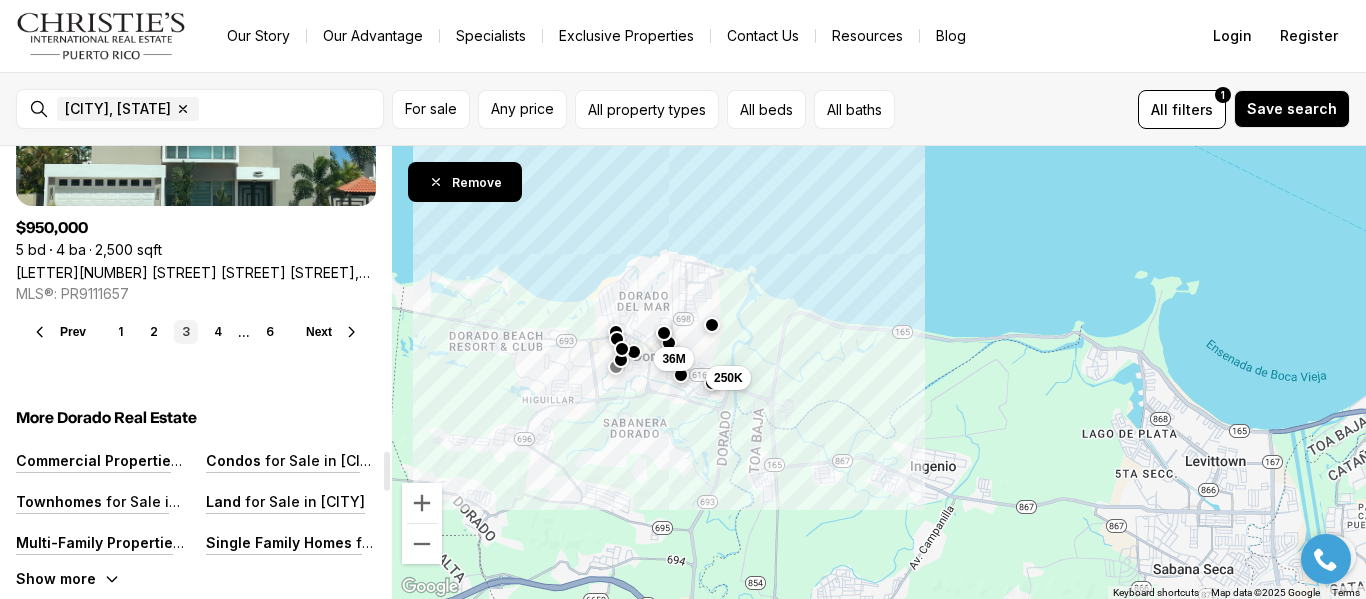 click on "Next" at bounding box center (319, 332) 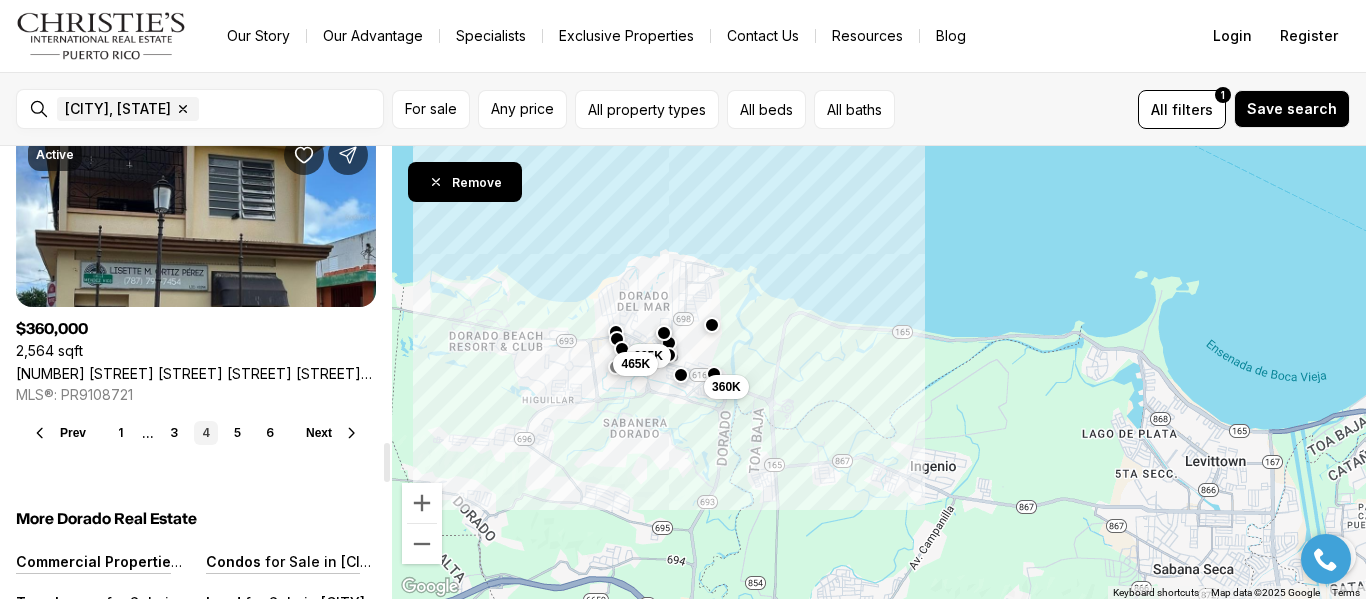scroll, scrollTop: 3400, scrollLeft: 0, axis: vertical 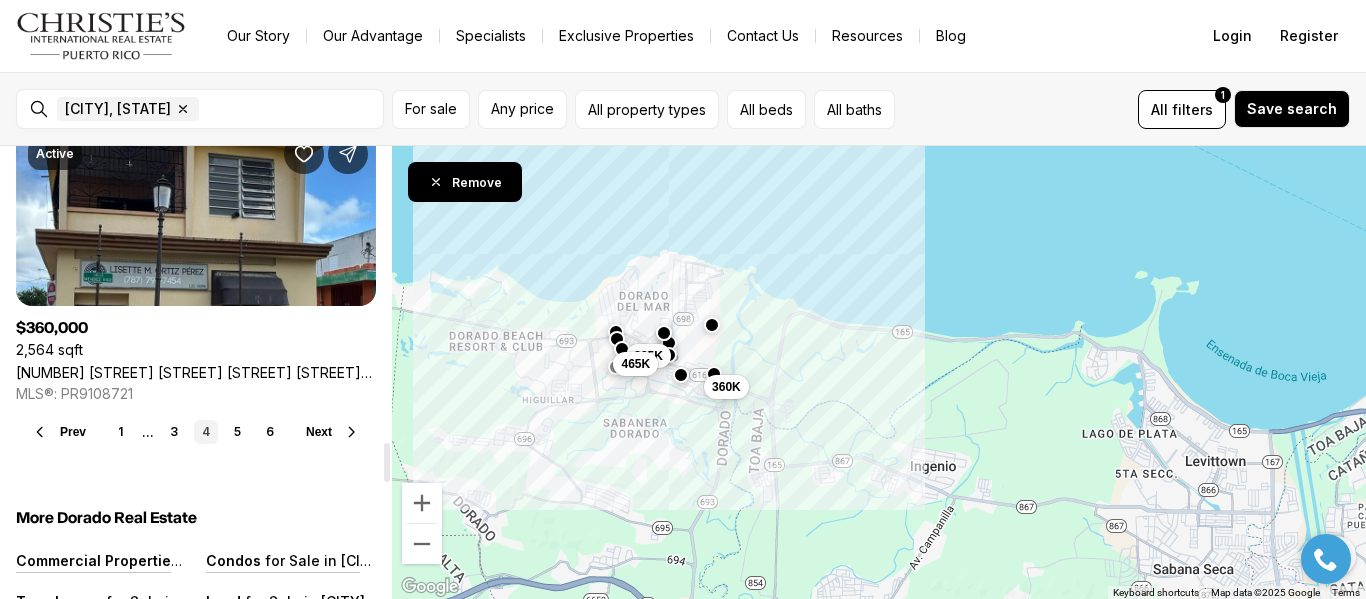 click on "Next" at bounding box center (319, 432) 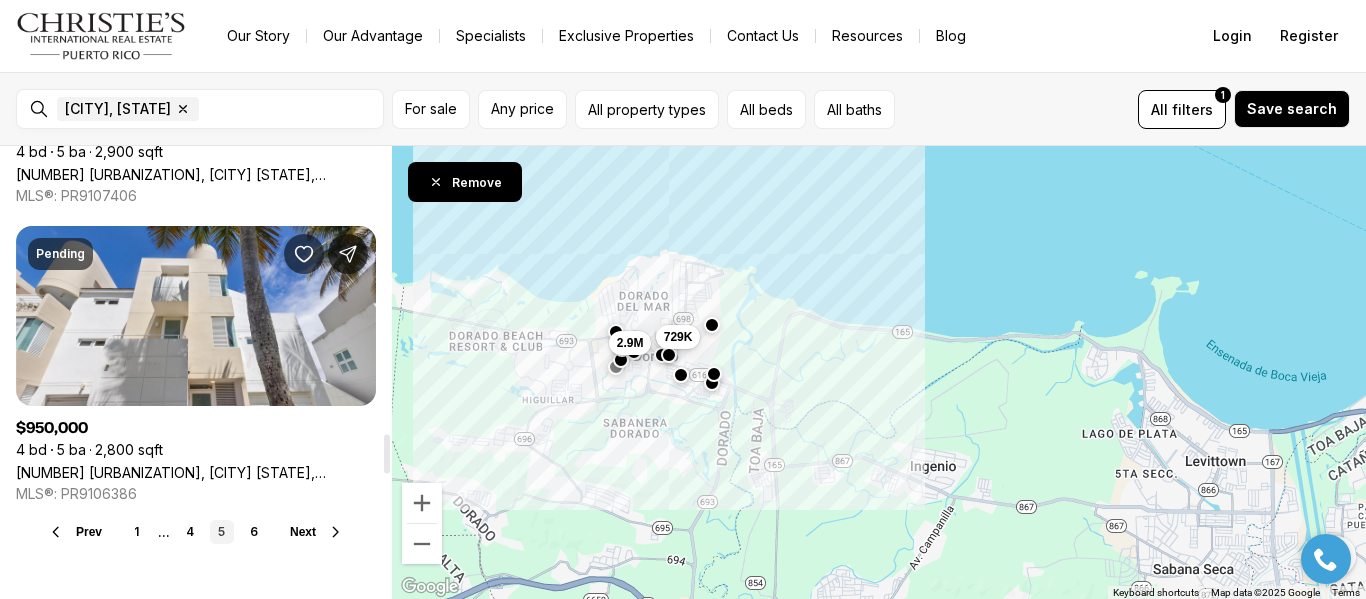 scroll, scrollTop: 3400, scrollLeft: 0, axis: vertical 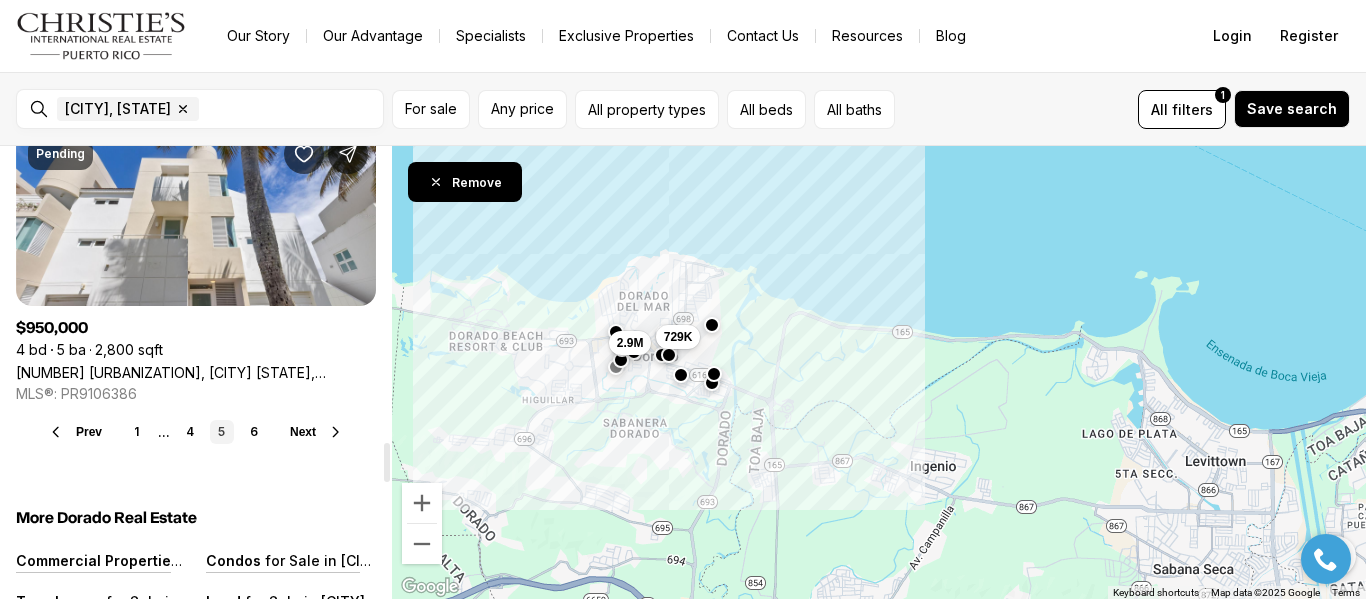 click on "Next" at bounding box center [303, 432] 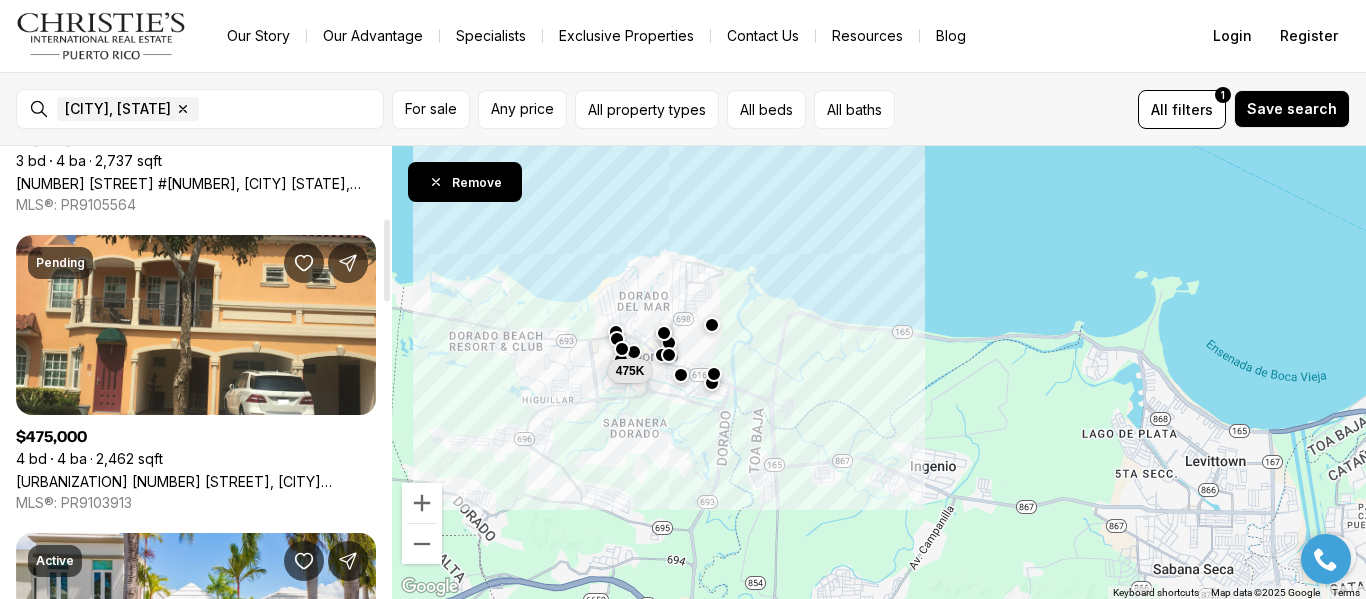 scroll, scrollTop: 0, scrollLeft: 0, axis: both 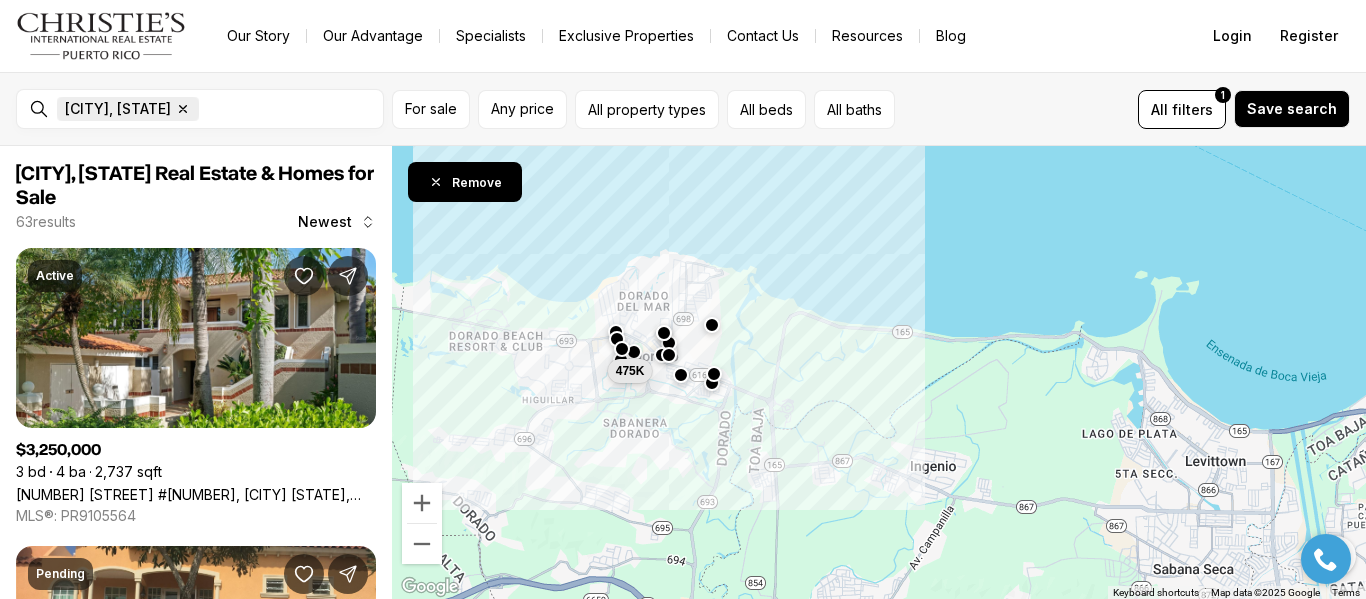 click 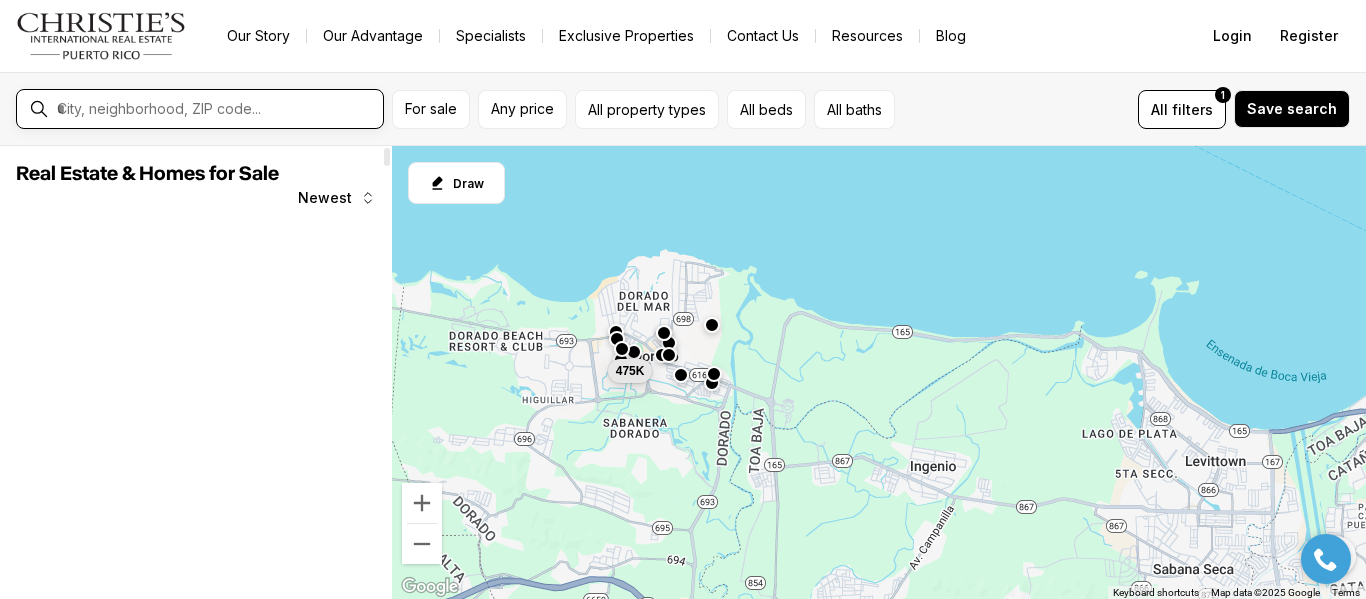 click at bounding box center (216, 109) 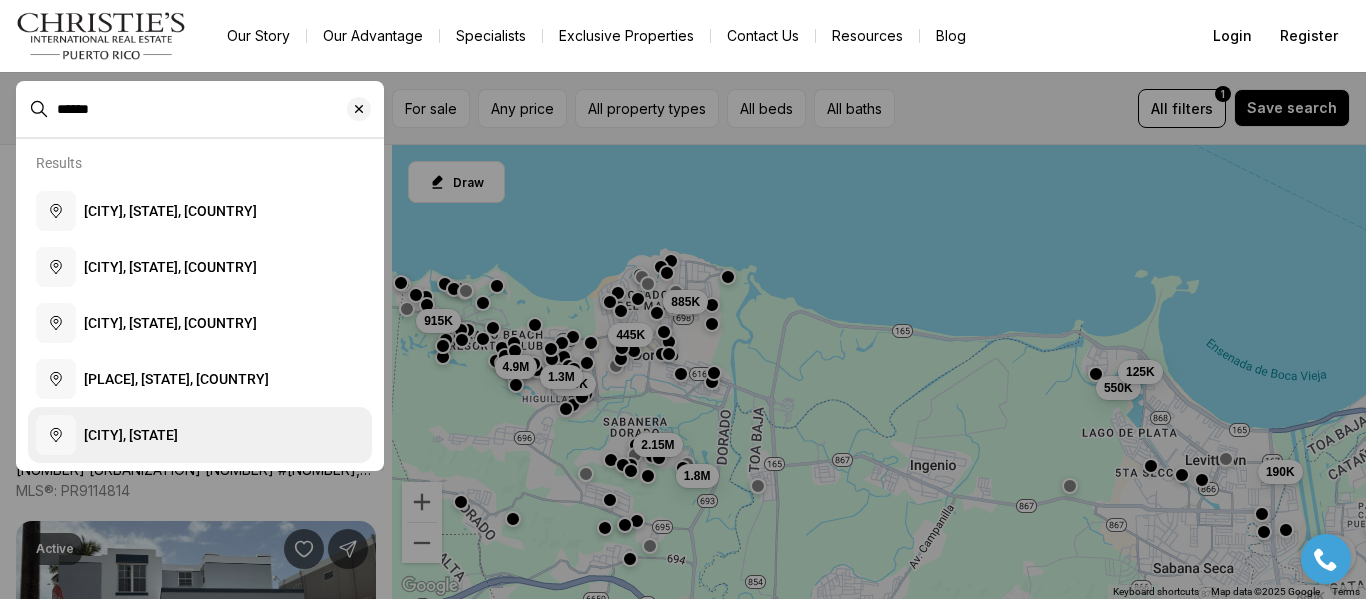 type on "******" 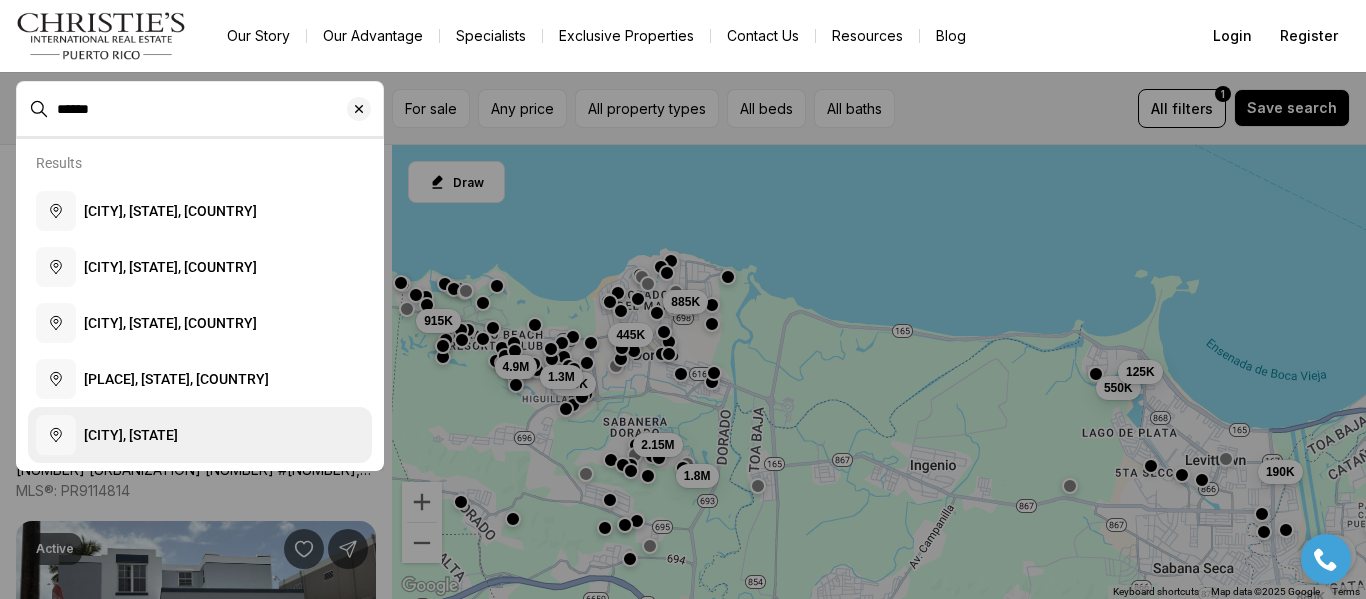 click on "[CITY], [STATE]" at bounding box center (200, 435) 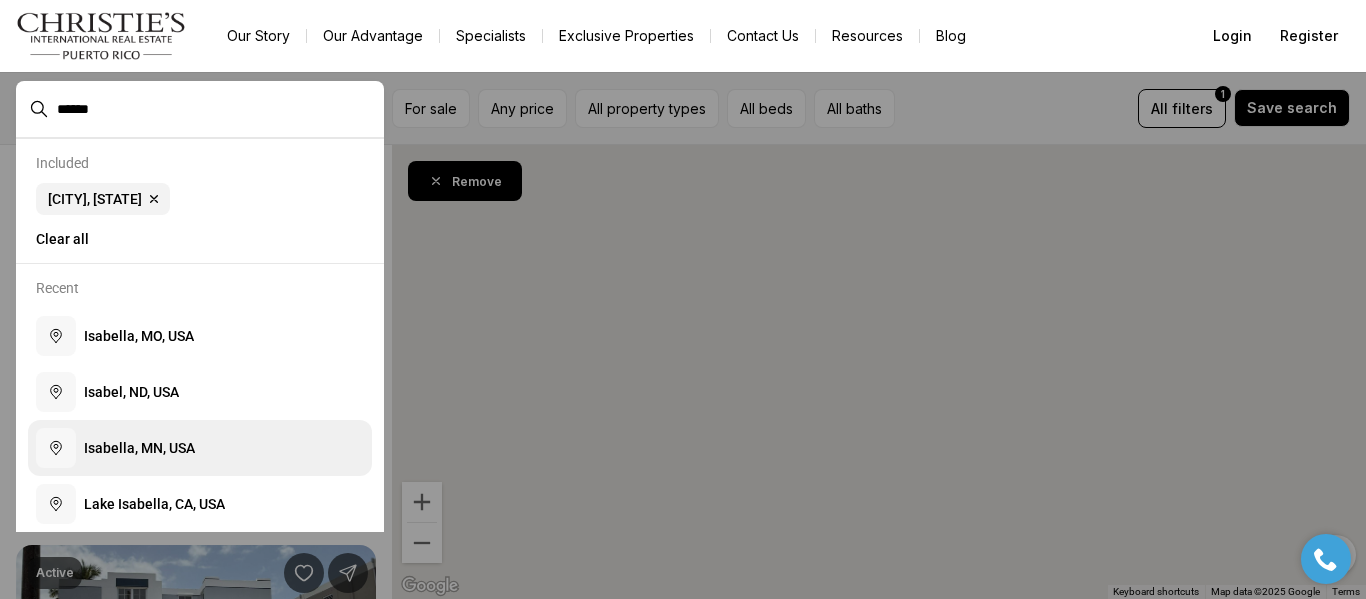 type 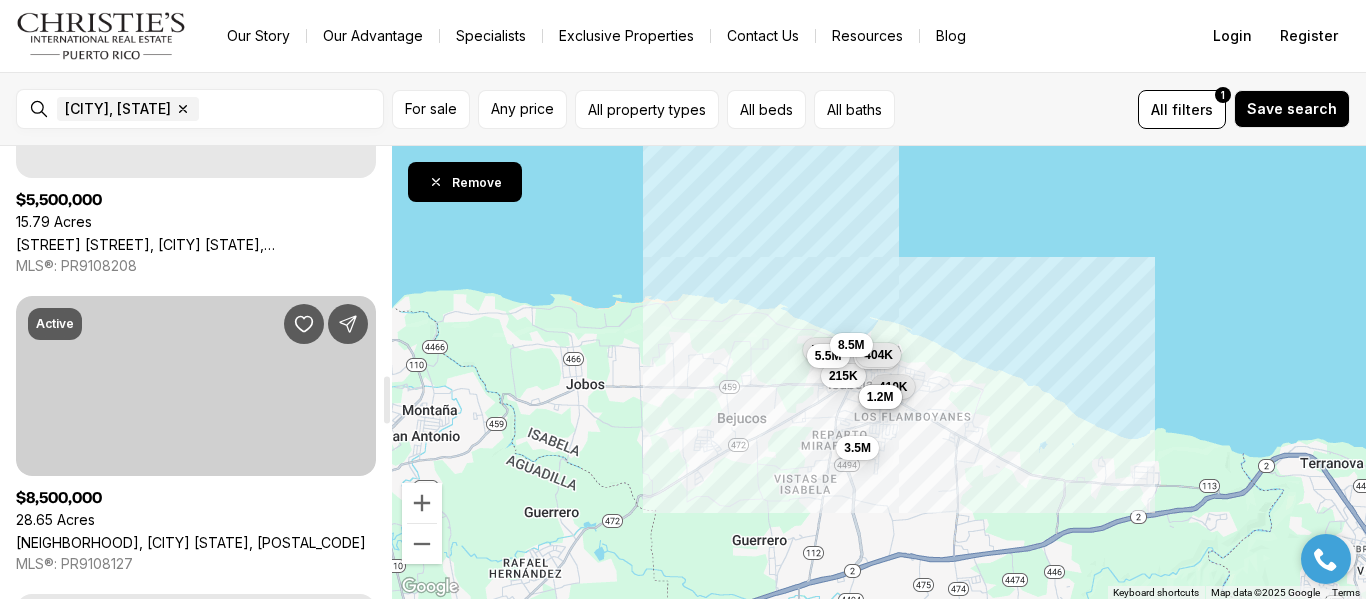 scroll, scrollTop: 2200, scrollLeft: 0, axis: vertical 